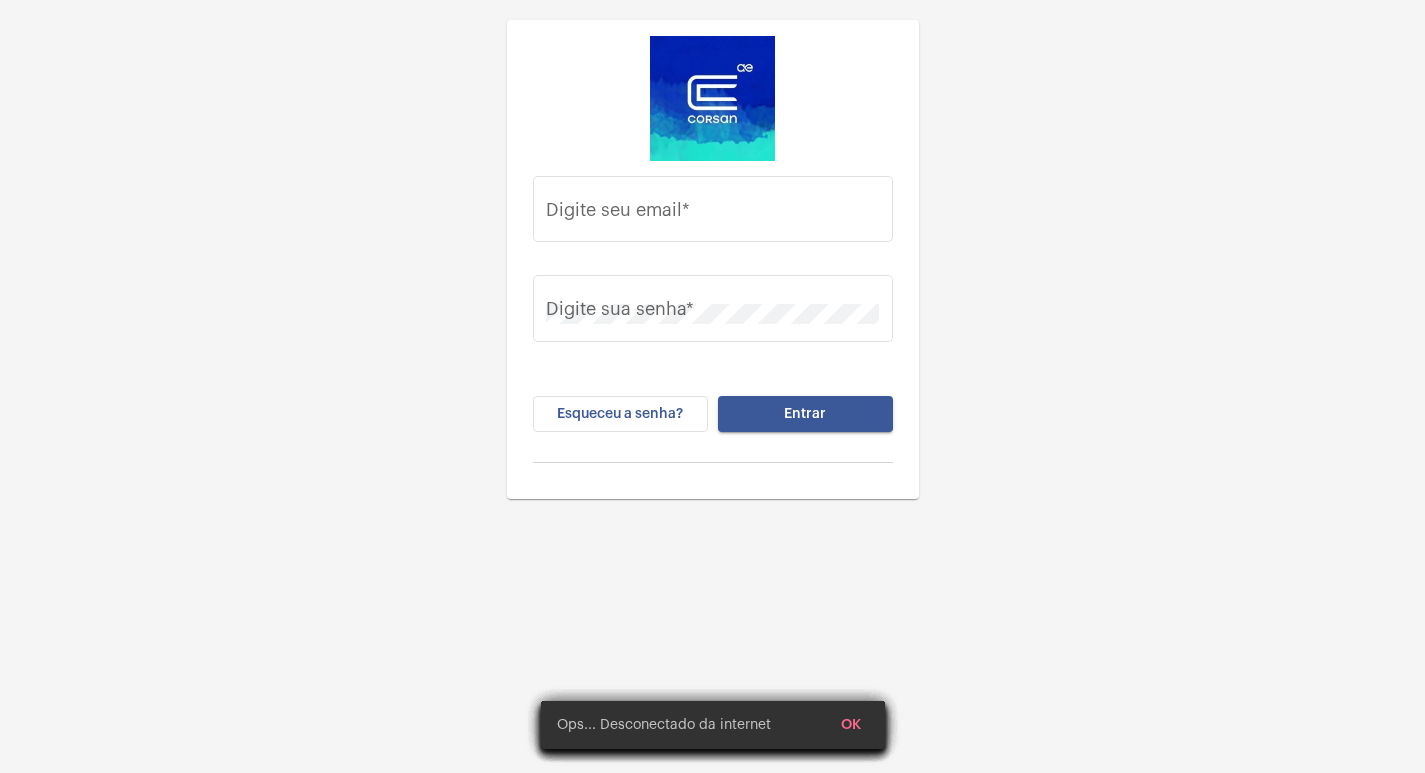 scroll, scrollTop: 0, scrollLeft: 0, axis: both 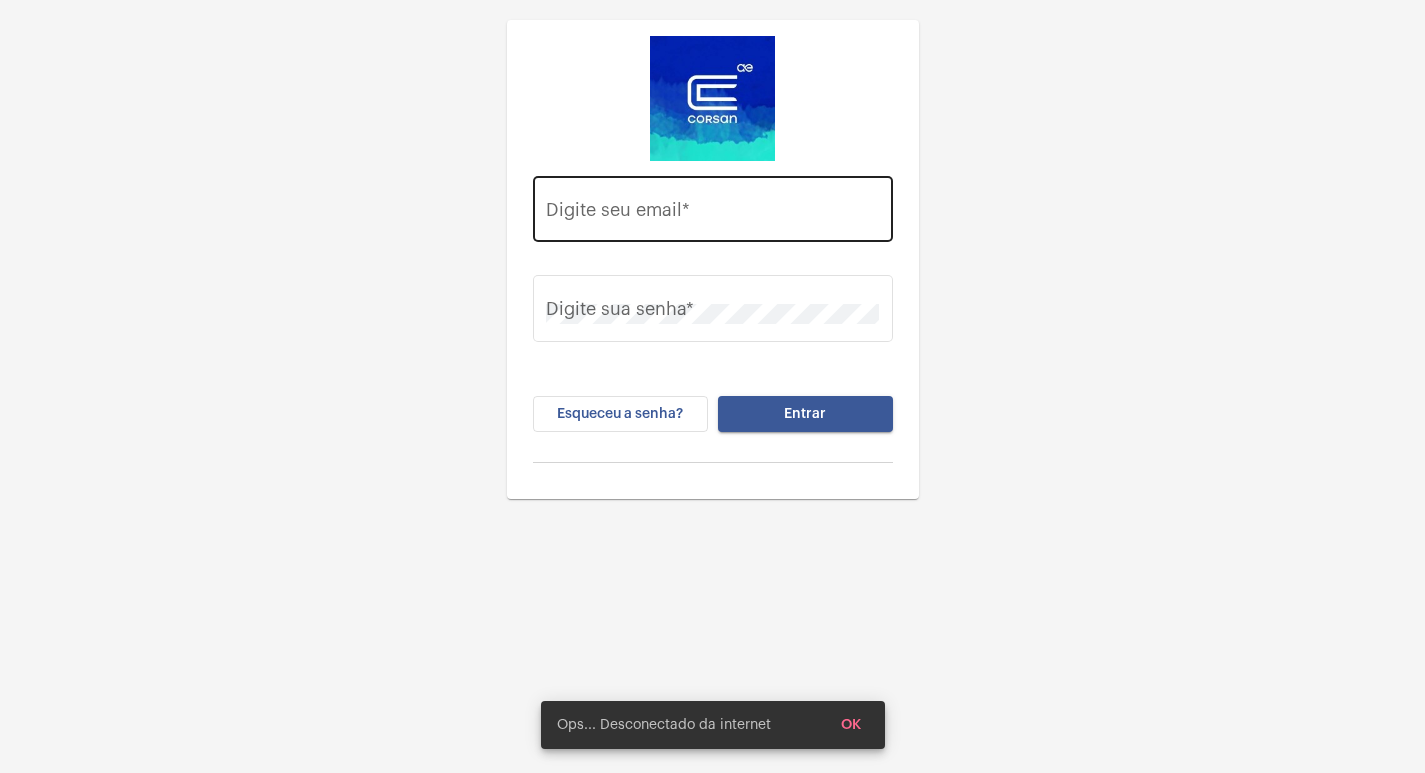 click on "Digite seu email  *" at bounding box center [712, 214] 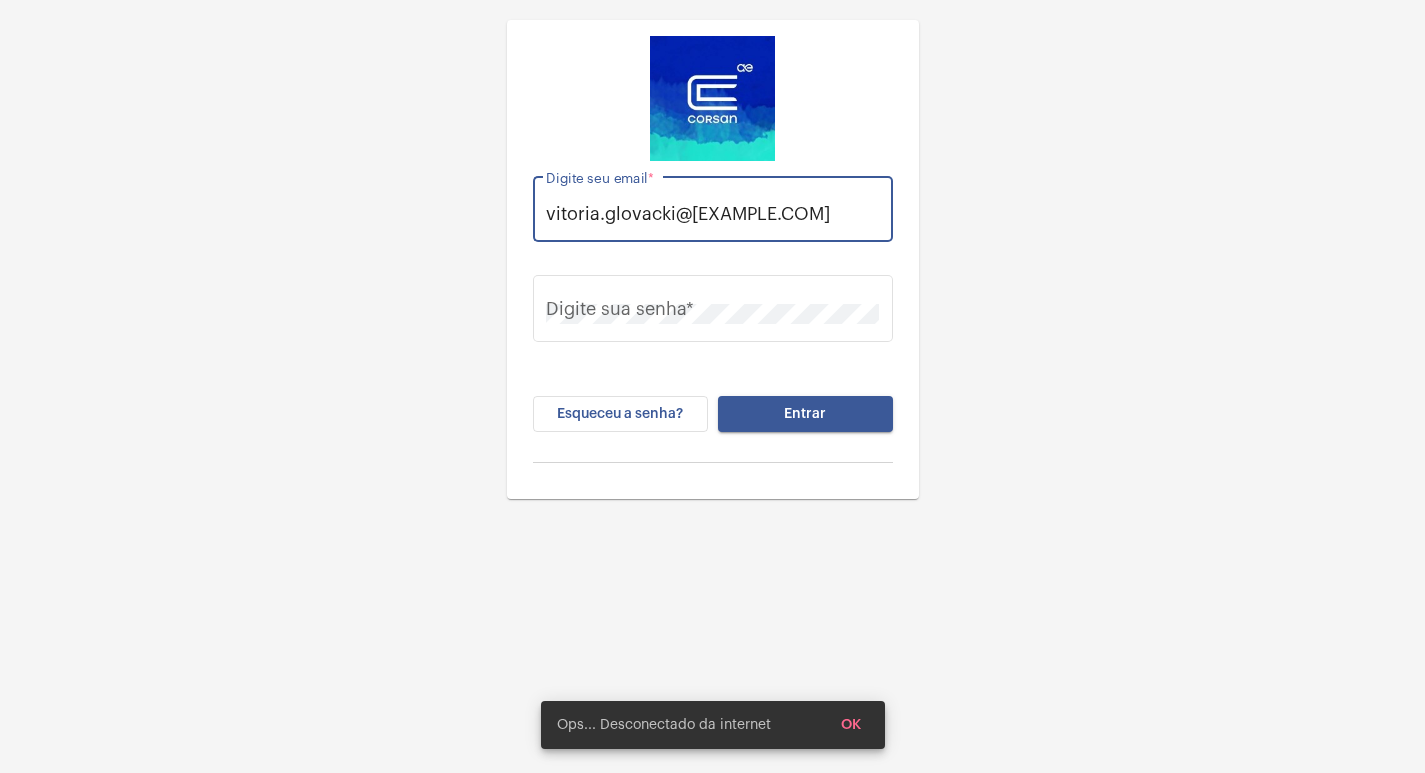 scroll, scrollTop: 0, scrollLeft: 12, axis: horizontal 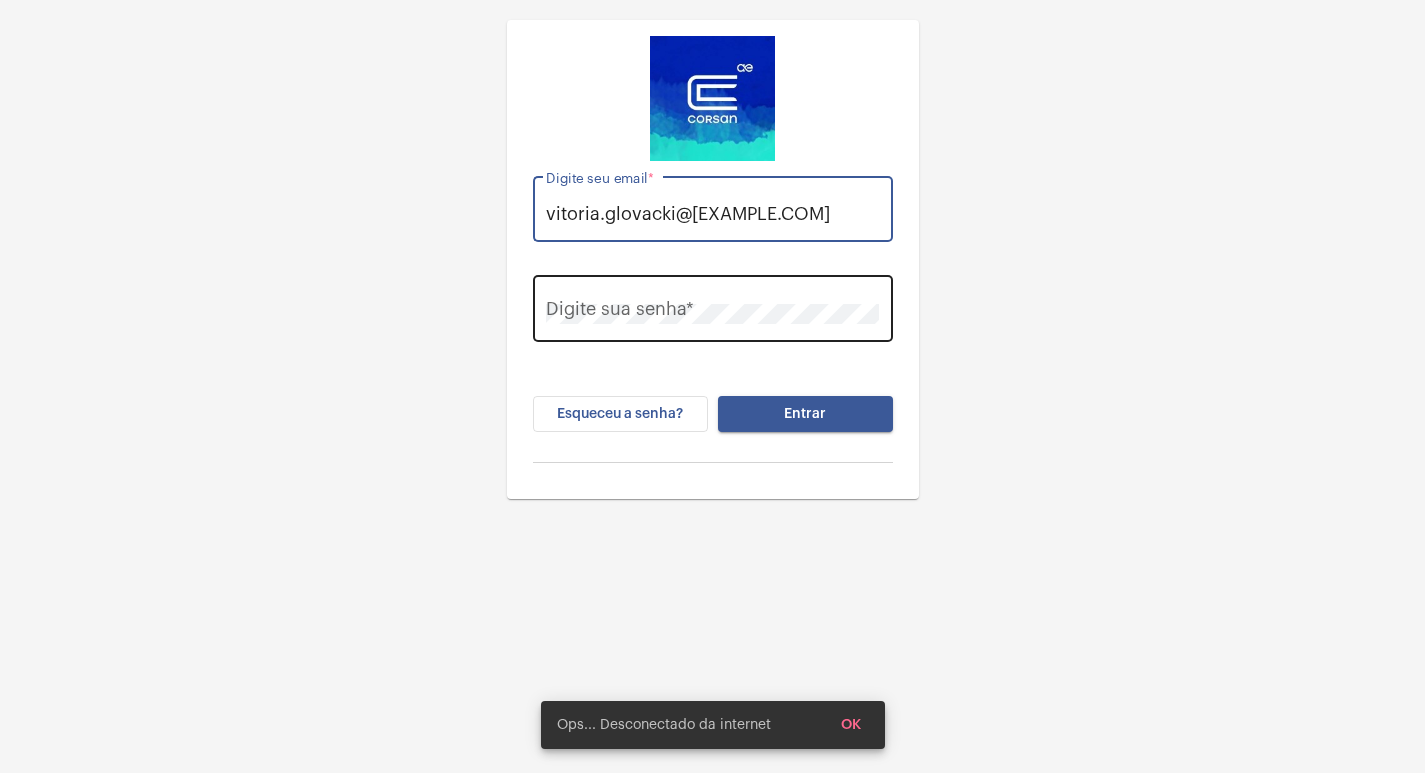 type on "vitoria.glovacki@[EXAMPLE.COM]" 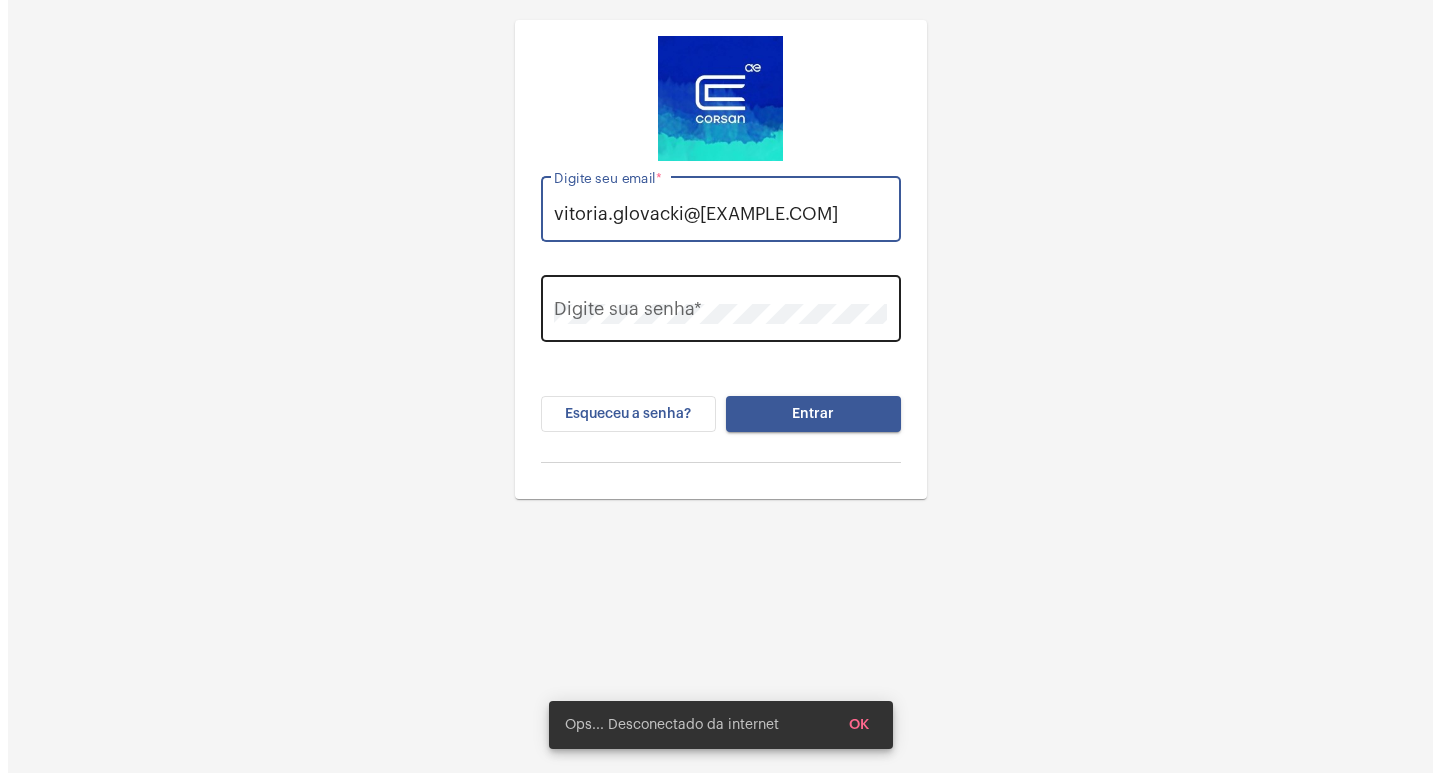 scroll, scrollTop: 0, scrollLeft: 0, axis: both 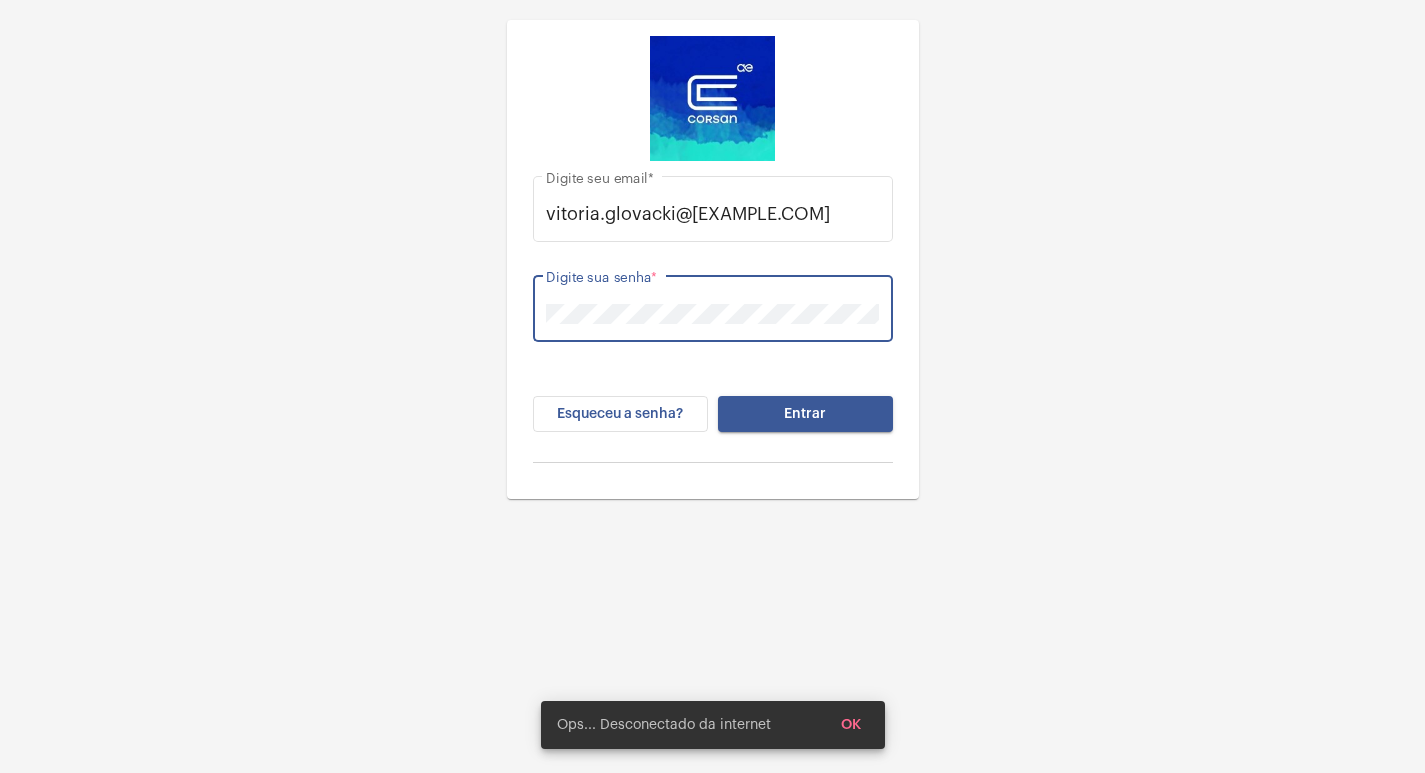 click on "Entrar" 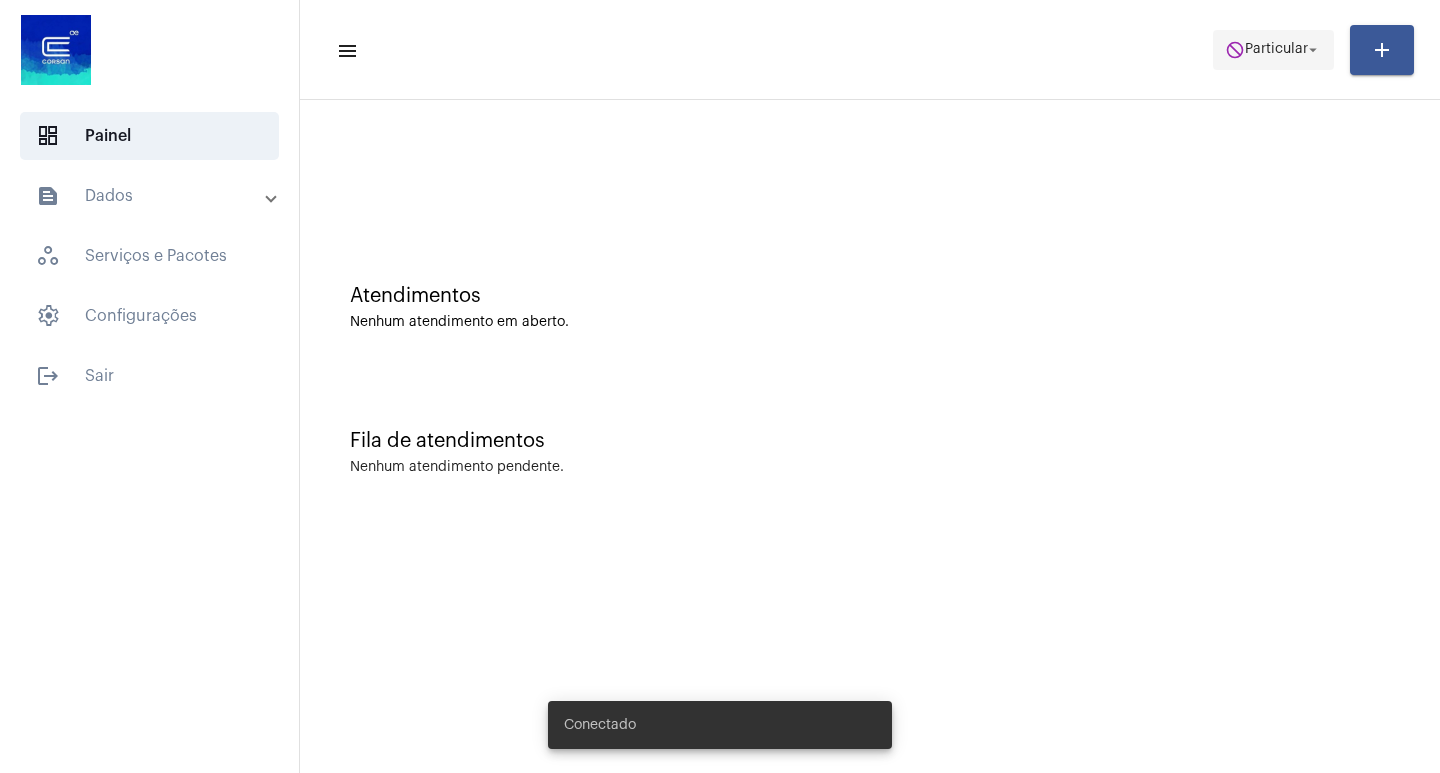 click on "do_not_disturb  Particular arrow_drop_down" 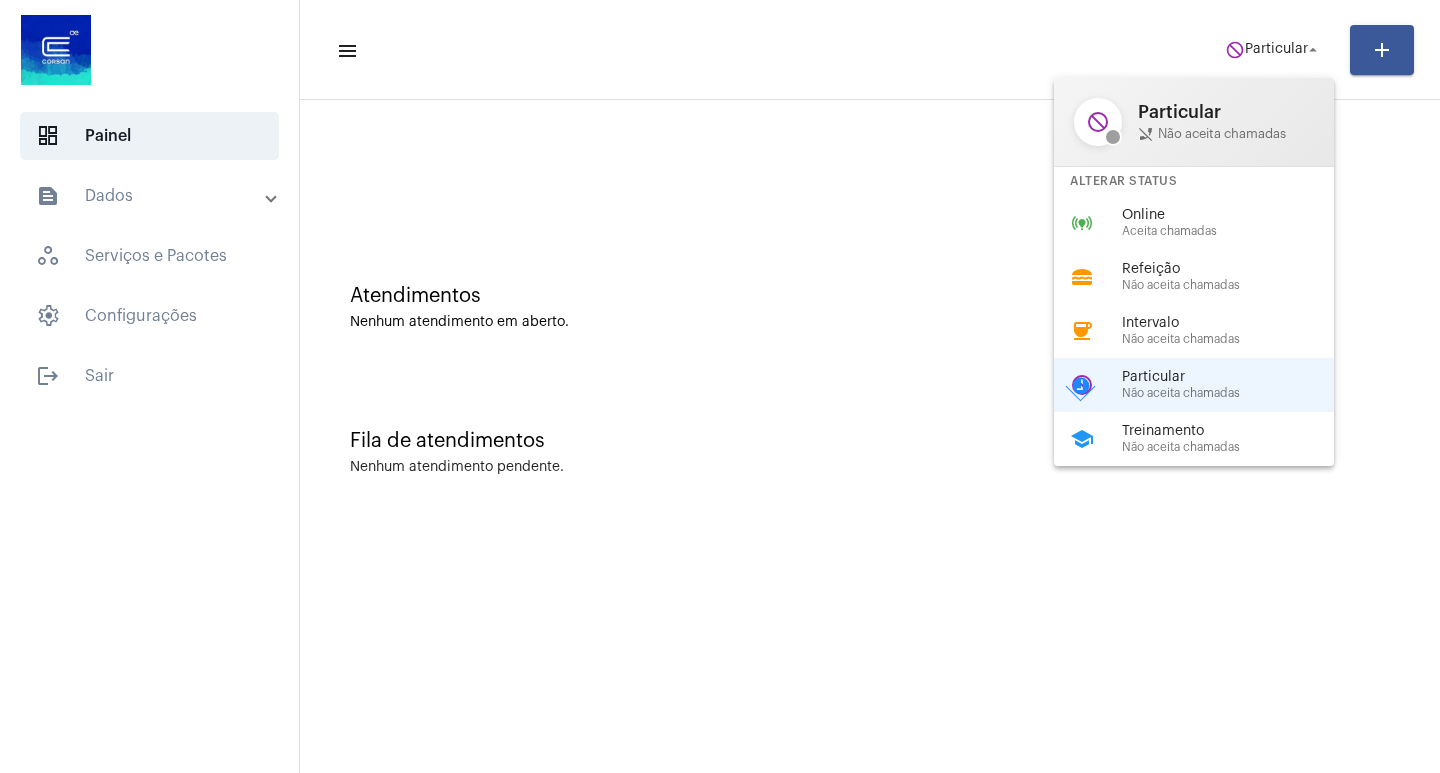 click on "Online Aceita chamadas" at bounding box center [1236, 223] 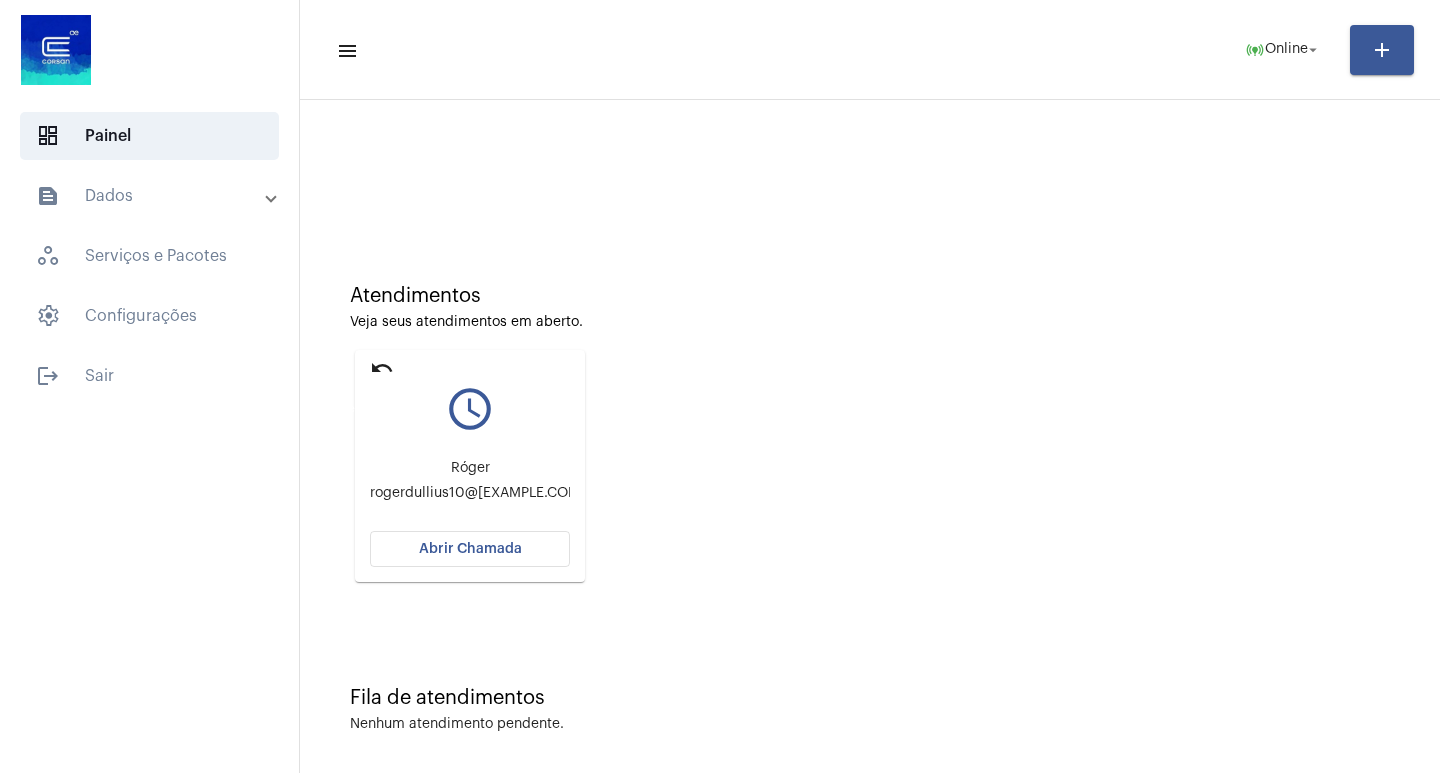 click on "undo" 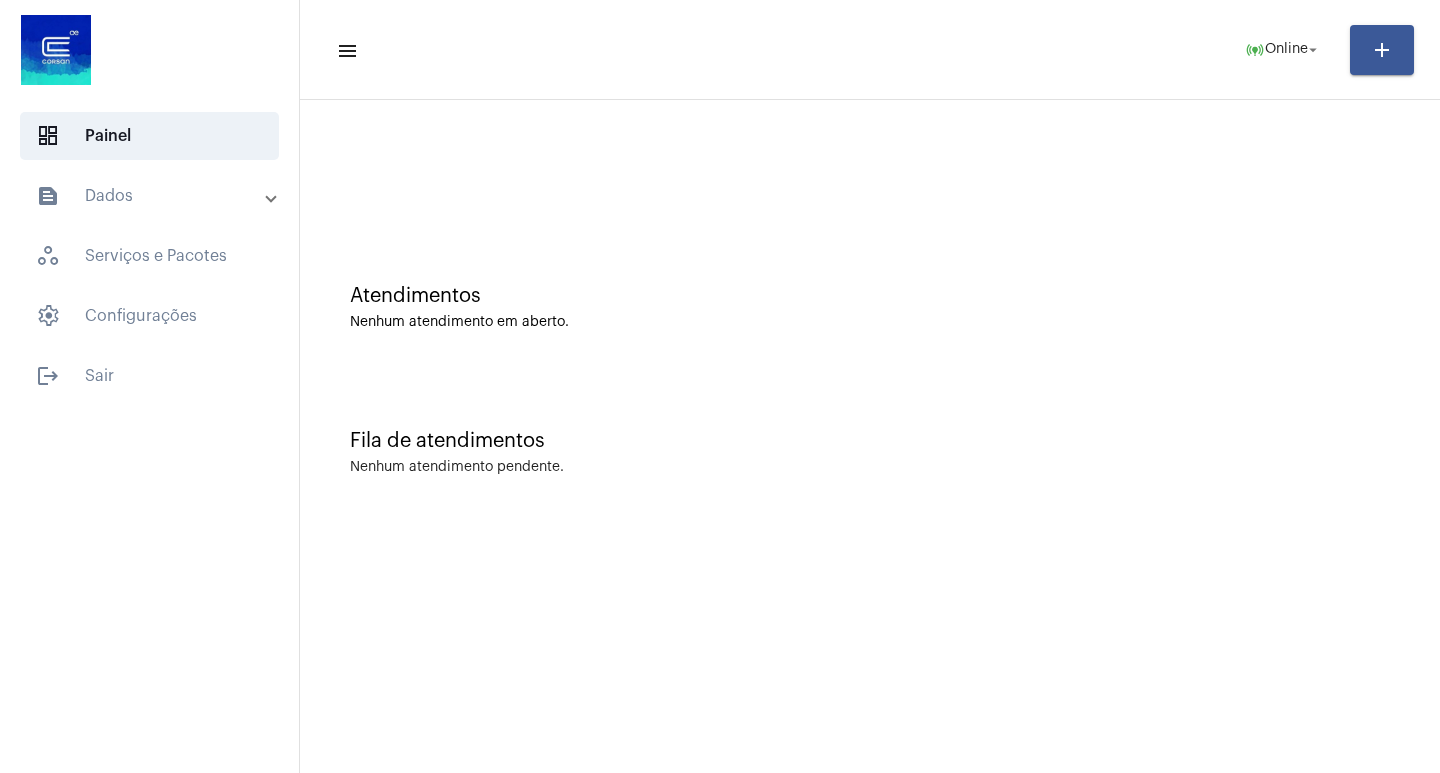 click 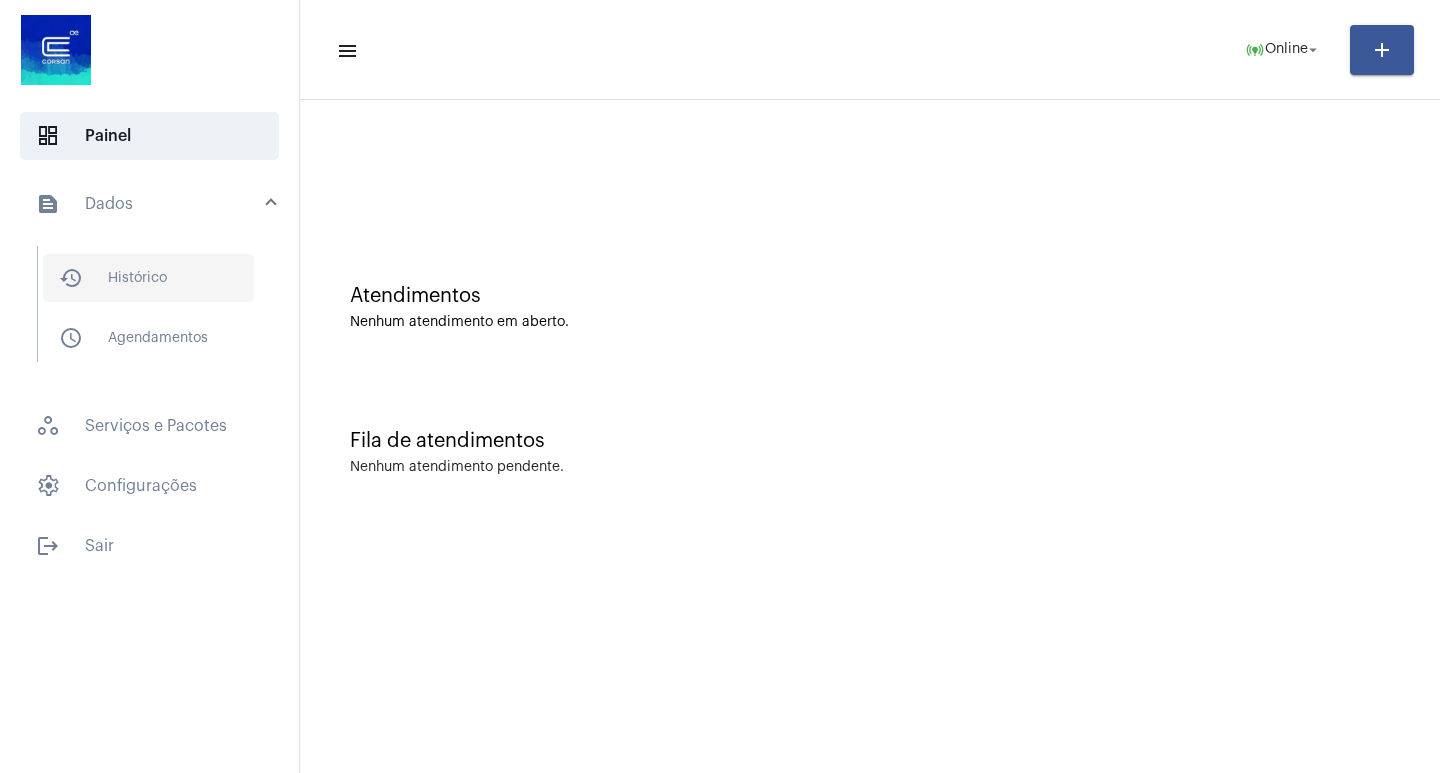 click on "history_outlined  Histórico" at bounding box center (148, 278) 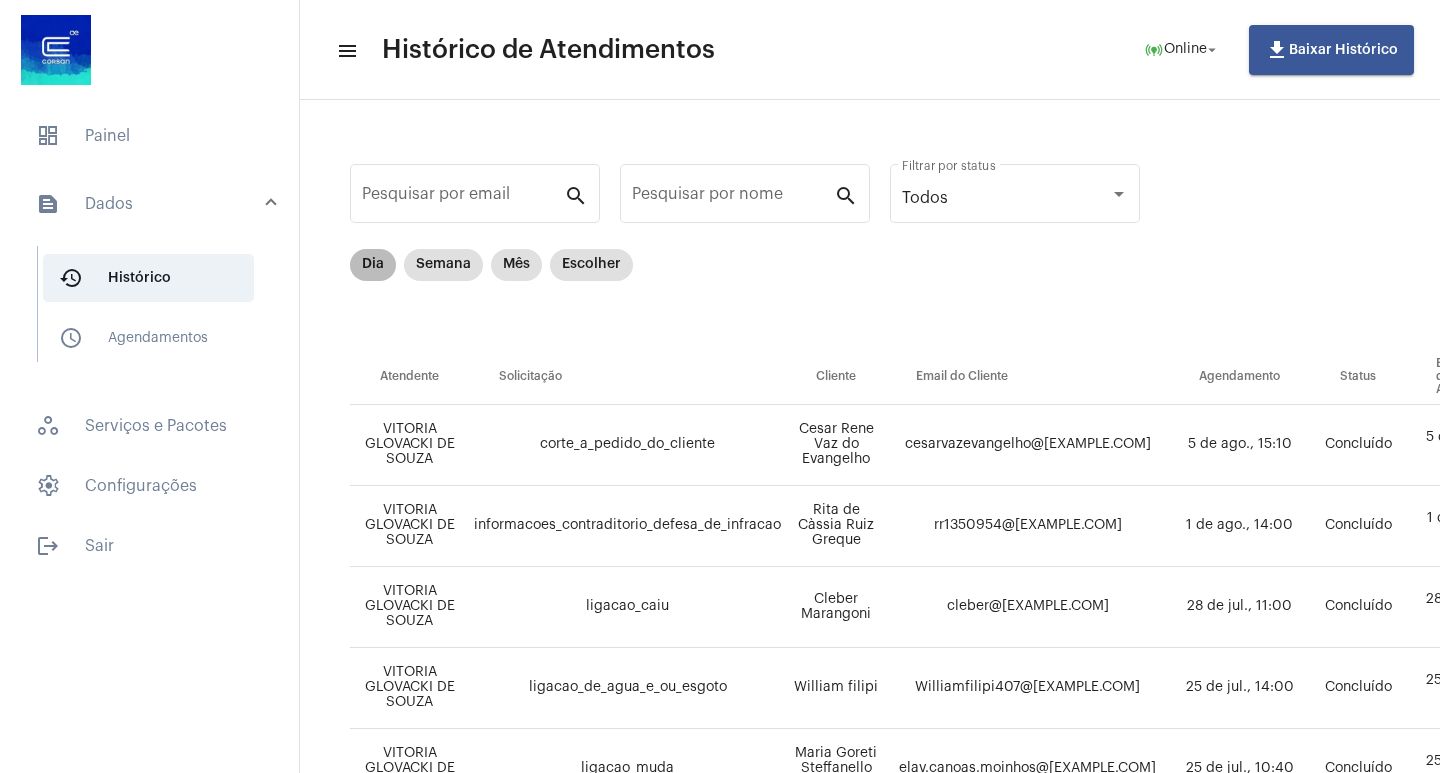 click on "Dia" at bounding box center (373, 265) 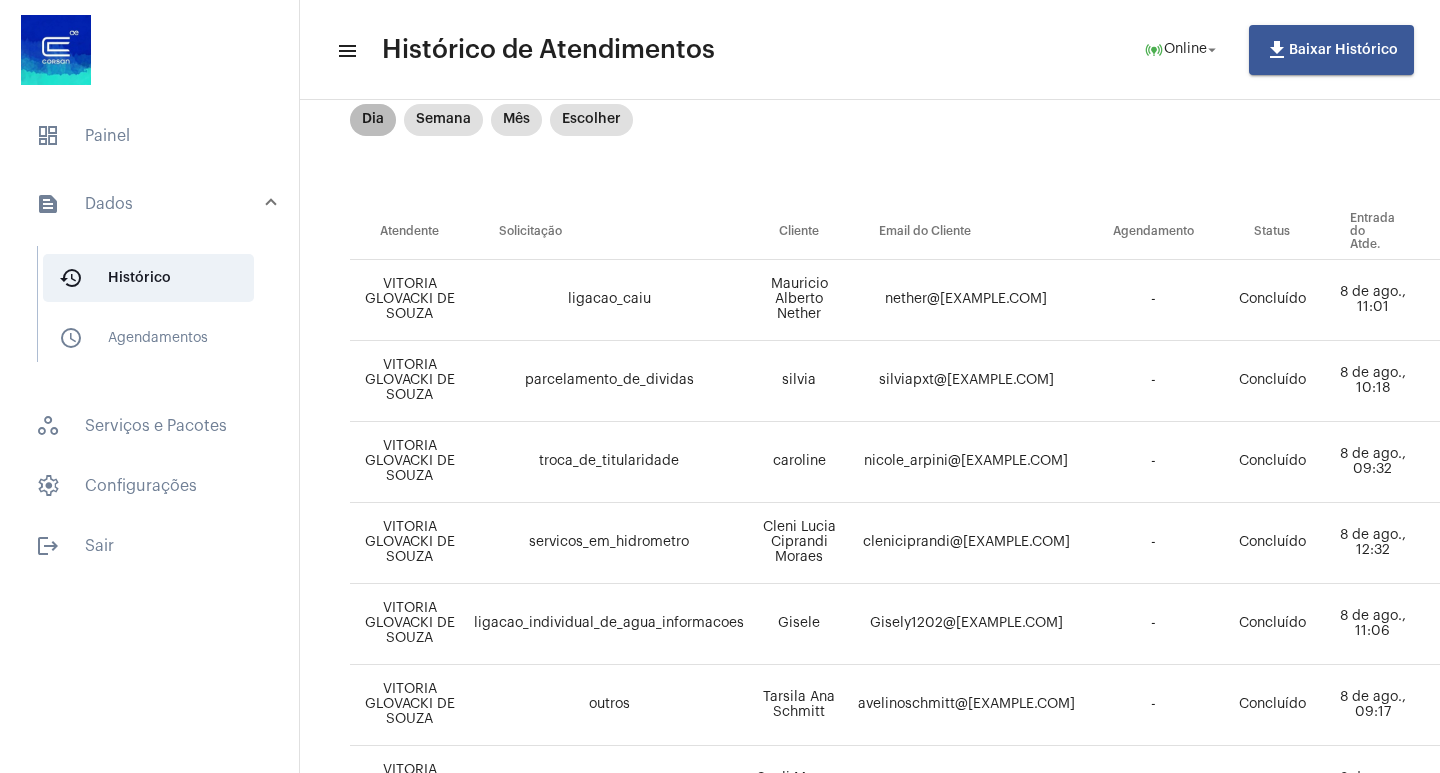 scroll, scrollTop: 300, scrollLeft: 0, axis: vertical 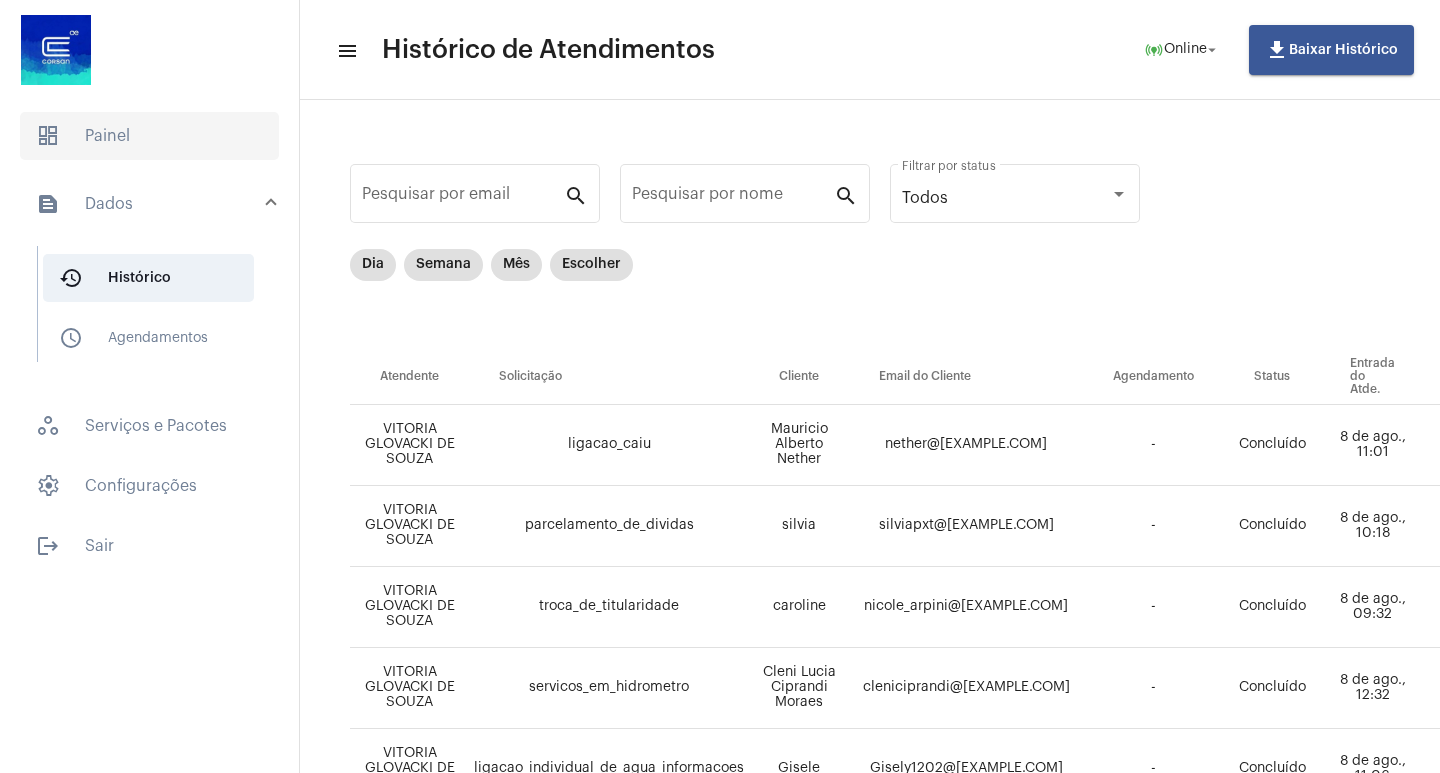 click on "dashboard   Painel" 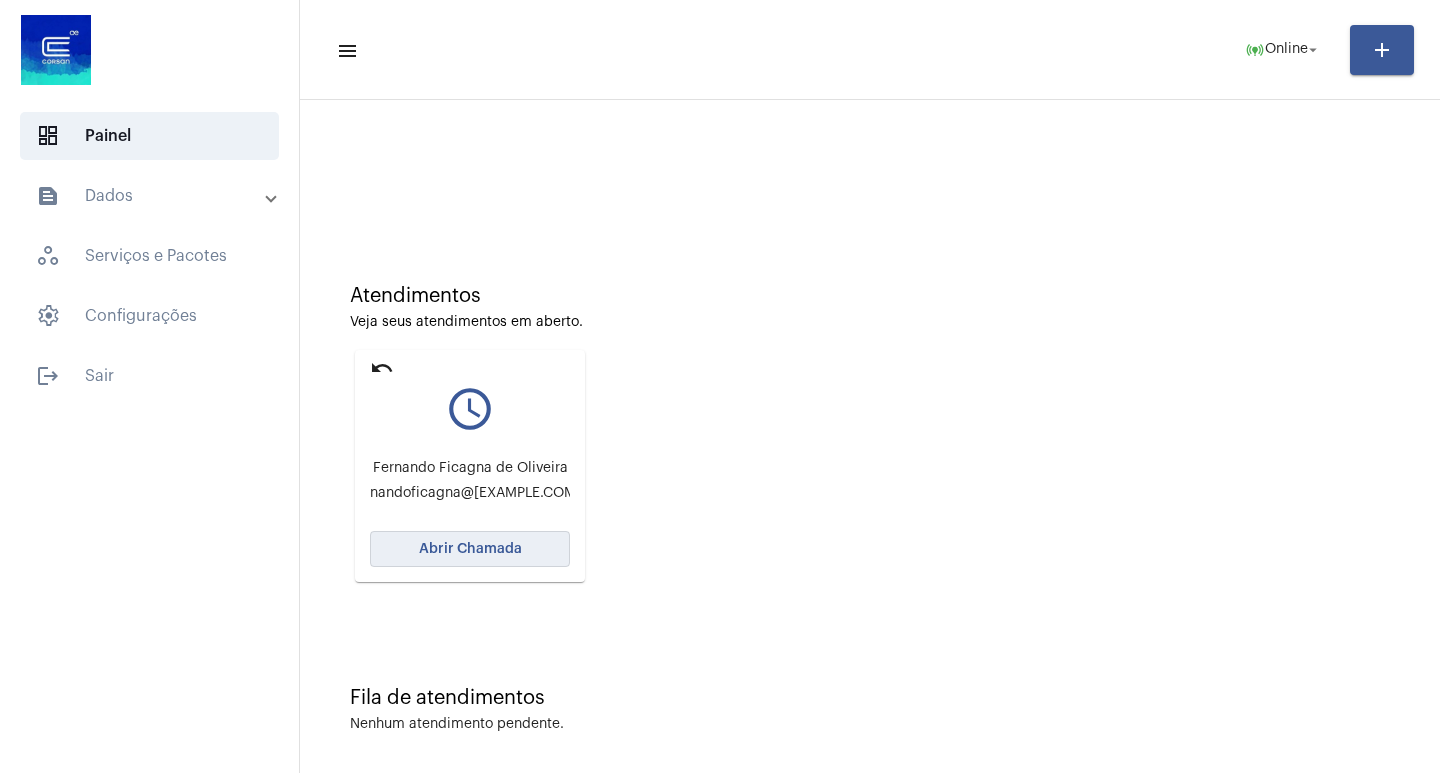 click on "Abrir Chamada" 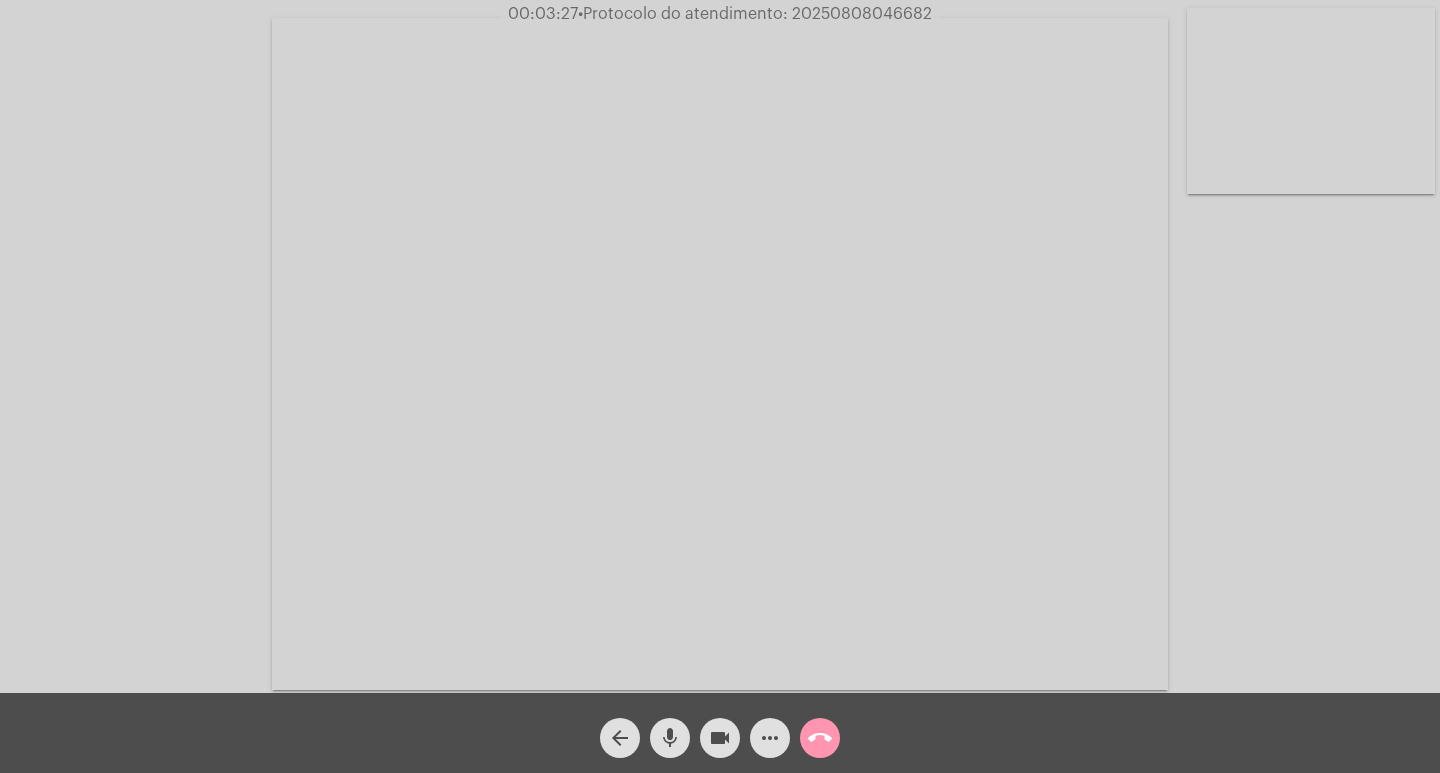 click on "mic" 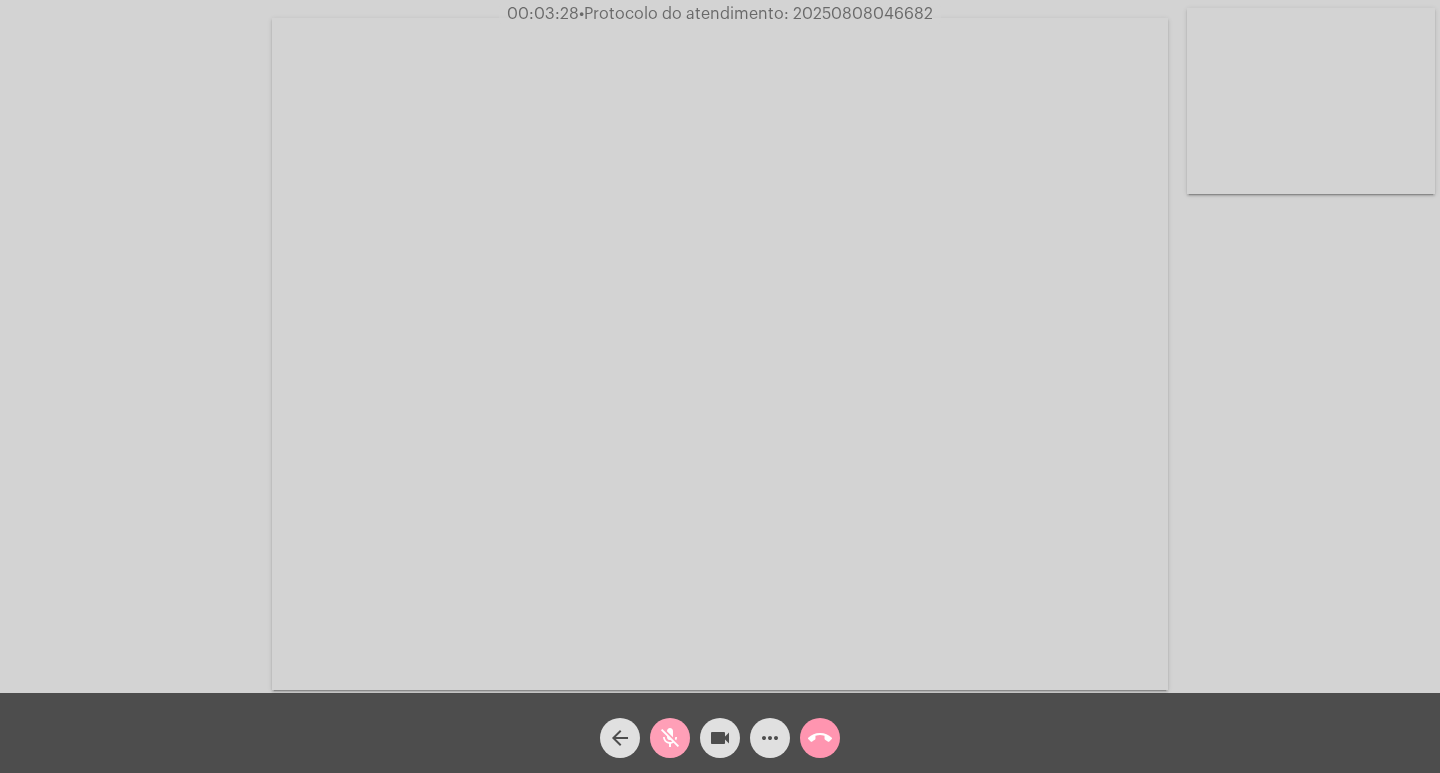 click on "videocam" 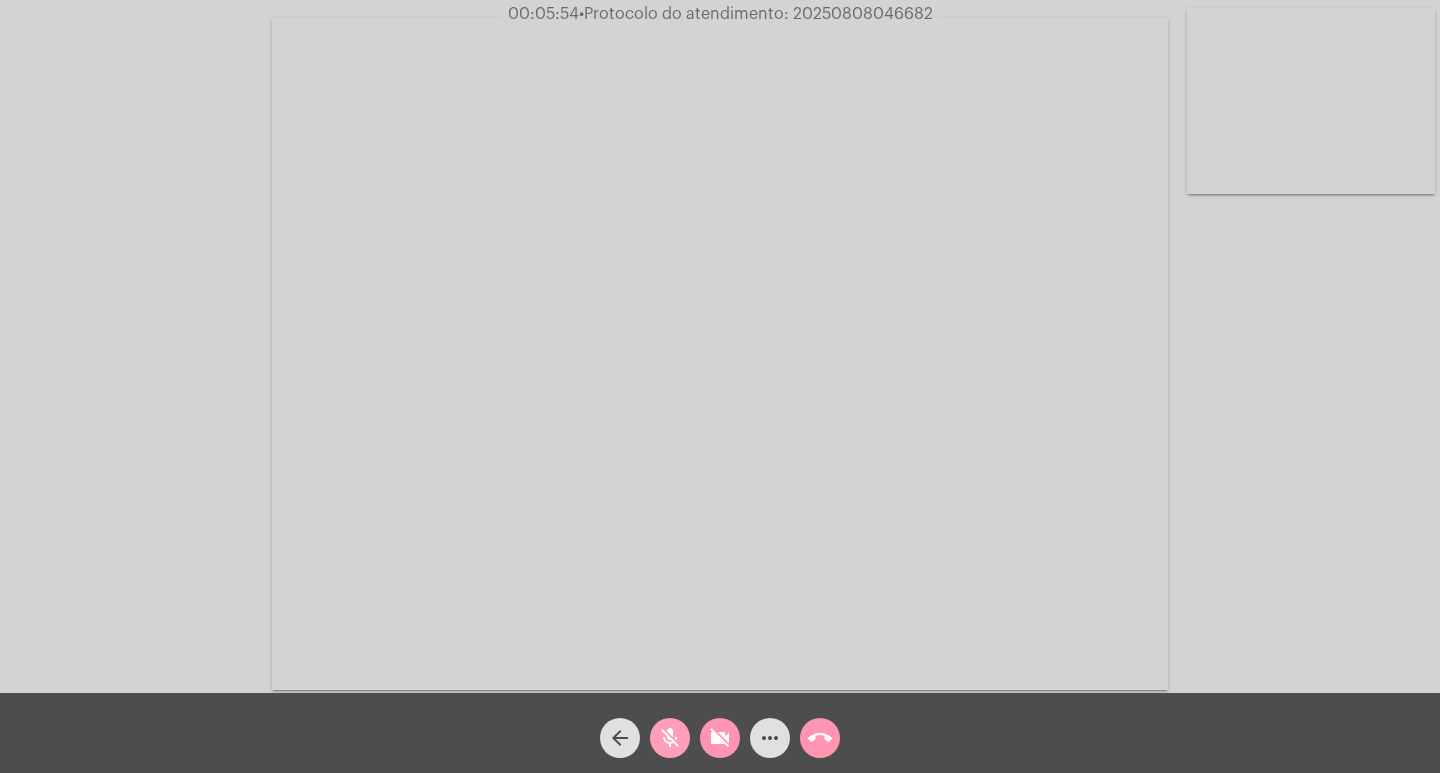 click on "mic_off" 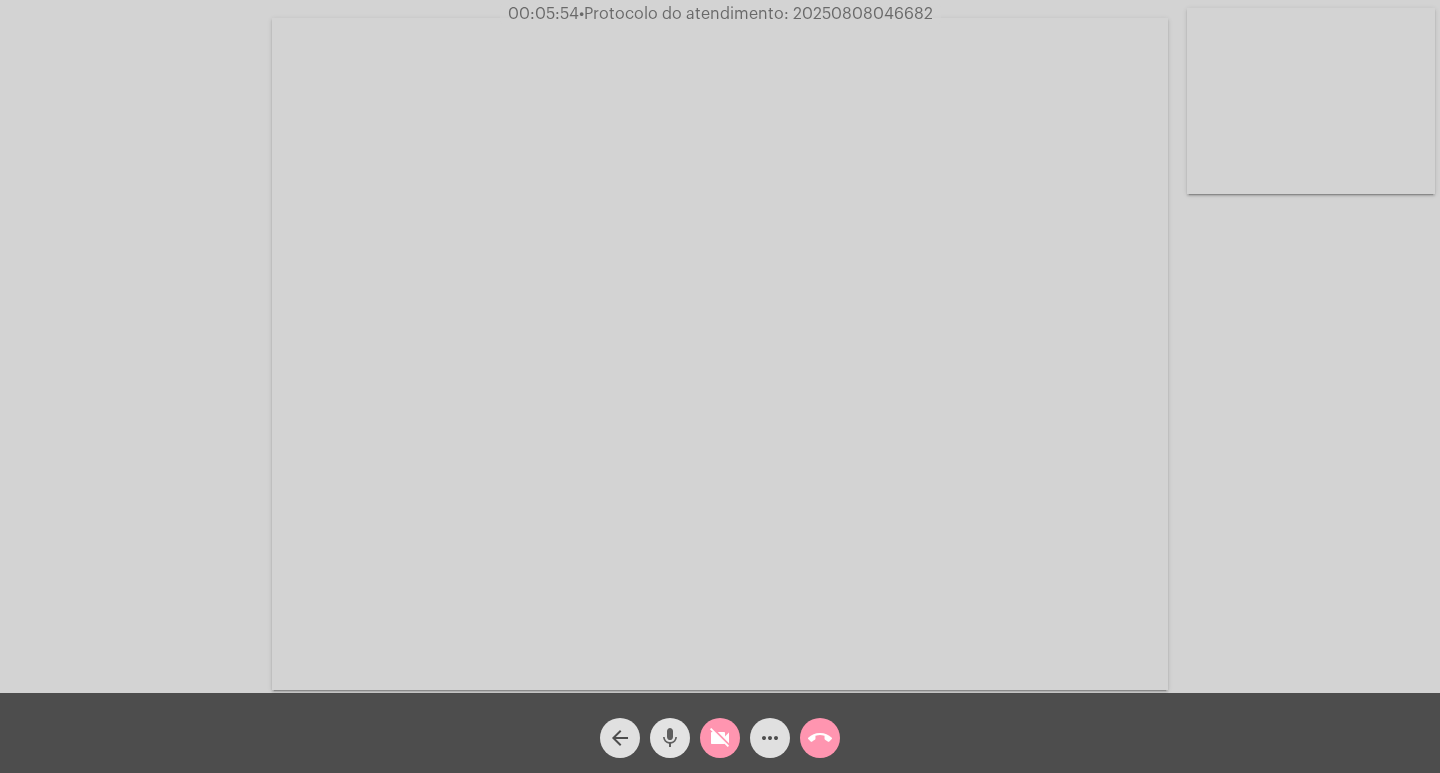 click on "more_horiz" 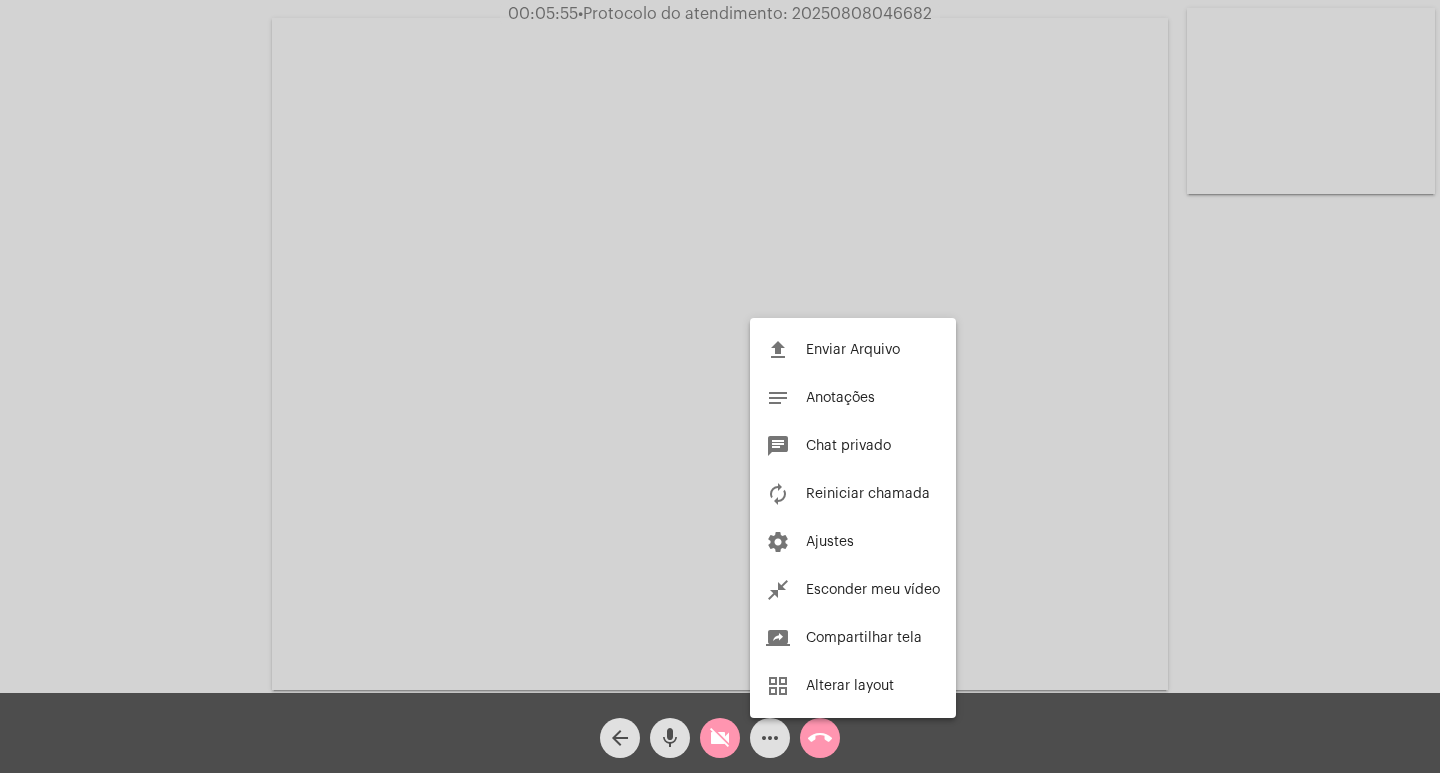 click at bounding box center (720, 386) 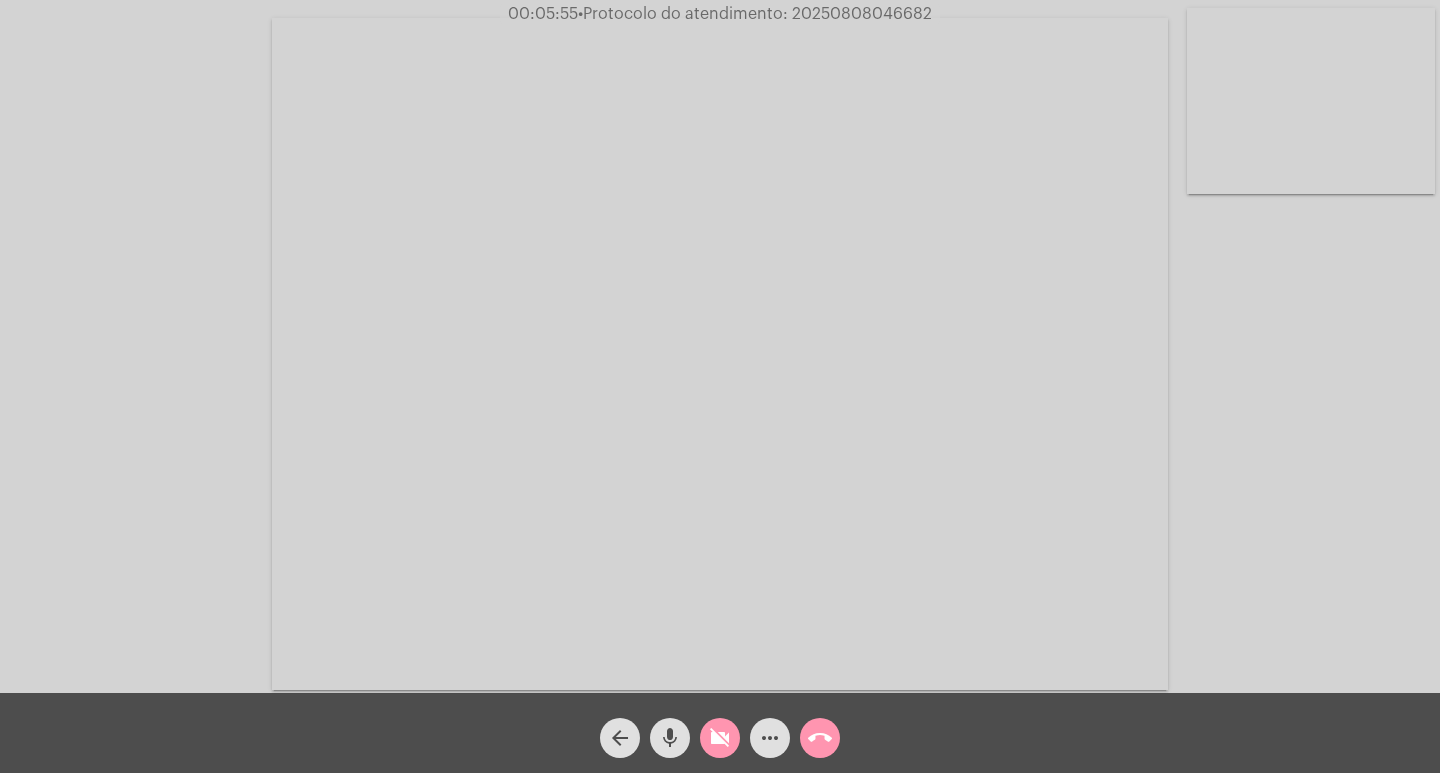 click on "videocam_off" 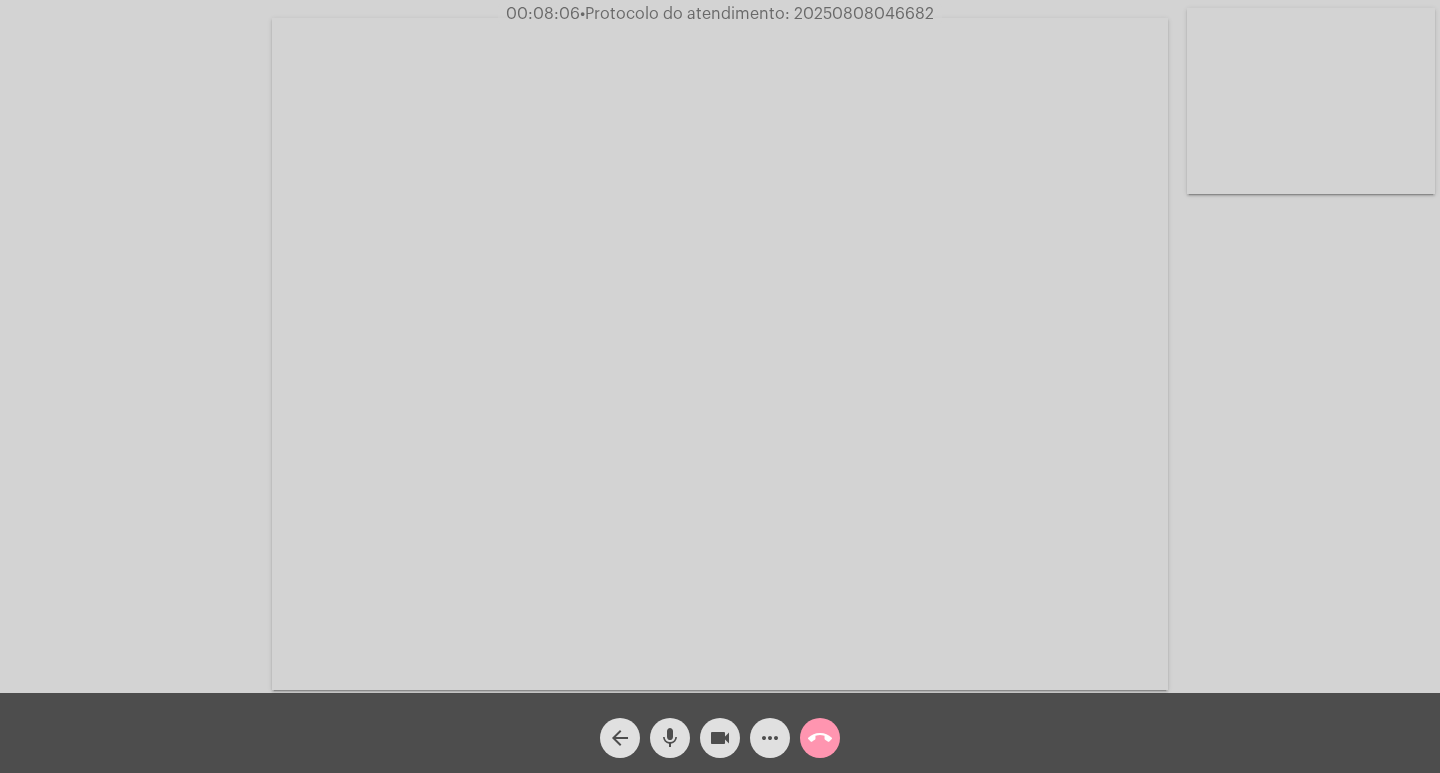click at bounding box center [720, 354] 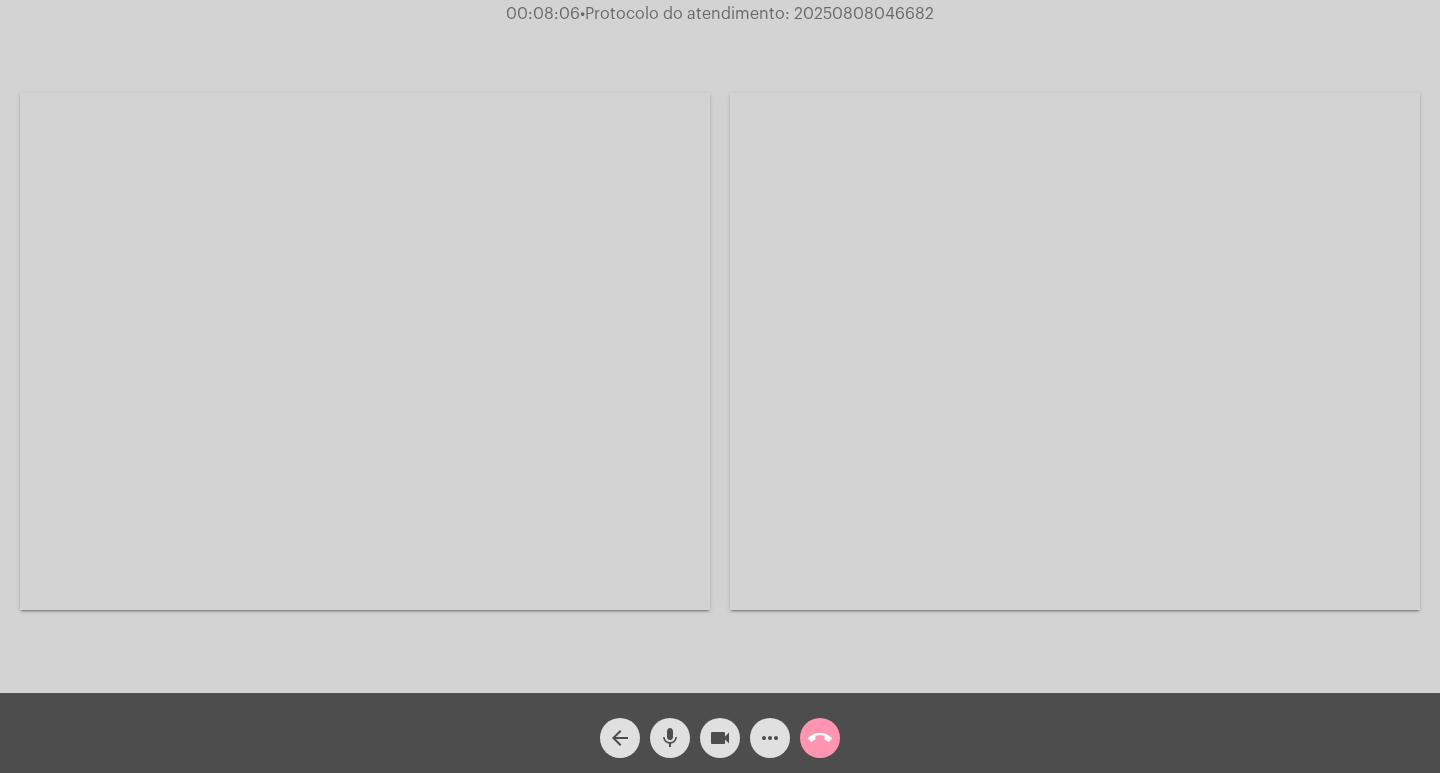 click on "•  Protocolo do atendimento: 20250808046682" 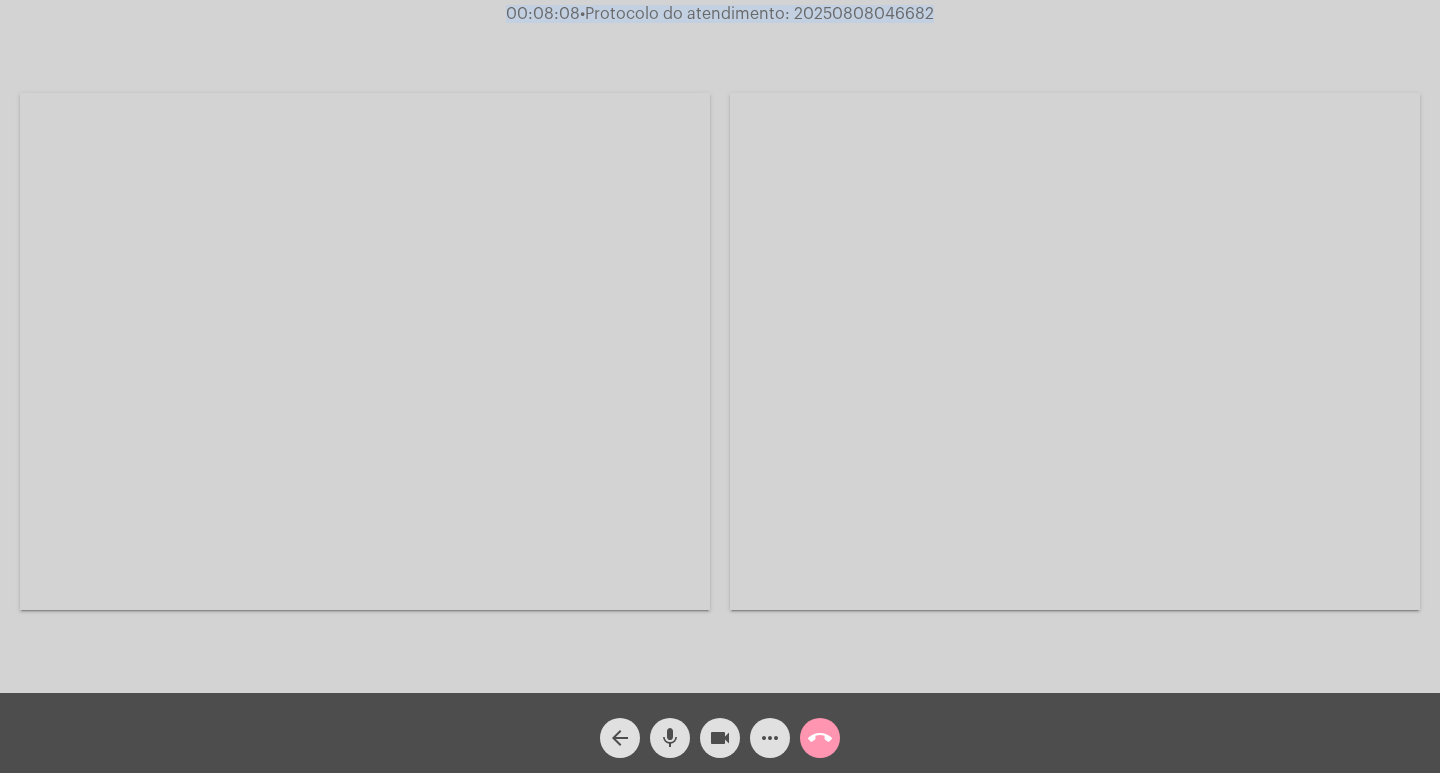 click on "•  Protocolo do atendimento: 20250808046682" 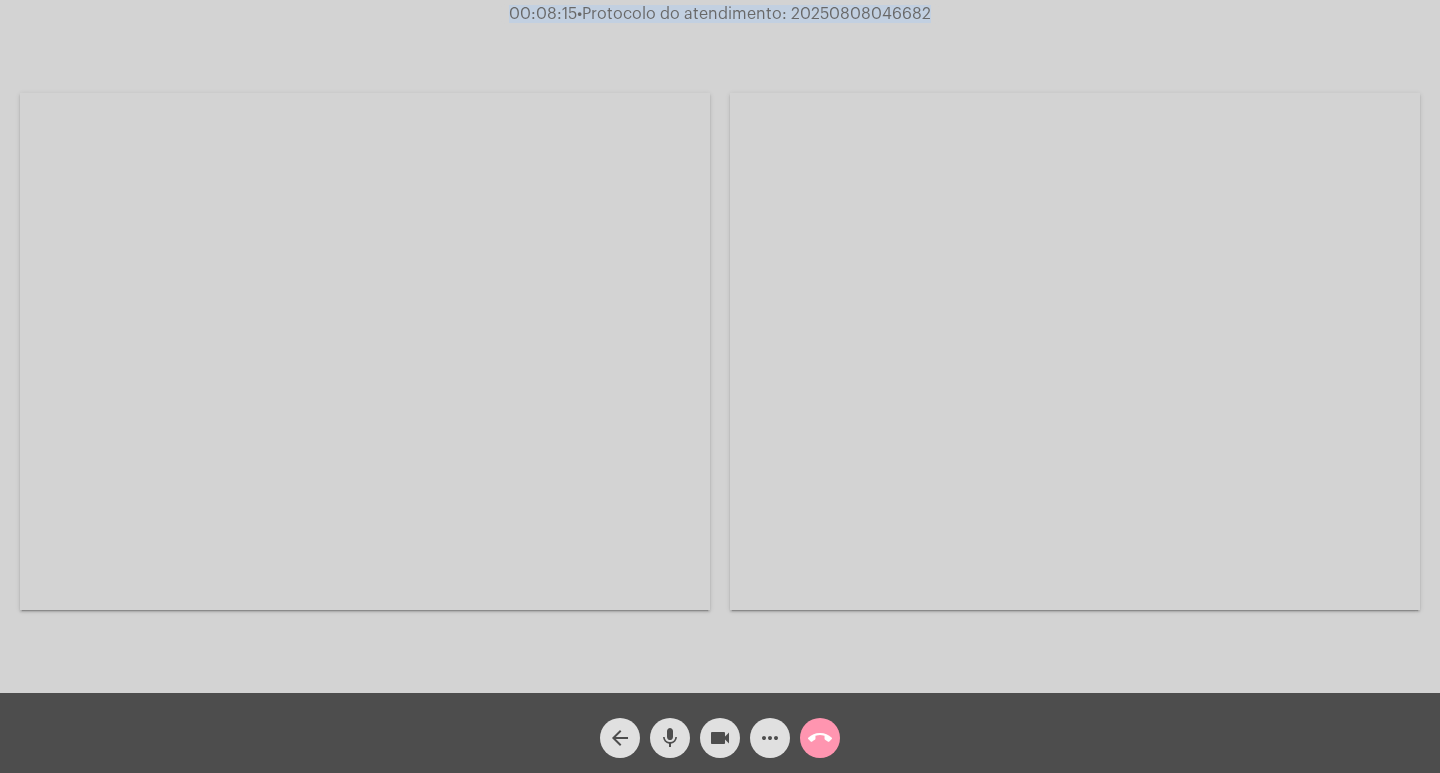 click at bounding box center [365, 351] 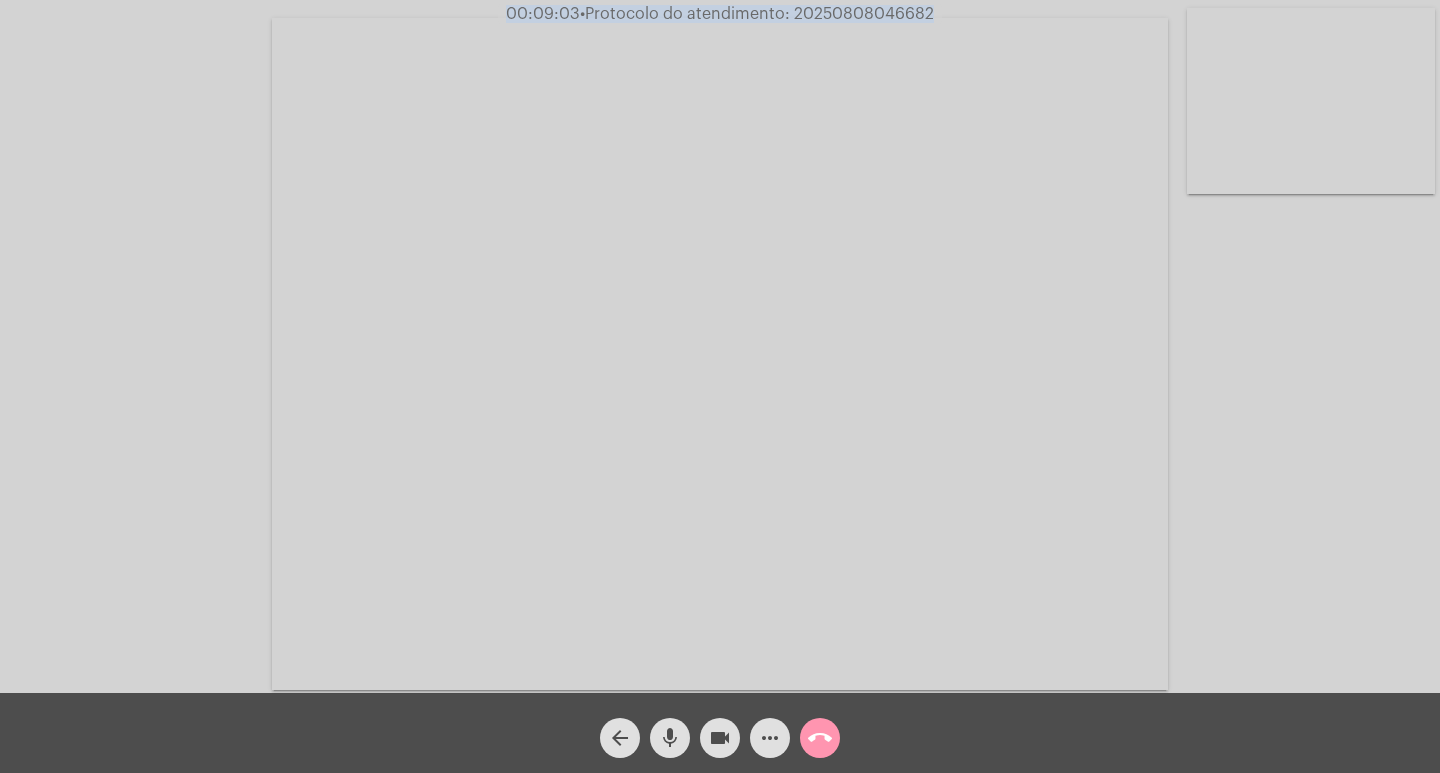 click on "call_end" 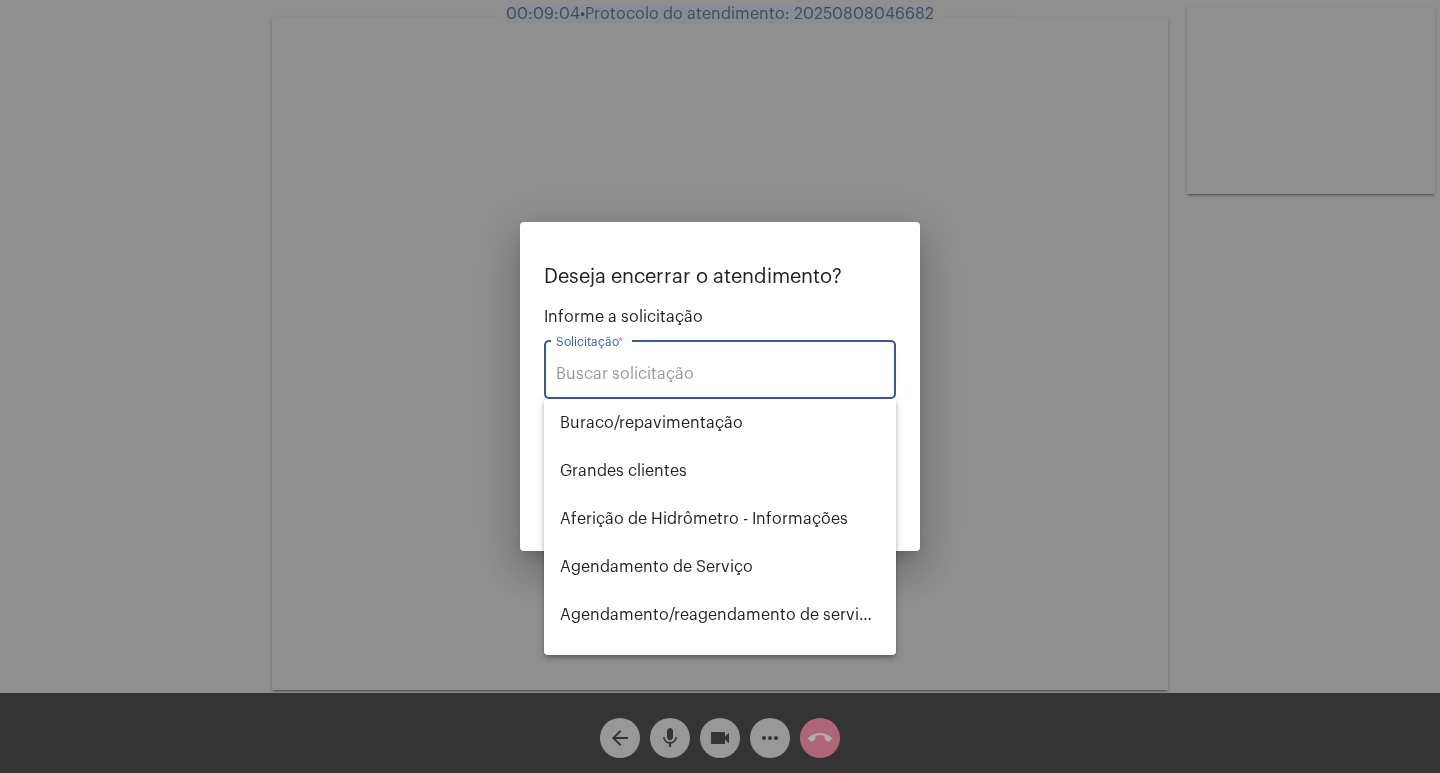 click on "Solicitação  *" at bounding box center [720, 367] 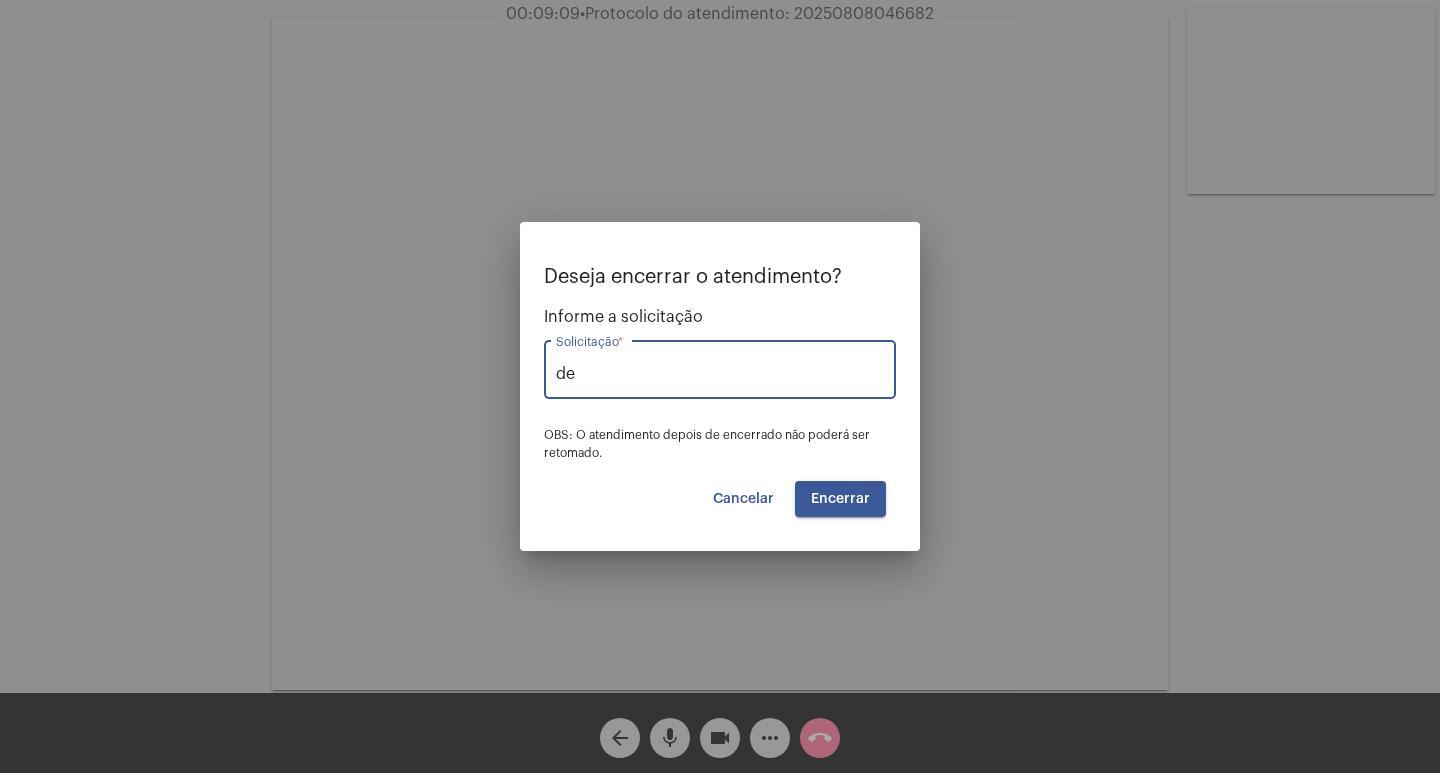 type on "d" 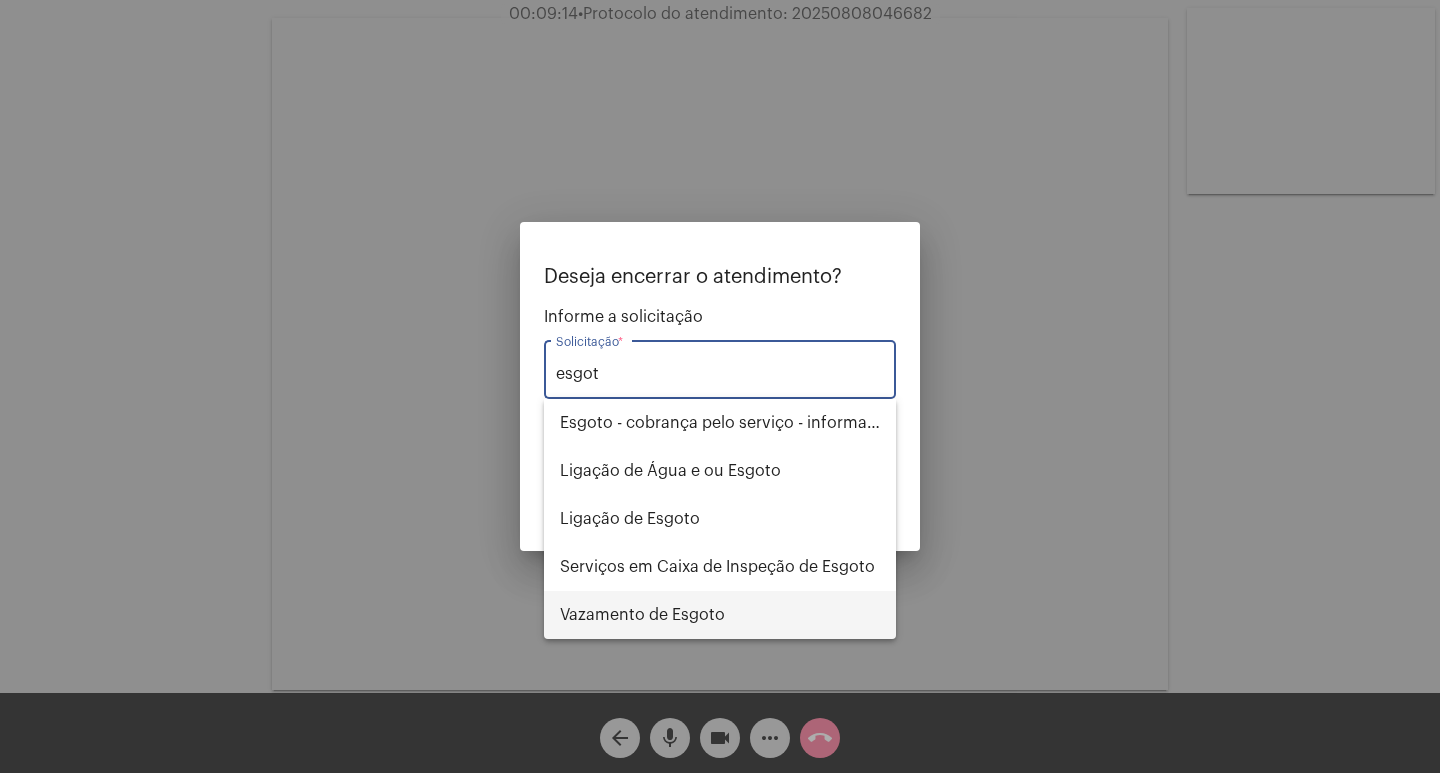click on "⁠Vazamento de Esgoto" at bounding box center [720, 615] 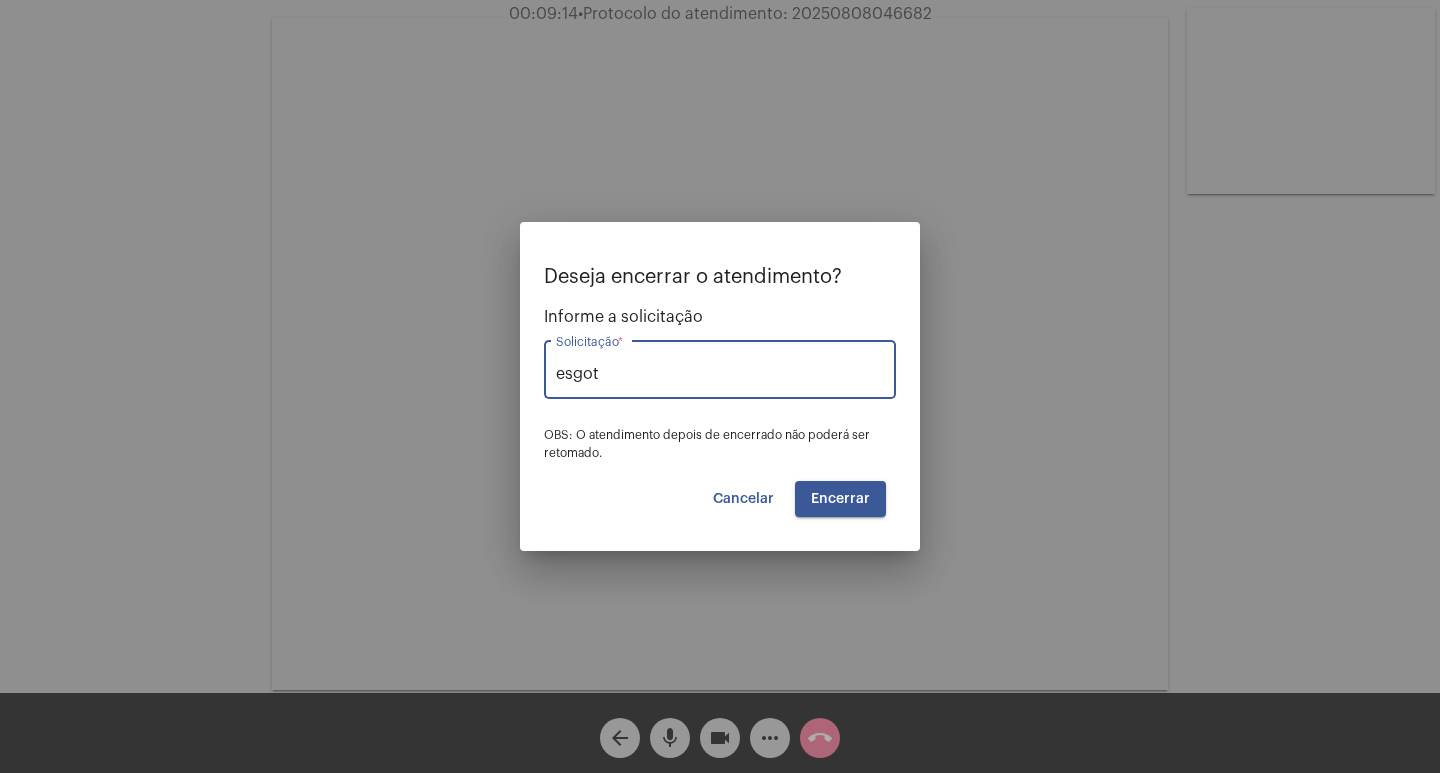 type on "⁠Vazamento de Esgoto" 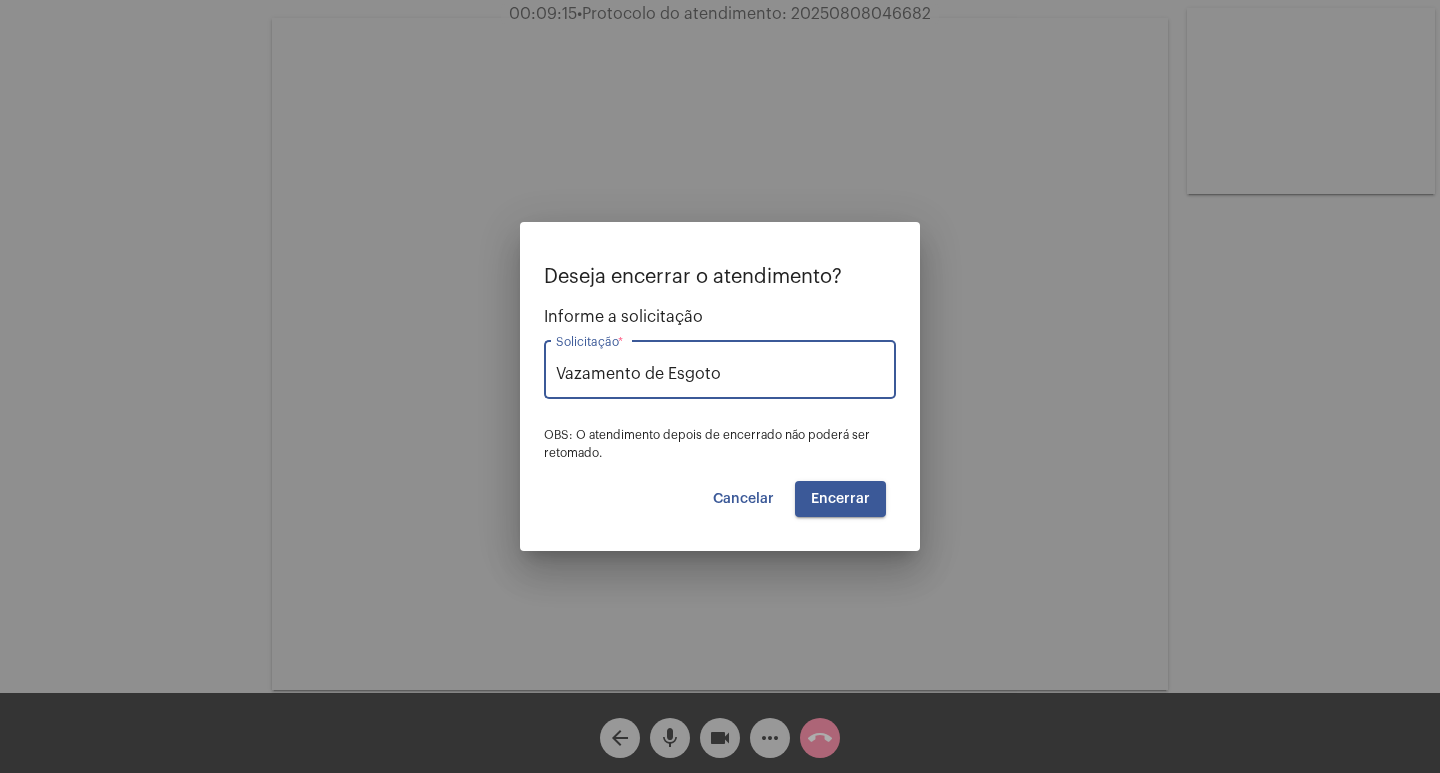 click on "Encerrar" at bounding box center [840, 499] 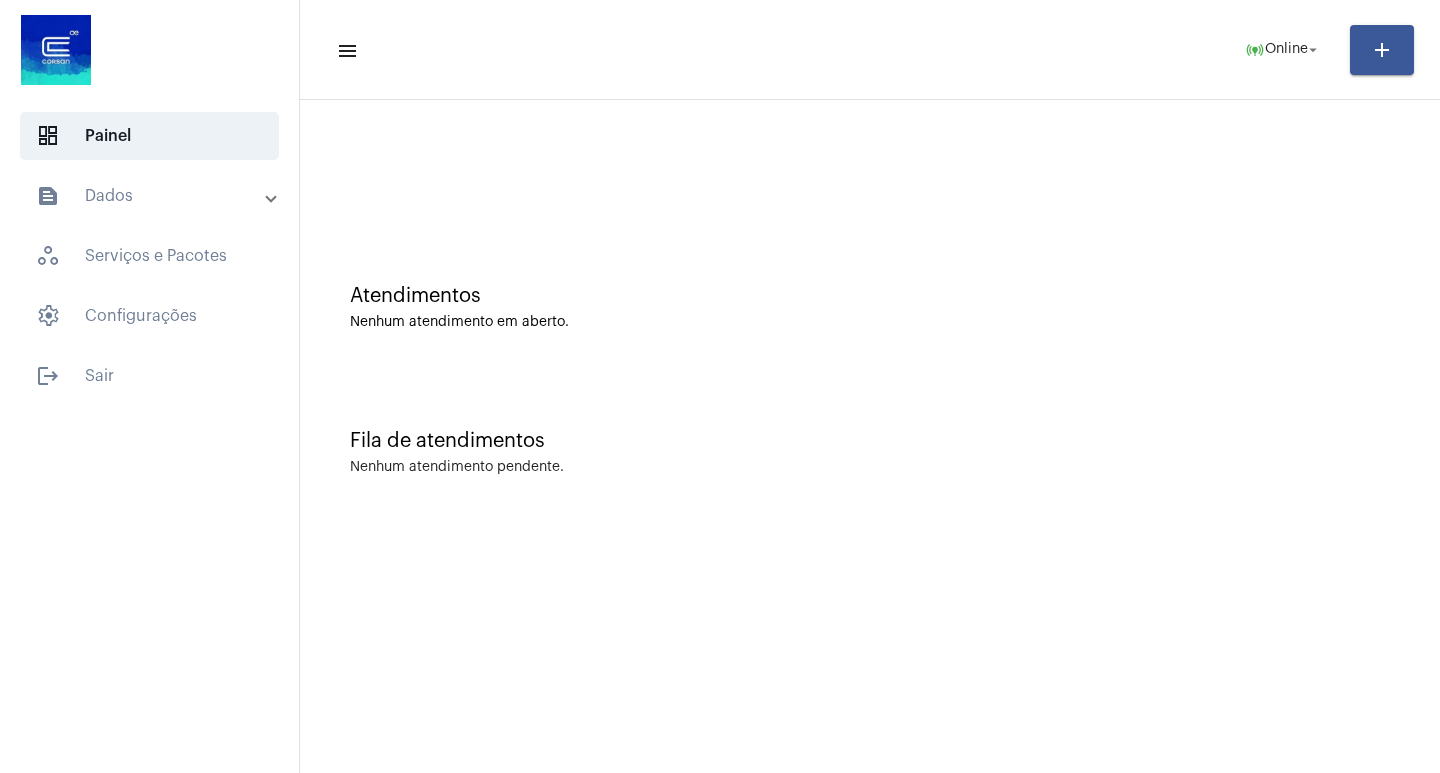 drag, startPoint x: 1020, startPoint y: 14, endPoint x: 1047, endPoint y: 64, distance: 56.82429 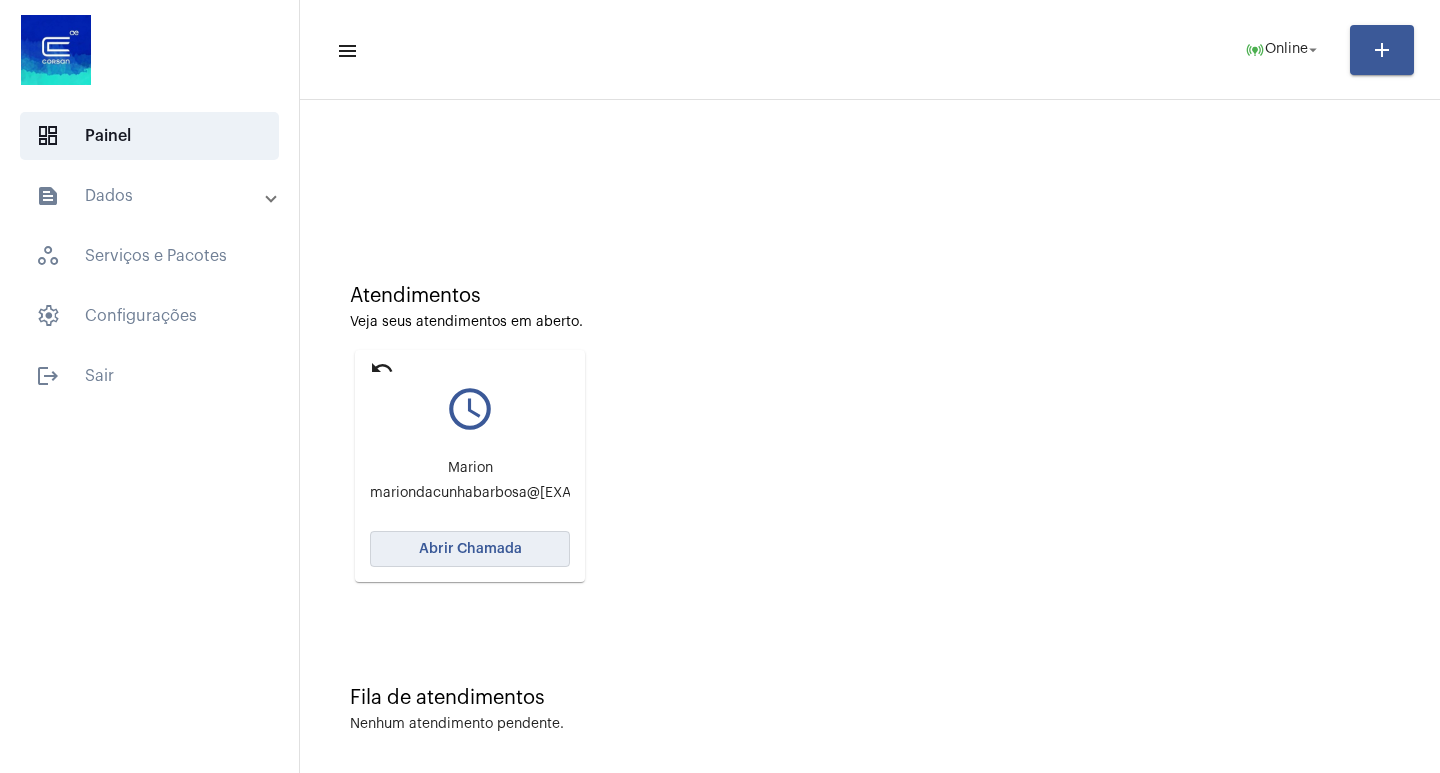 click on "Abrir Chamada" 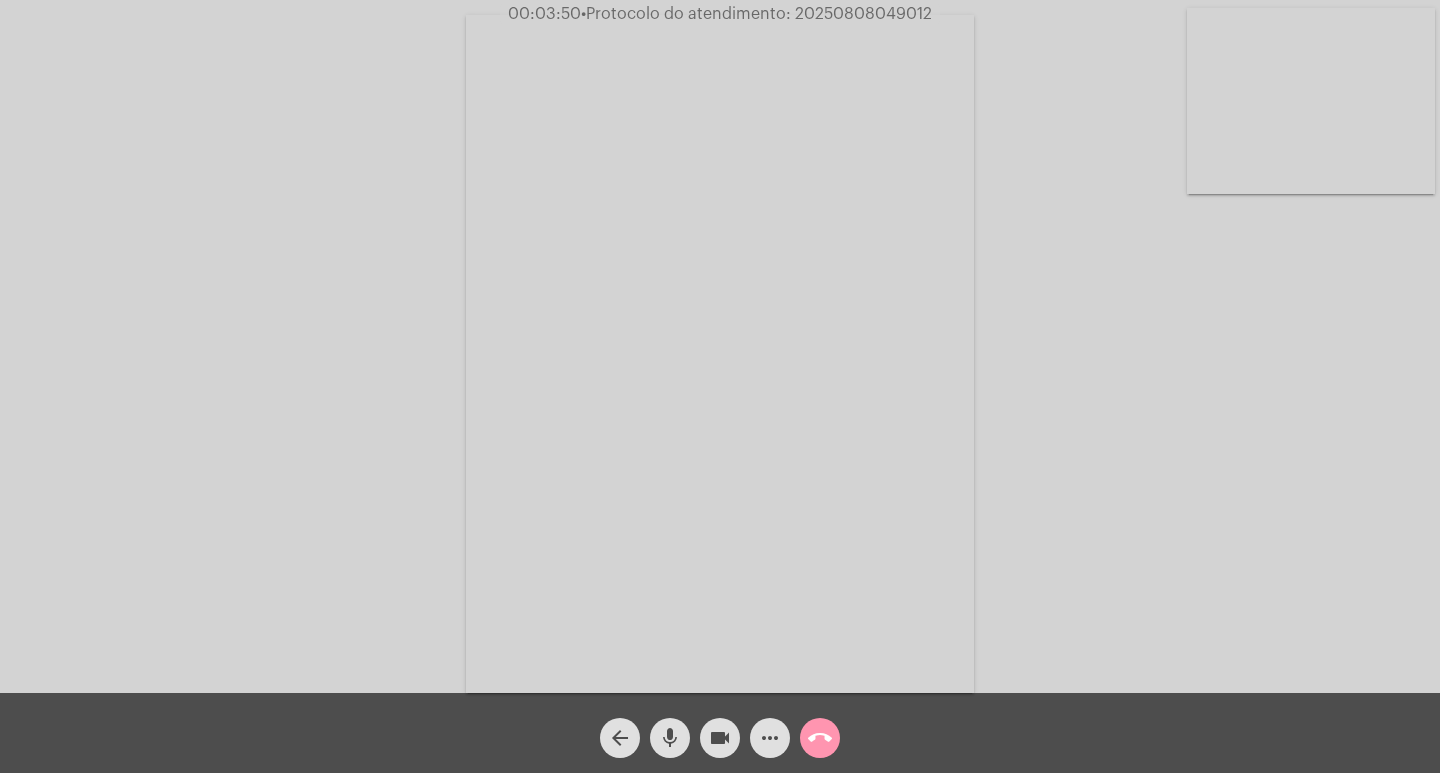click on "Acessando Câmera e Microfone..." 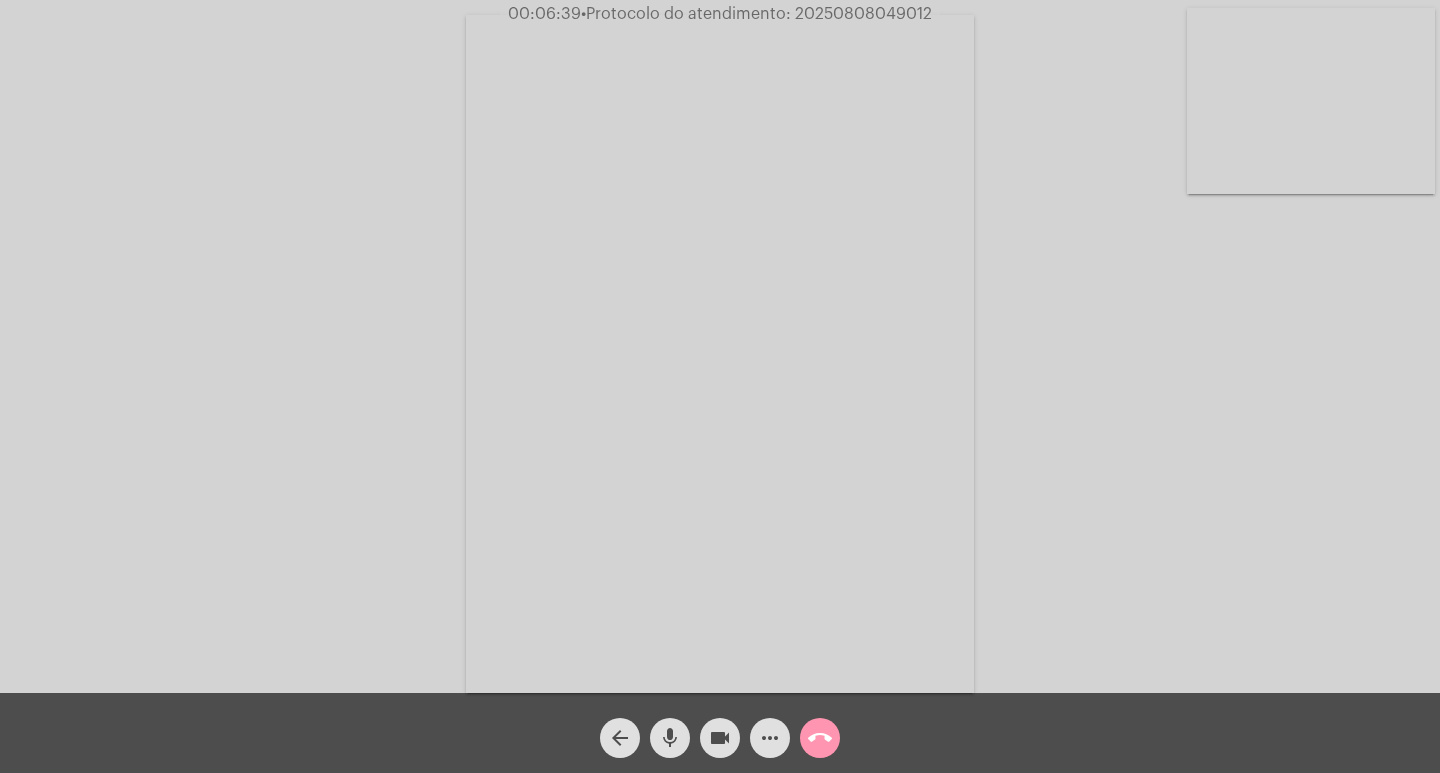 click on "•  Protocolo do atendimento: 20250808049012" 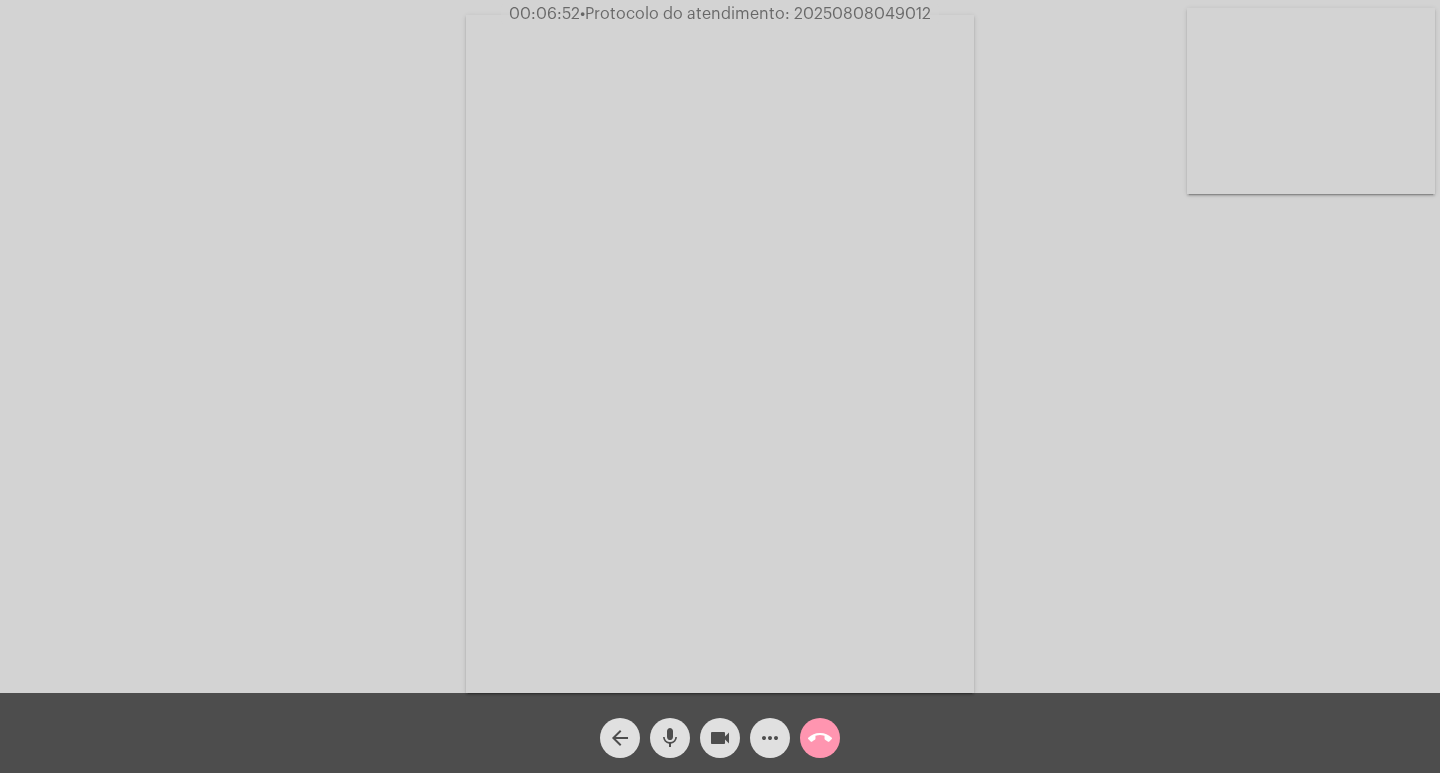 click on "•  Protocolo do atendimento: 20250808049012" 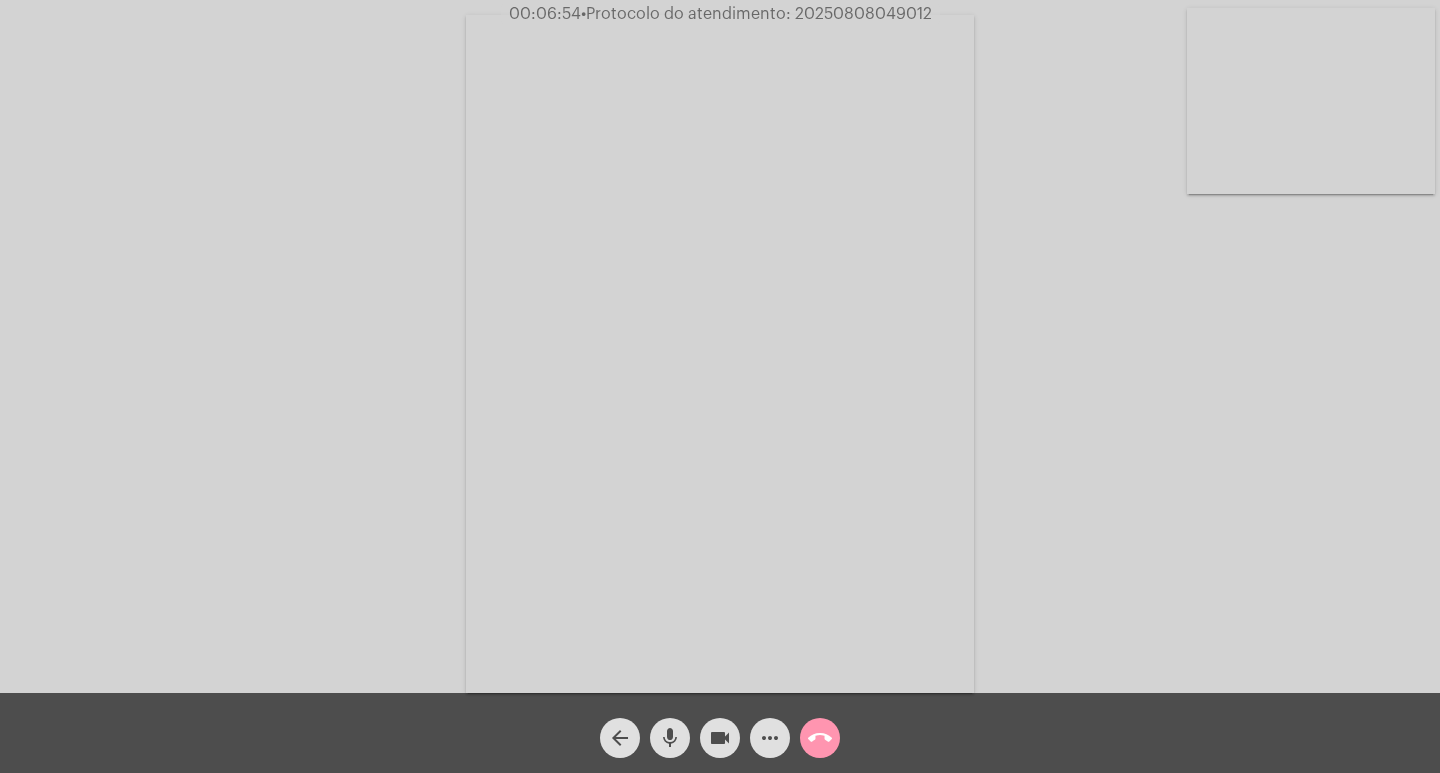 click on "•  Protocolo do atendimento: 20250808049012" 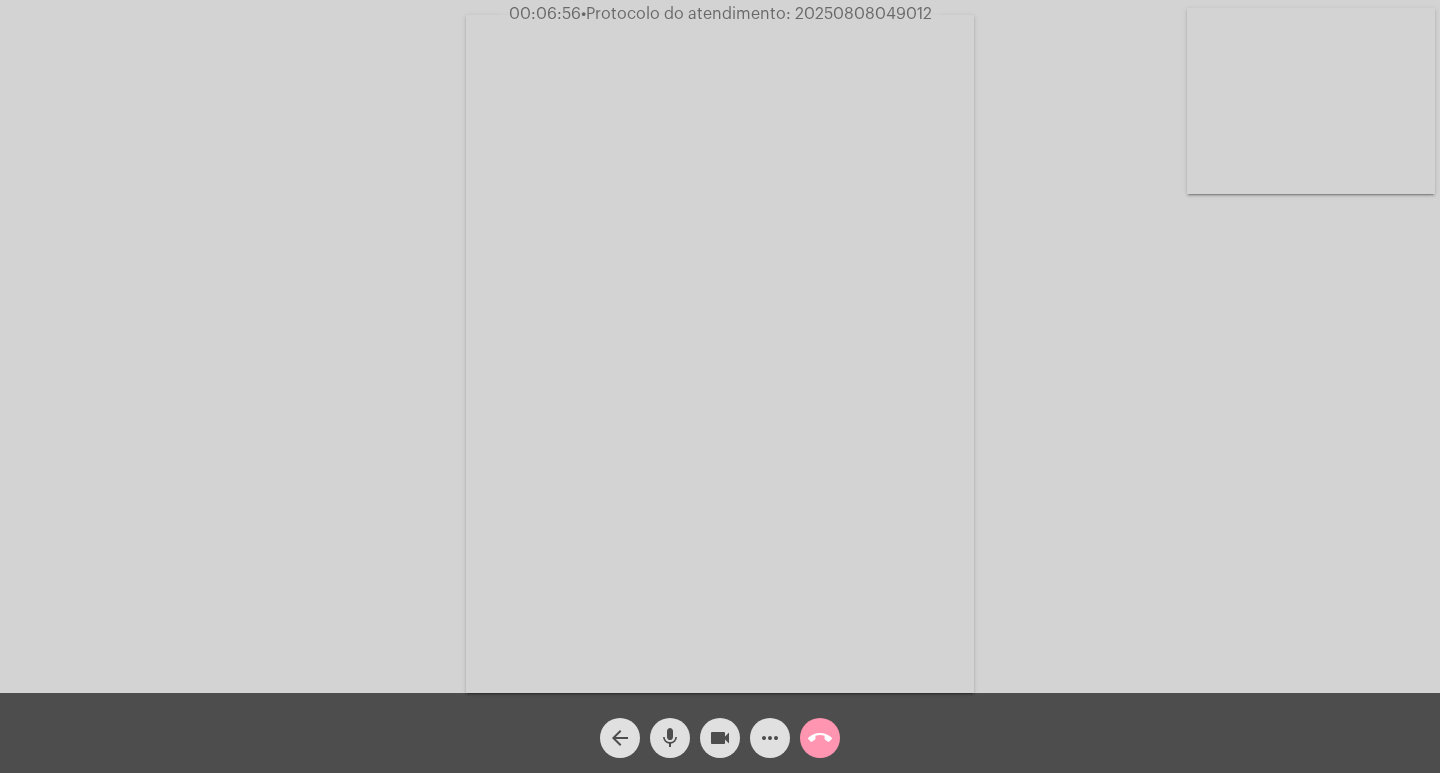 copy on "20250808049012" 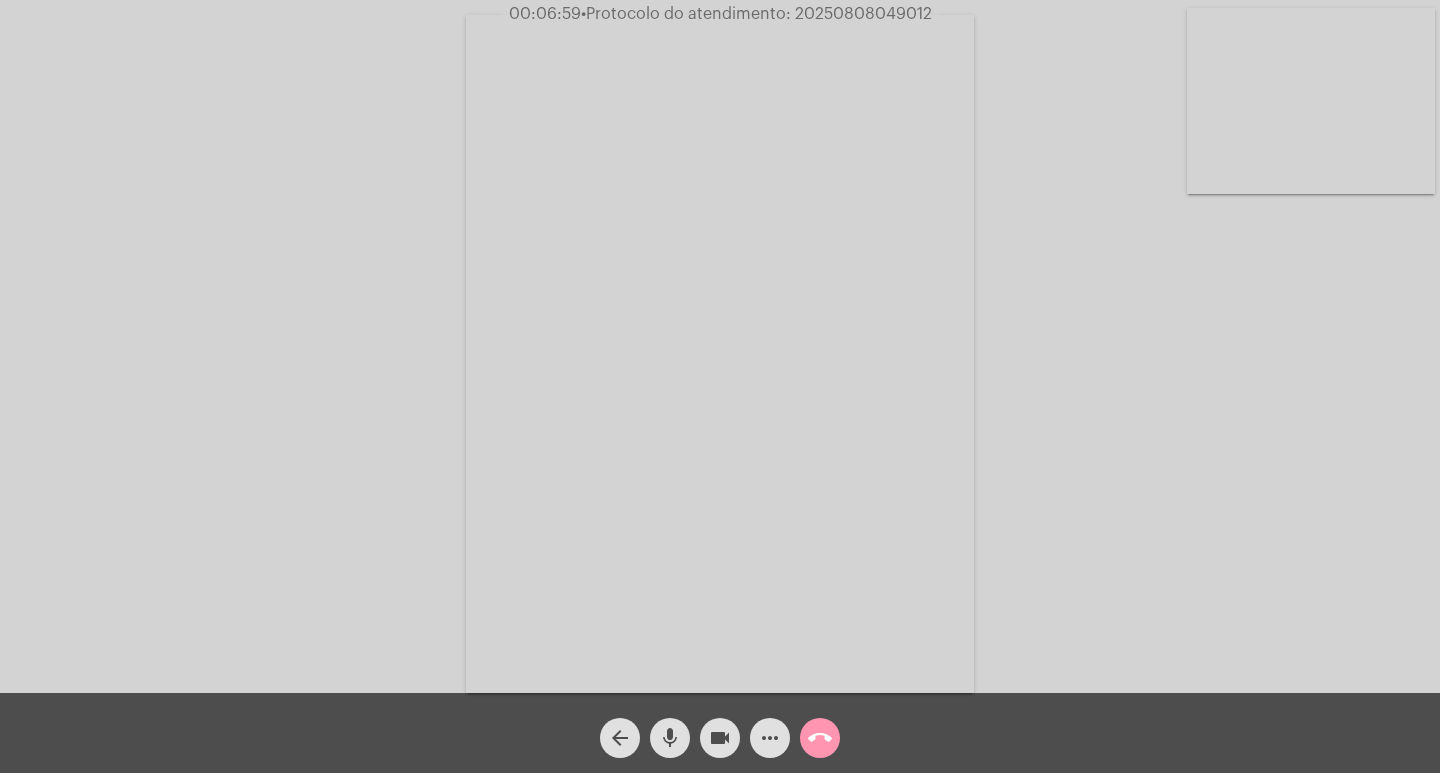 click on "call_end" 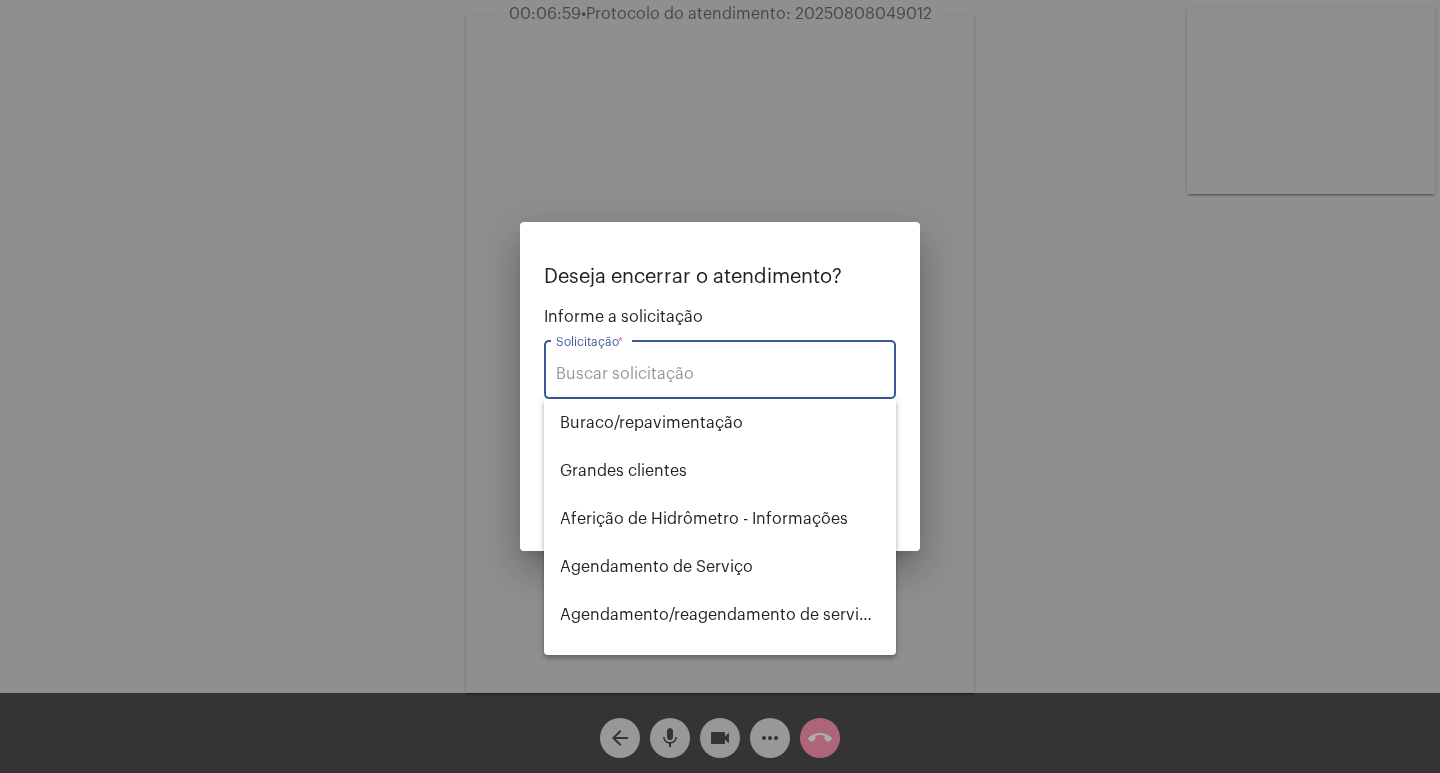 click on "Solicitação  *" at bounding box center (720, 374) 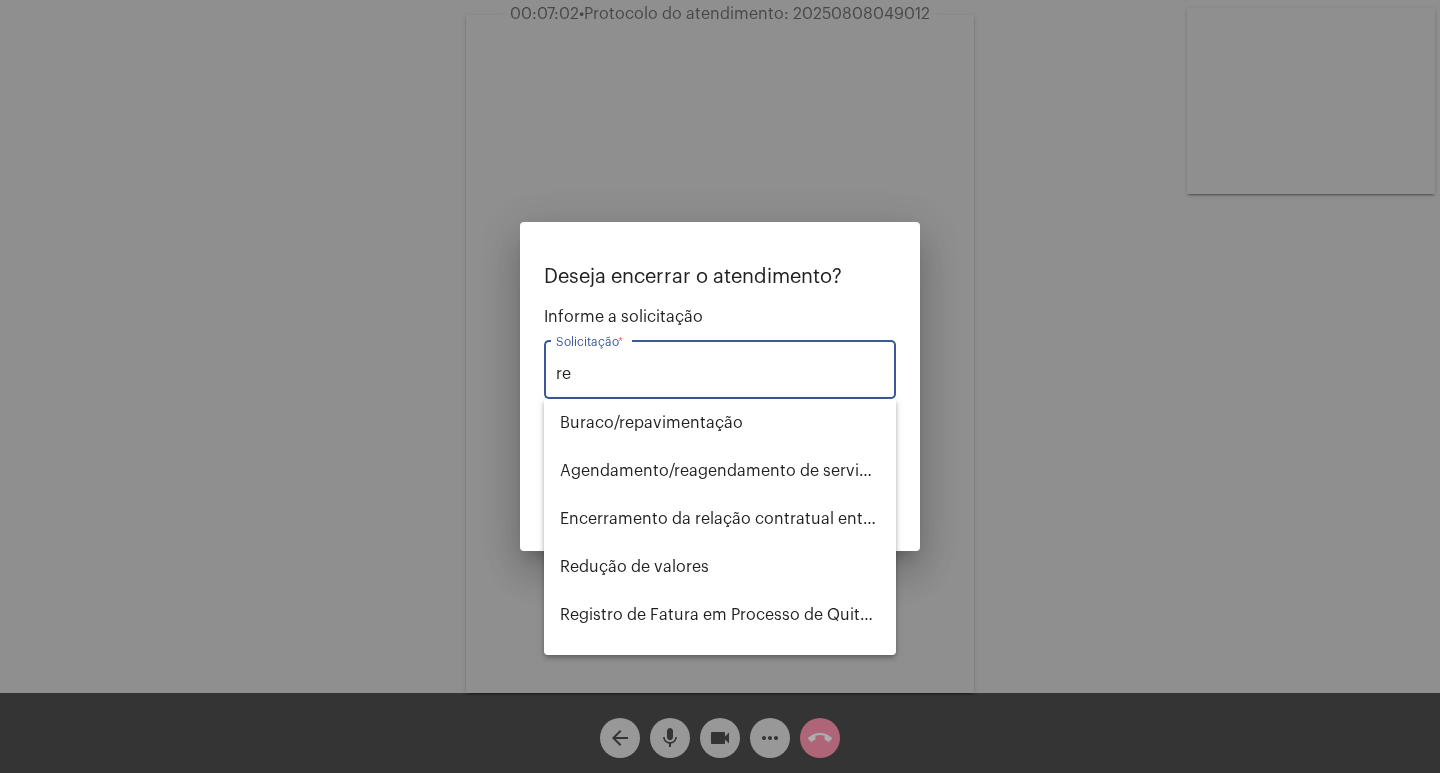 type on "r" 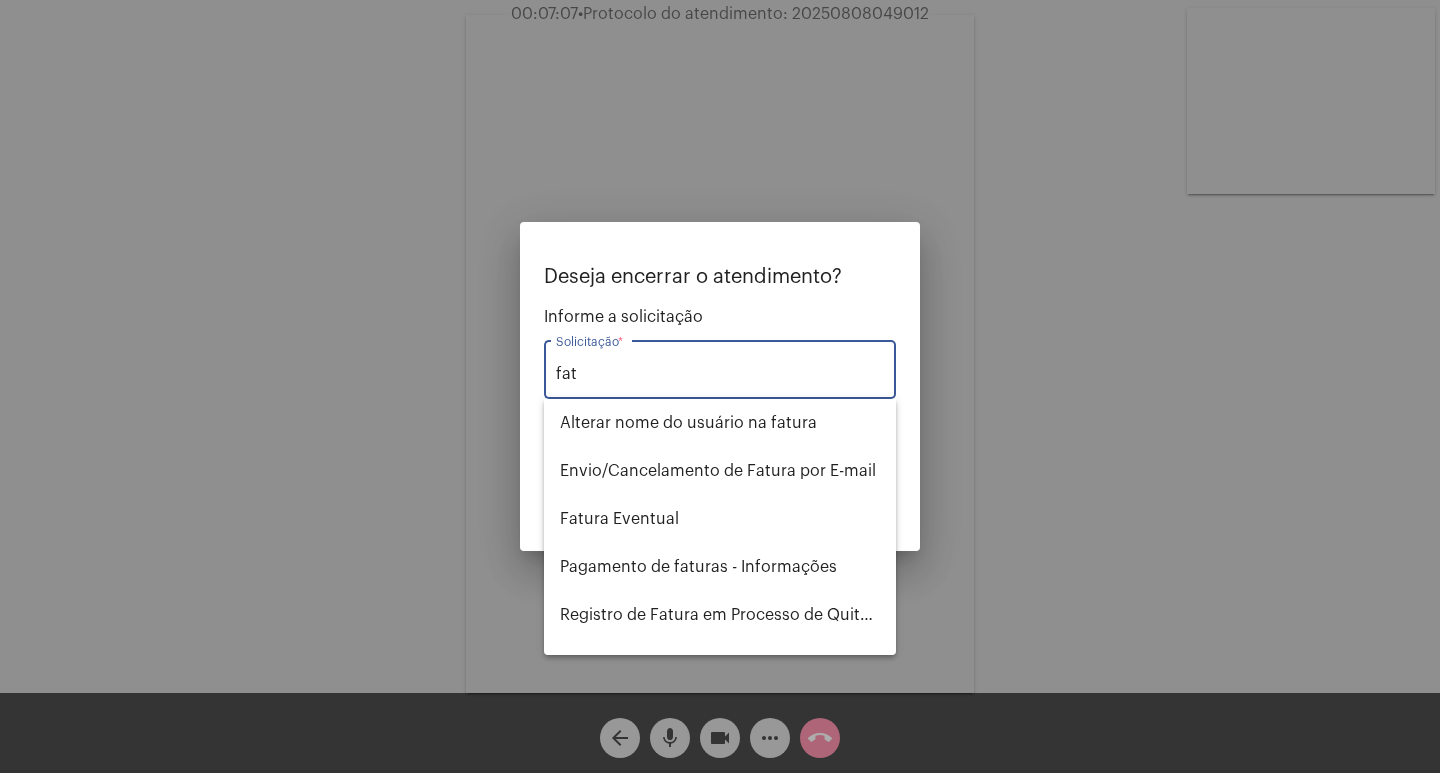 scroll, scrollTop: 200, scrollLeft: 0, axis: vertical 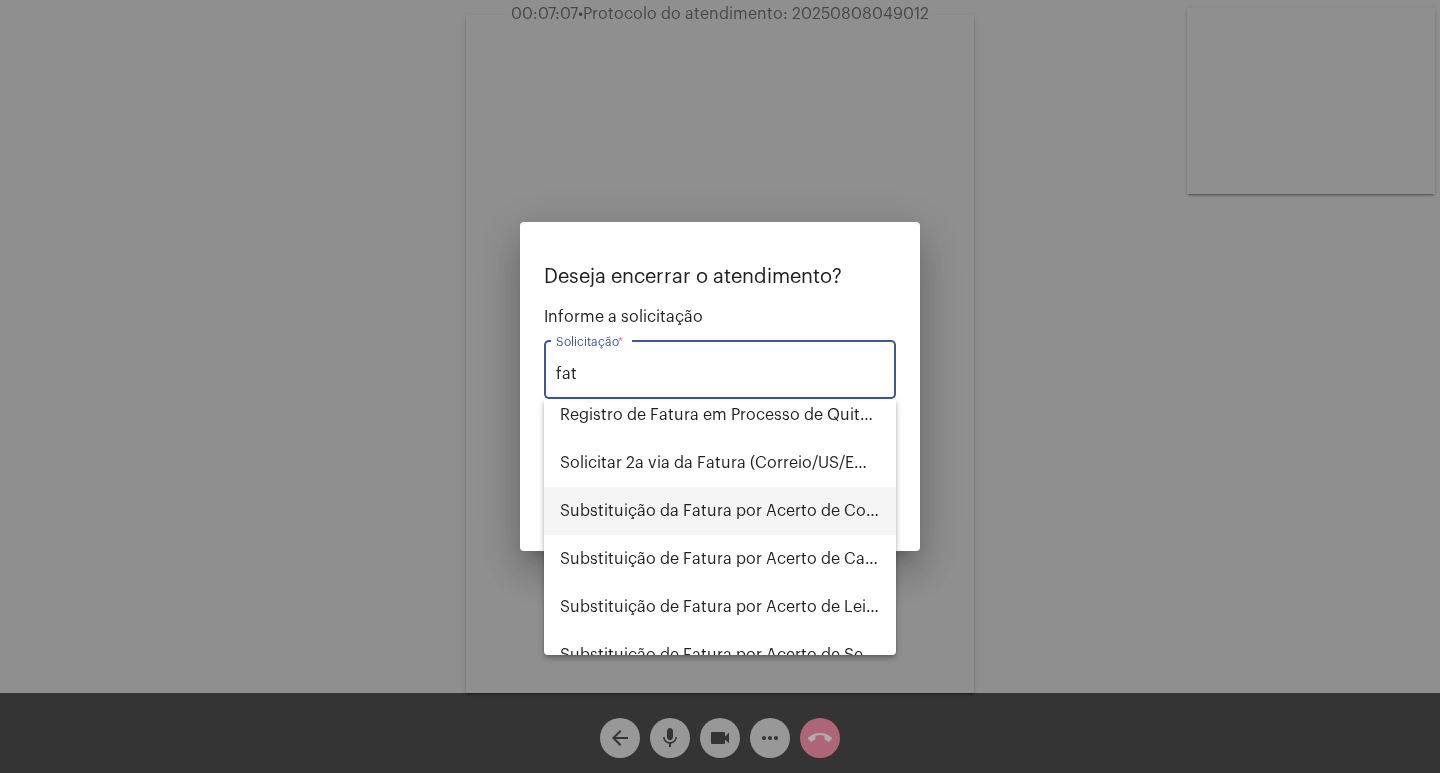 click on "Substituição da Fatura por Acerto de Consumo" at bounding box center [720, 511] 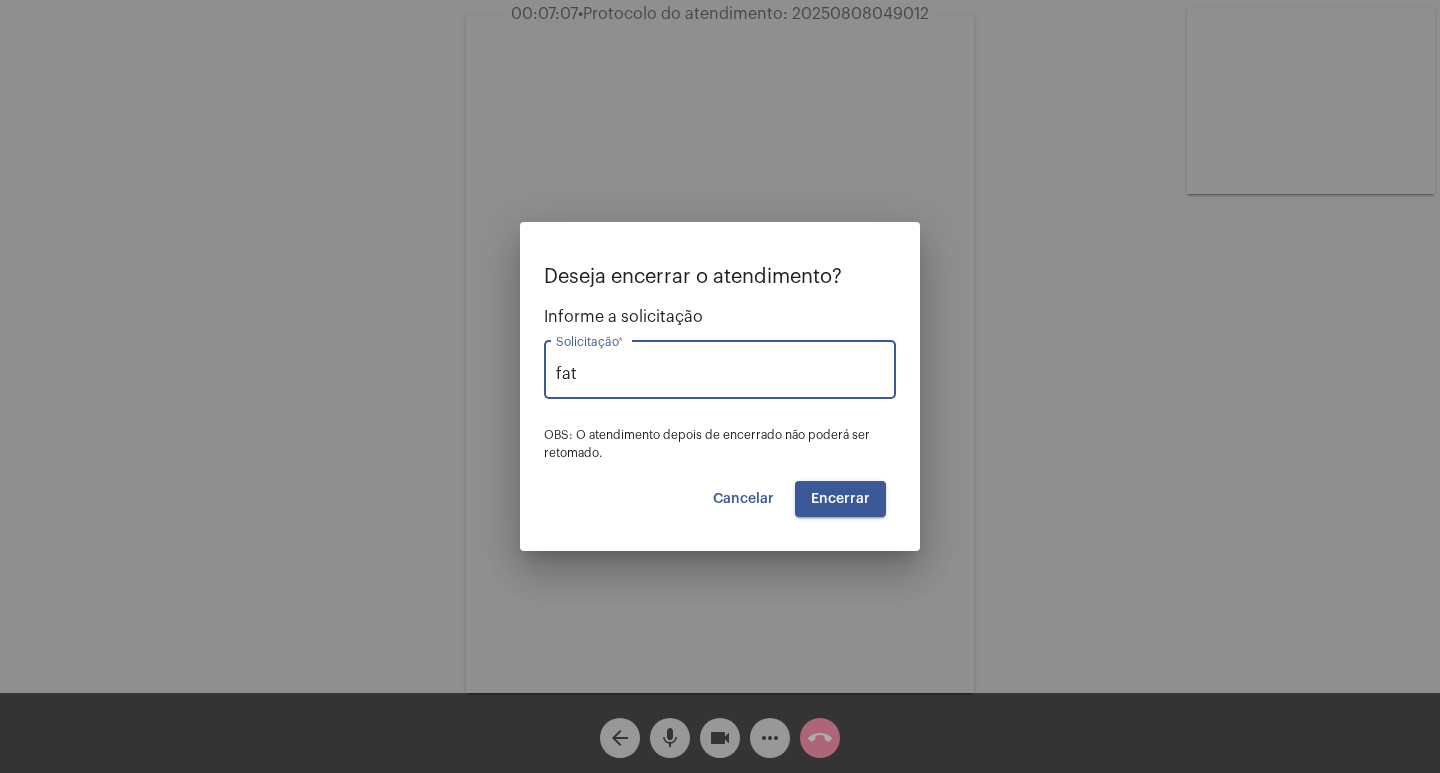type on "Substituição da Fatura por Acerto de Consumo" 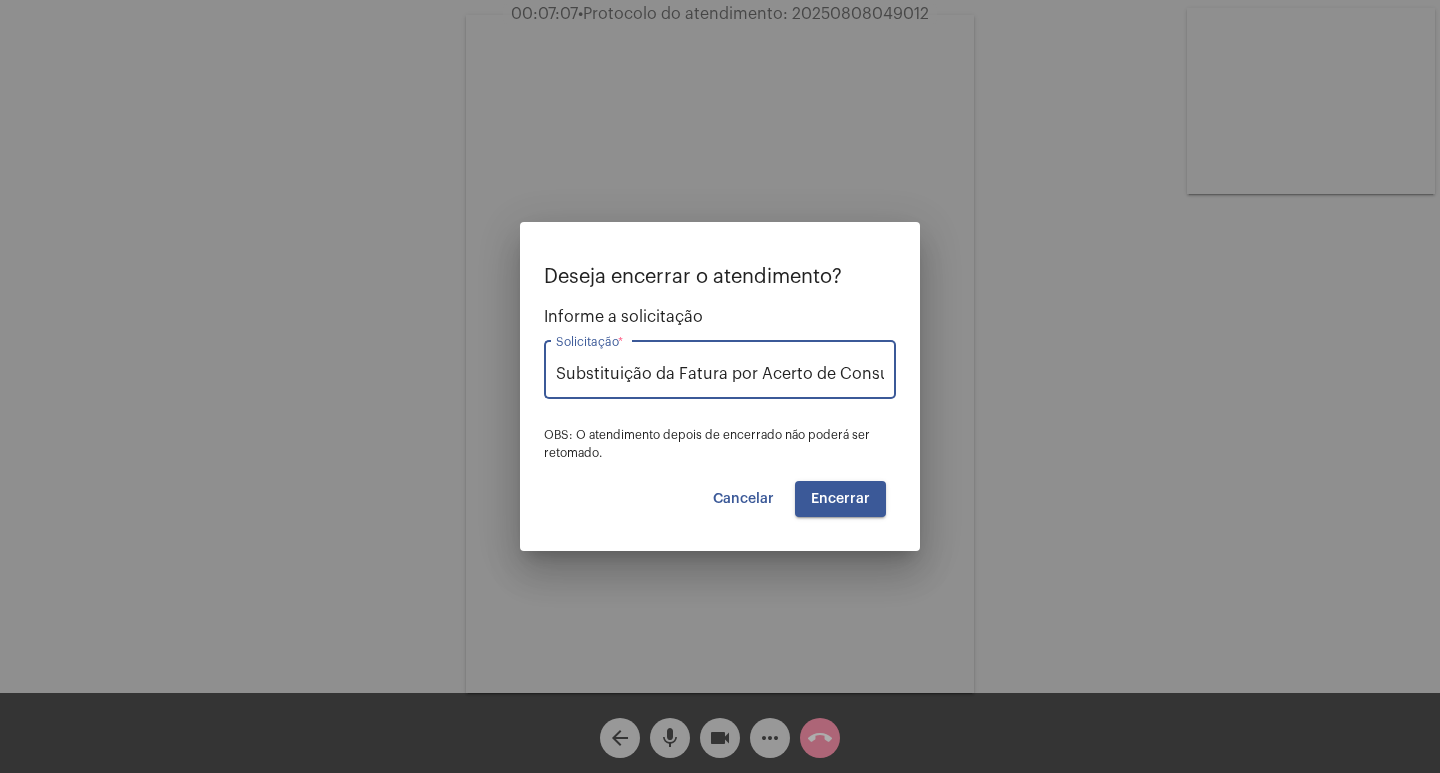 click on "Encerrar" at bounding box center (840, 499) 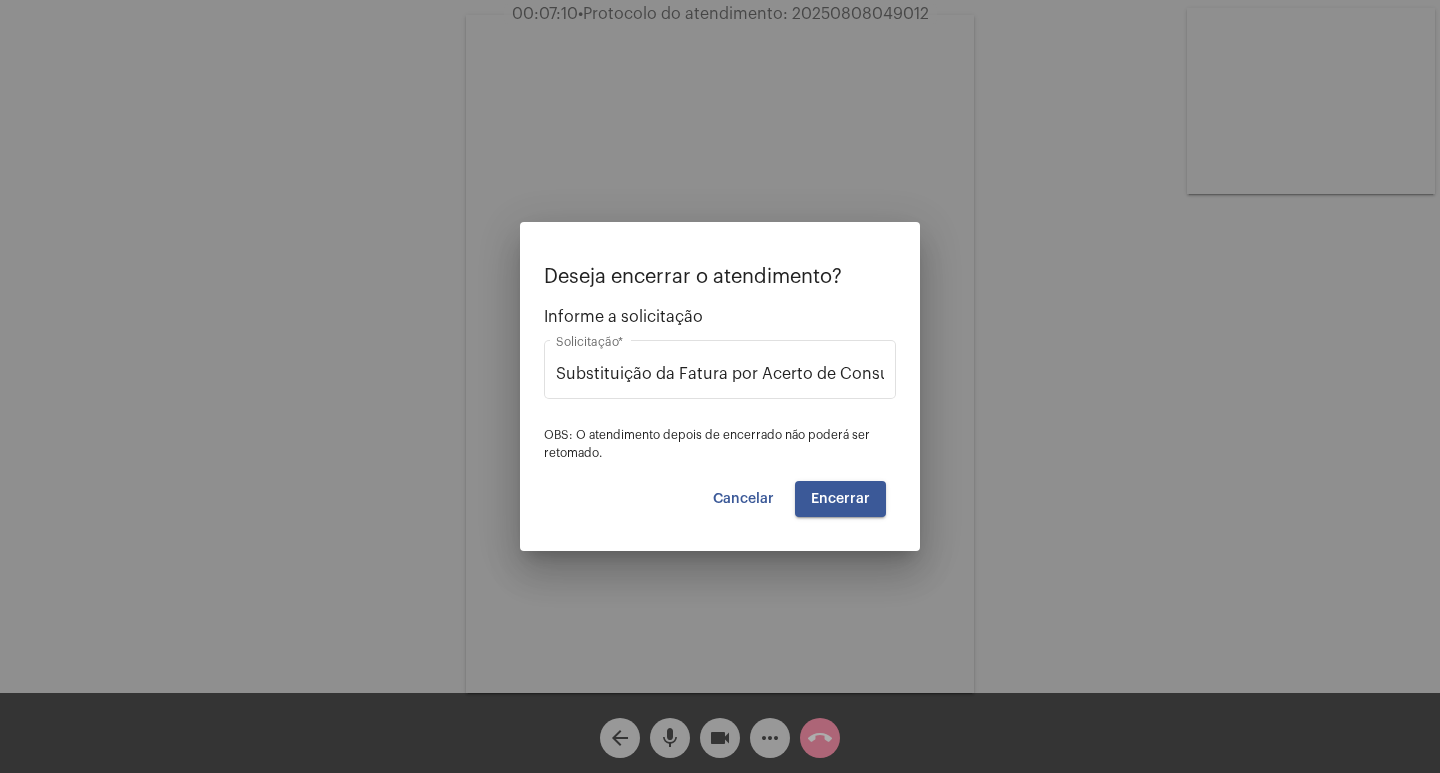 scroll, scrollTop: 0, scrollLeft: 0, axis: both 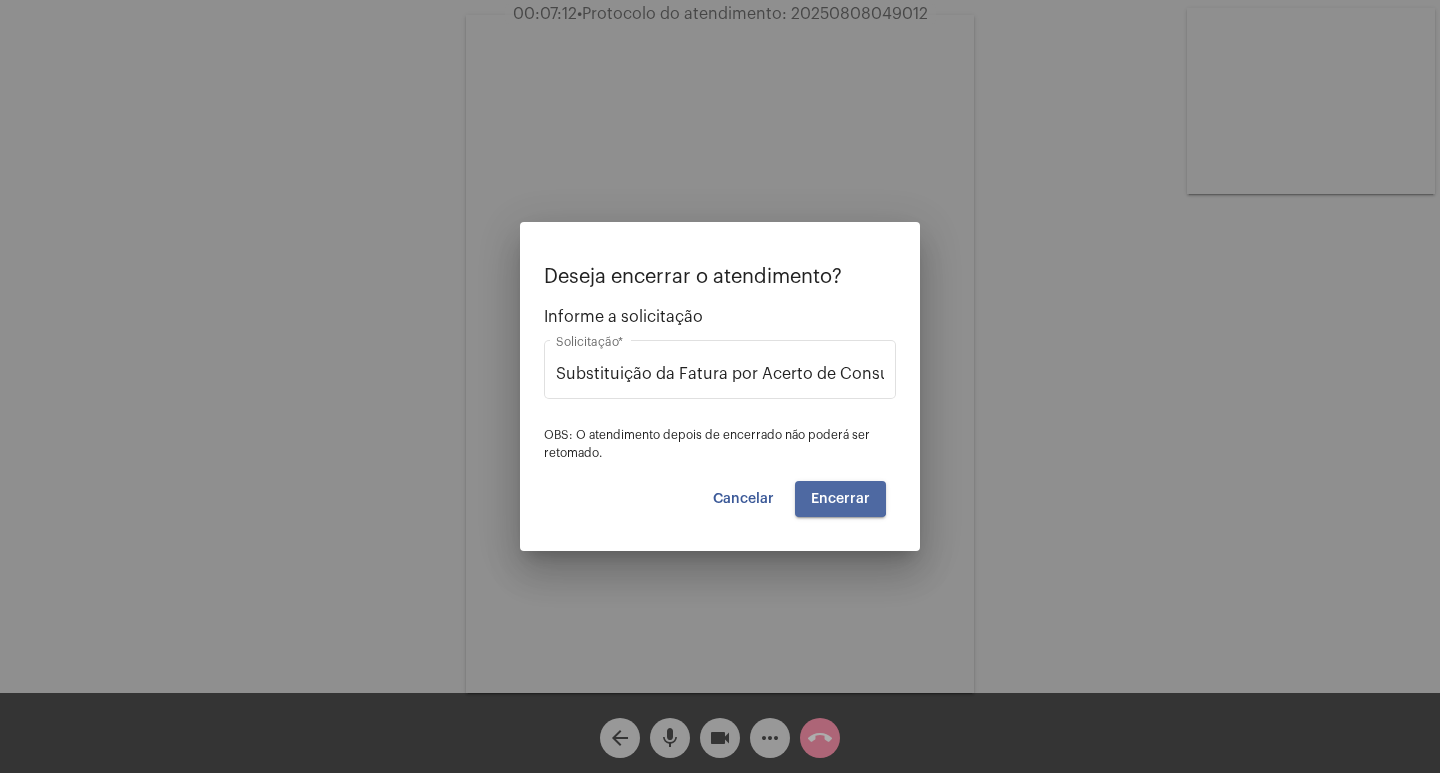 click on "Encerrar" at bounding box center (840, 499) 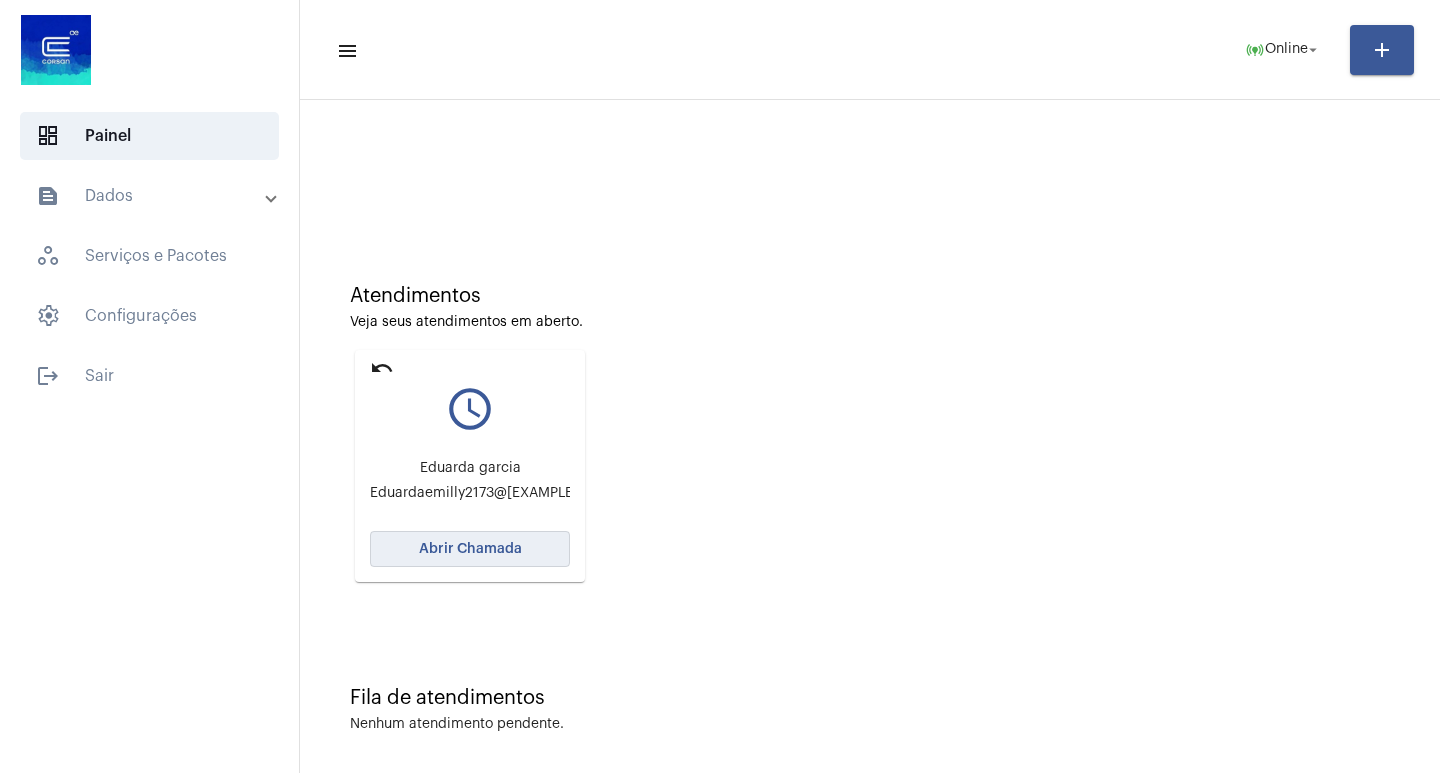 click on "Abrir Chamada" 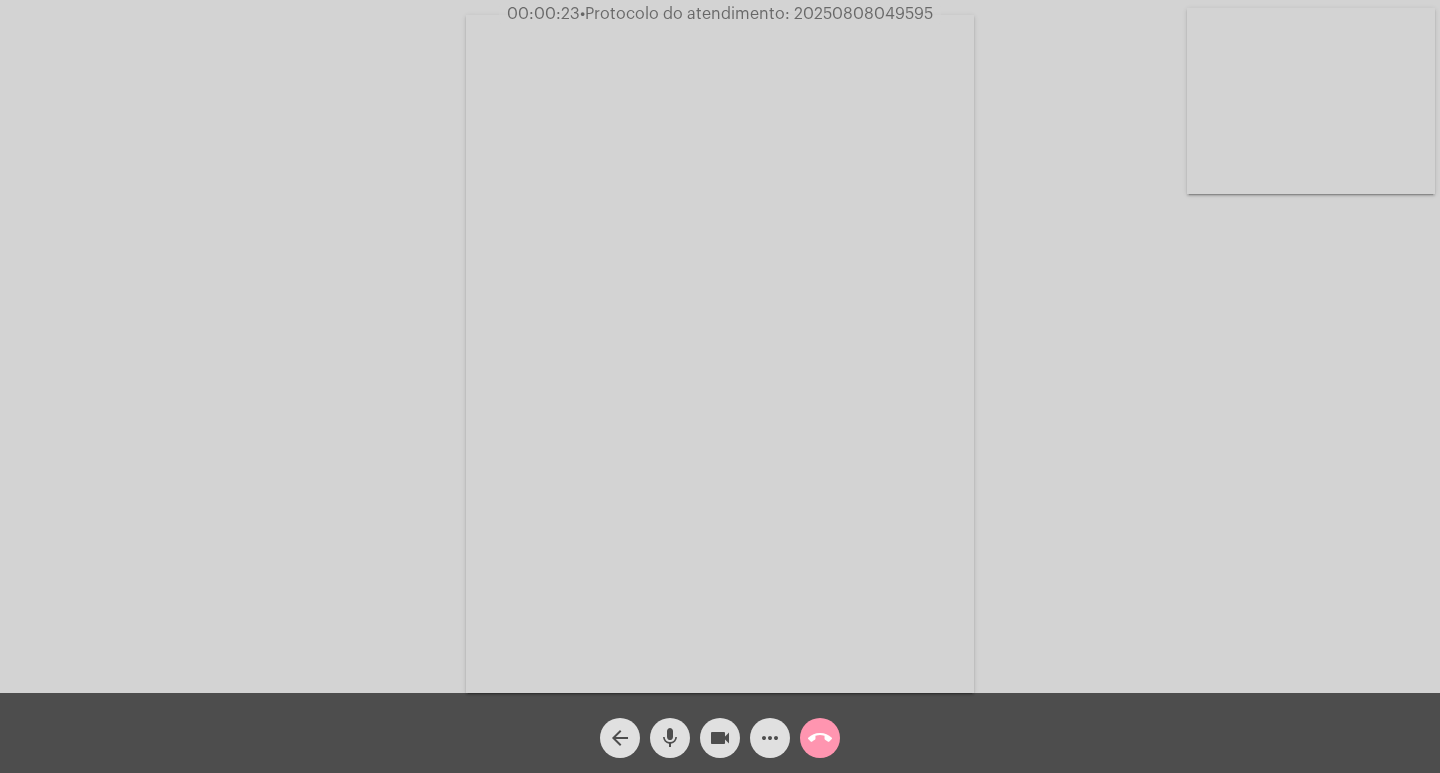 click on "Acessando Câmera e Microfone..." 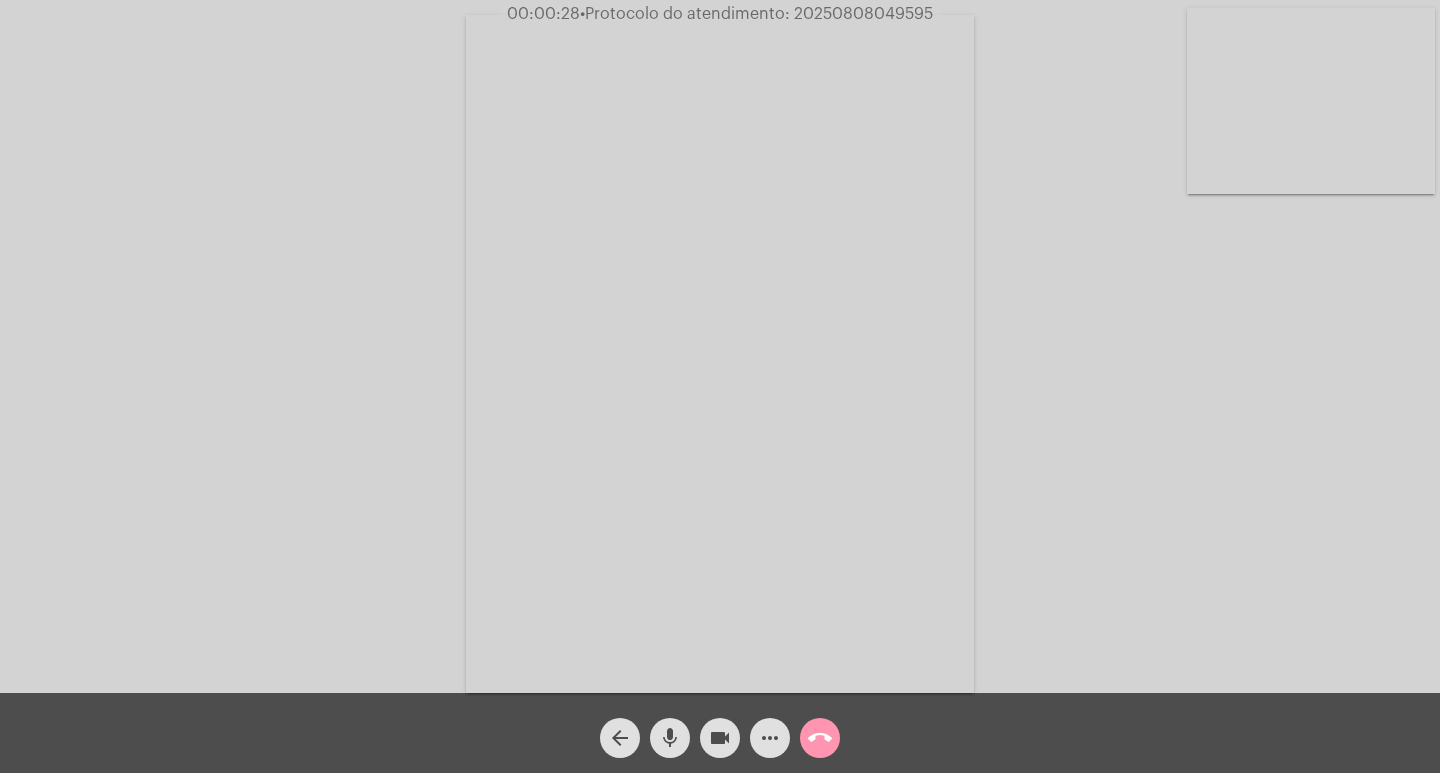 click on "more_horiz" 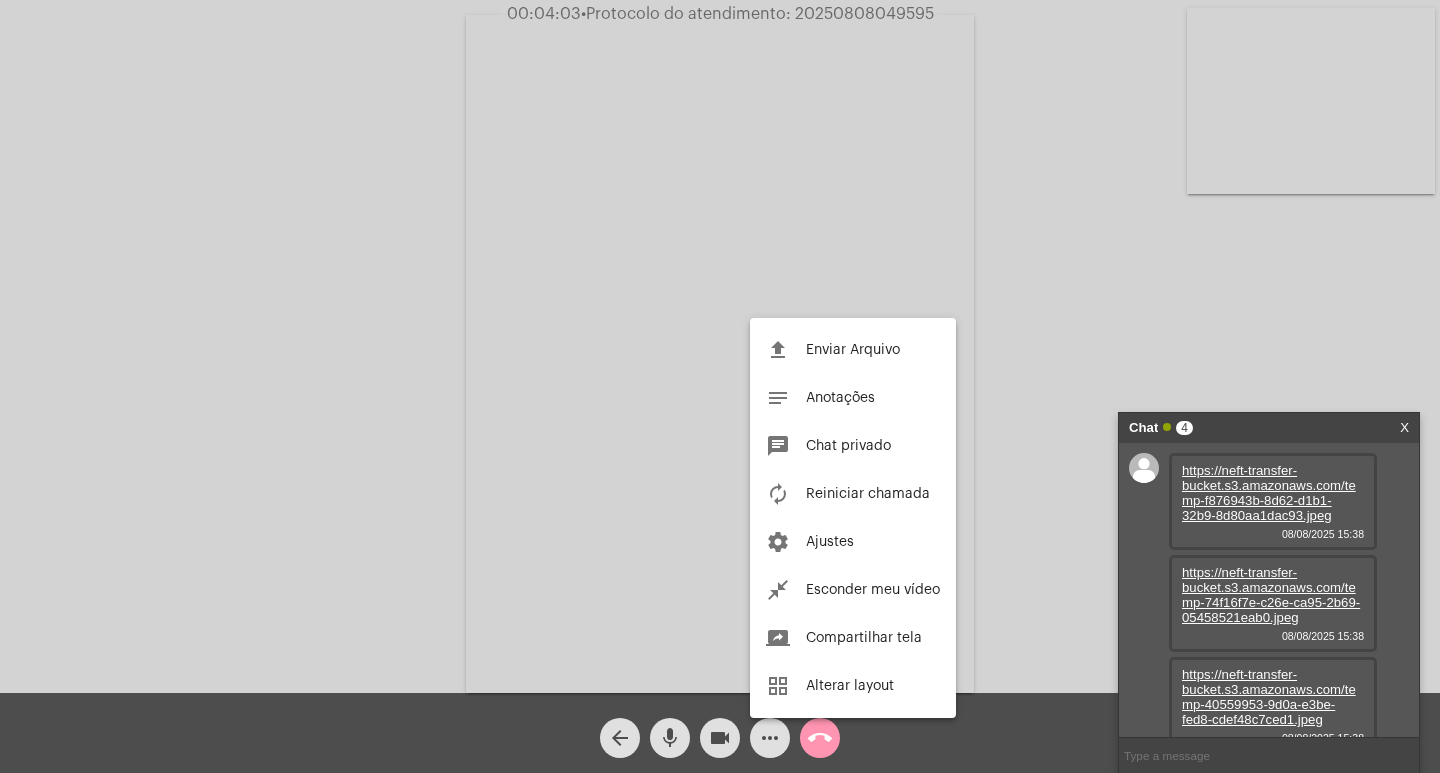 scroll, scrollTop: 119, scrollLeft: 0, axis: vertical 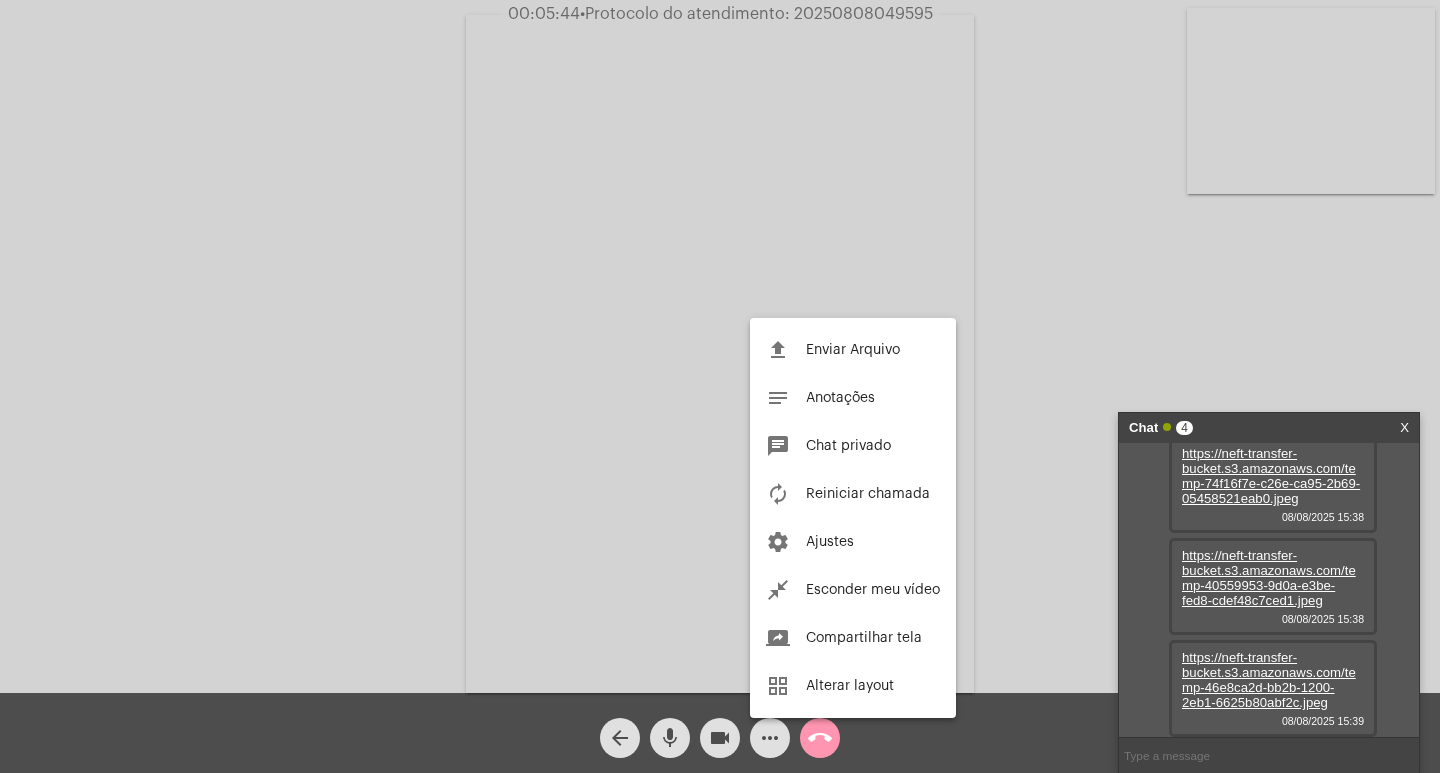 drag, startPoint x: 1412, startPoint y: 586, endPoint x: 1383, endPoint y: 530, distance: 63.06346 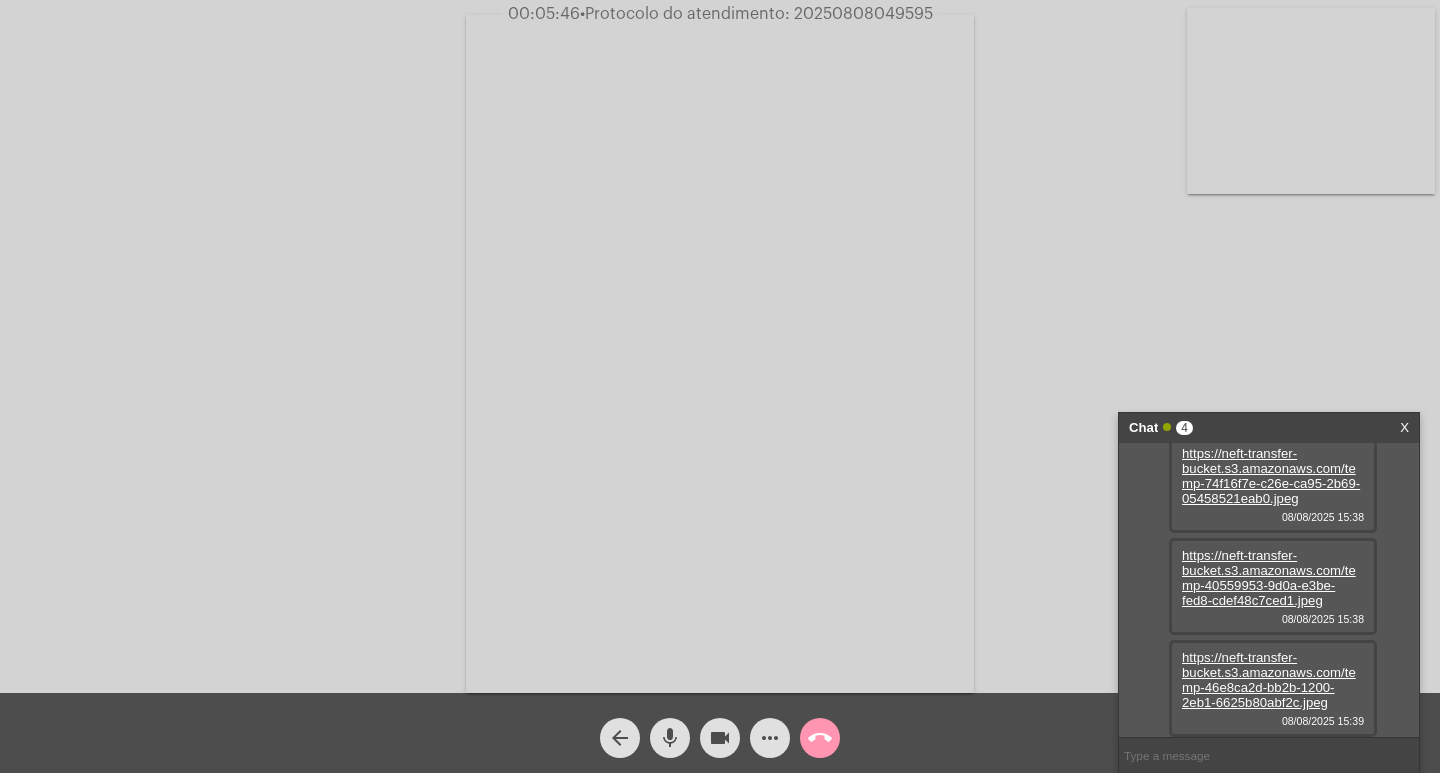 click on "https://neft-transfer-bucket.s3.amazonaws.com/temp-f876943b-8d62-d1b1-32b9-8d80aa1dac93.jpeg" at bounding box center (1269, 374) 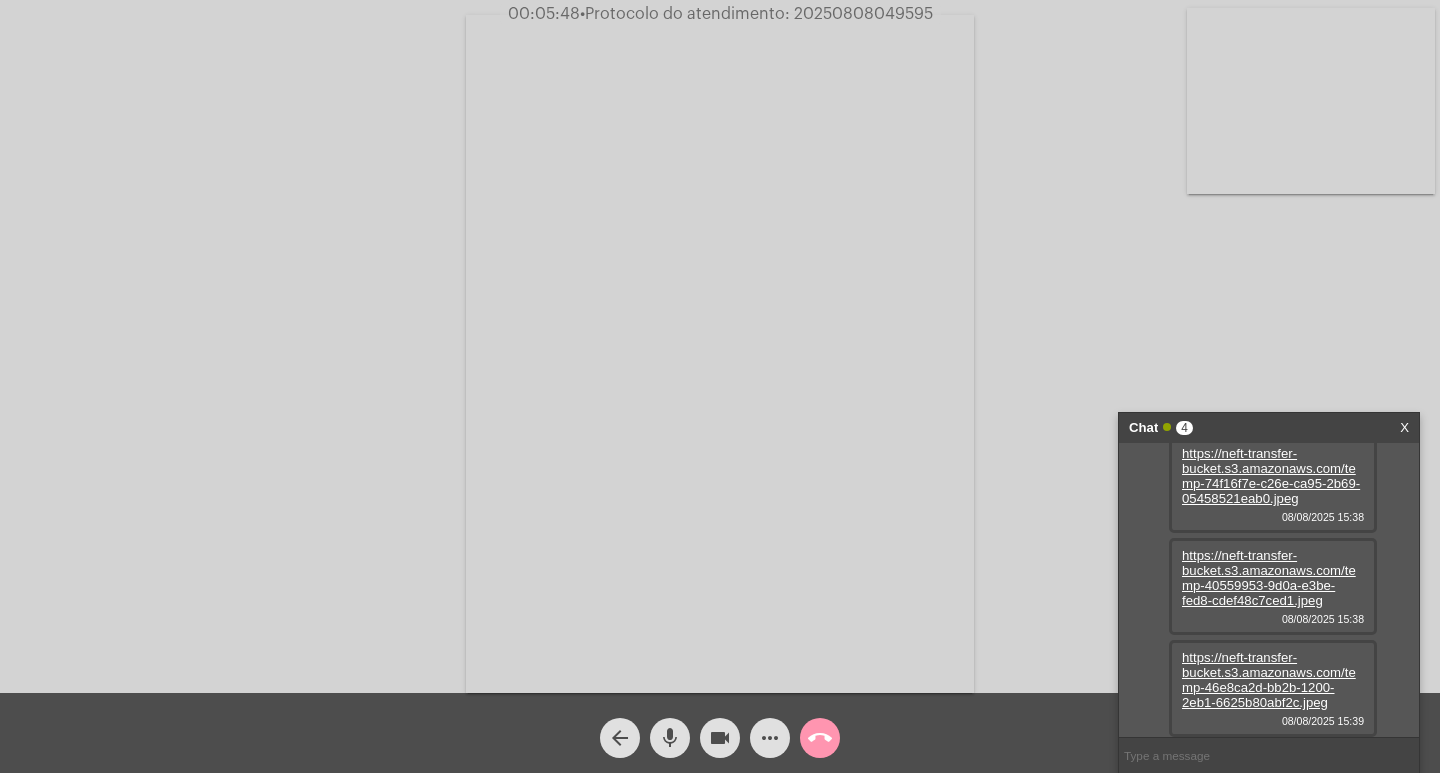 scroll, scrollTop: 0, scrollLeft: 0, axis: both 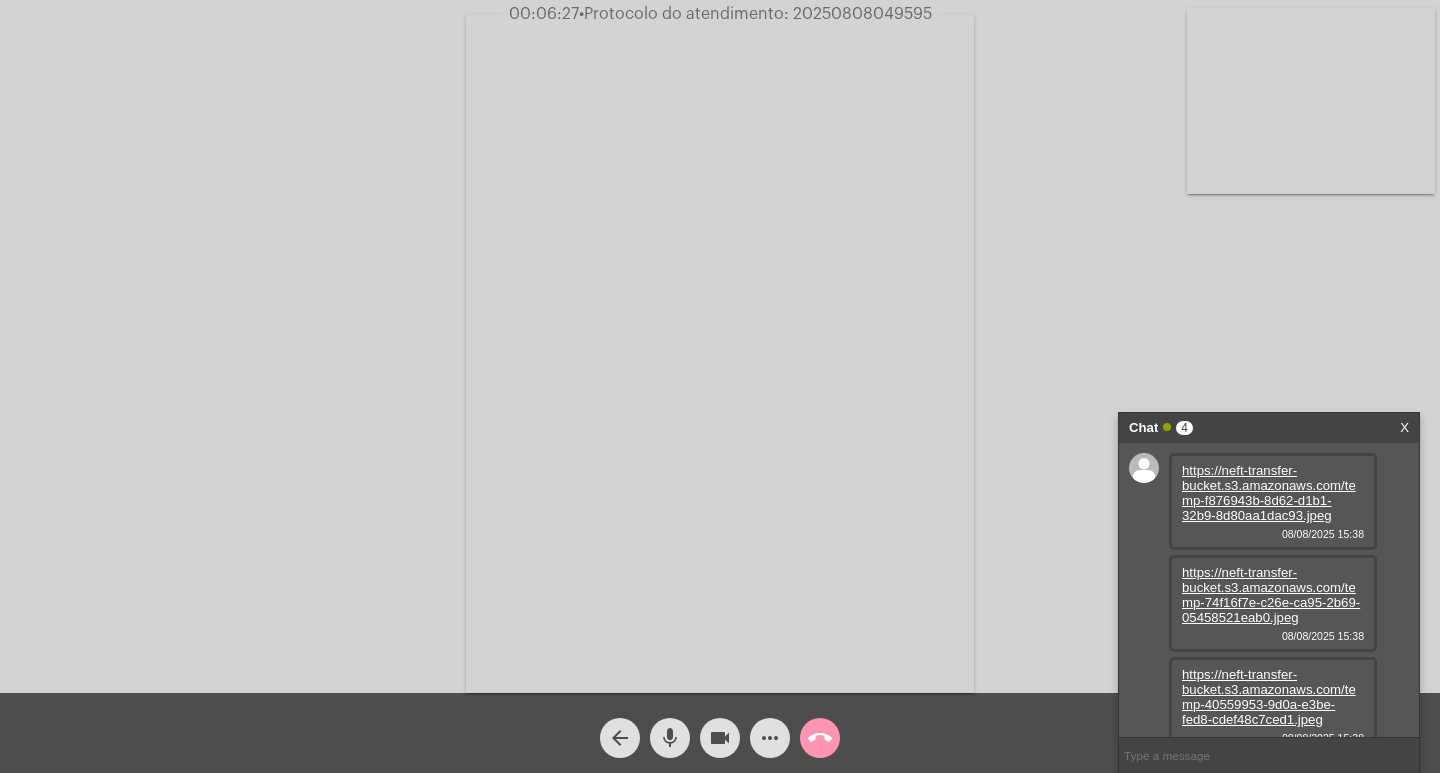 click on "https://neft-transfer-bucket.s3.amazonaws.com/temp-74f16f7e-c26e-ca95-2b69-05458521eab0.jpeg" at bounding box center [1271, 595] 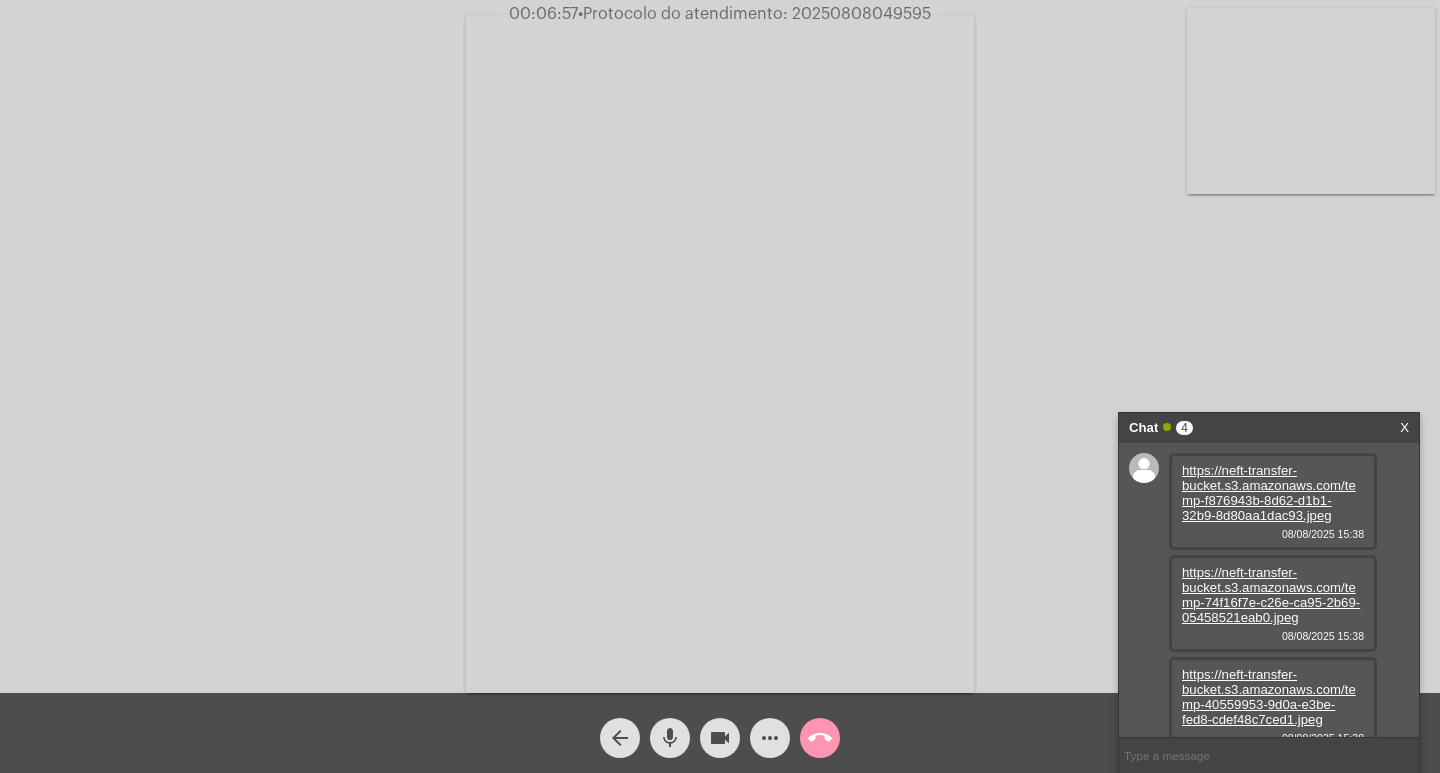 click on "https://neft-transfer-bucket.s3.amazonaws.com/temp-40559953-9d0a-e3be-fed8-cdef48c7ced1.jpeg" at bounding box center (1269, 697) 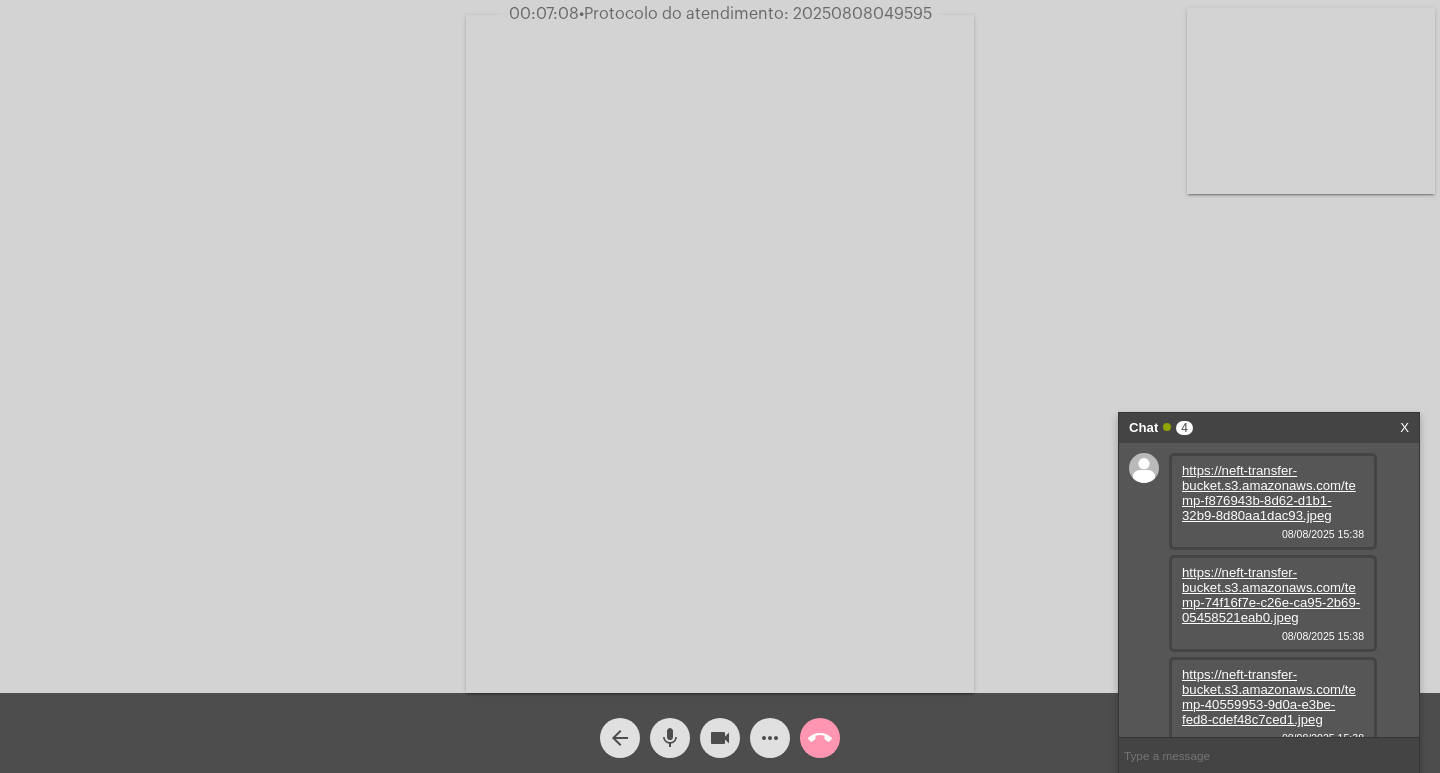 scroll, scrollTop: 119, scrollLeft: 0, axis: vertical 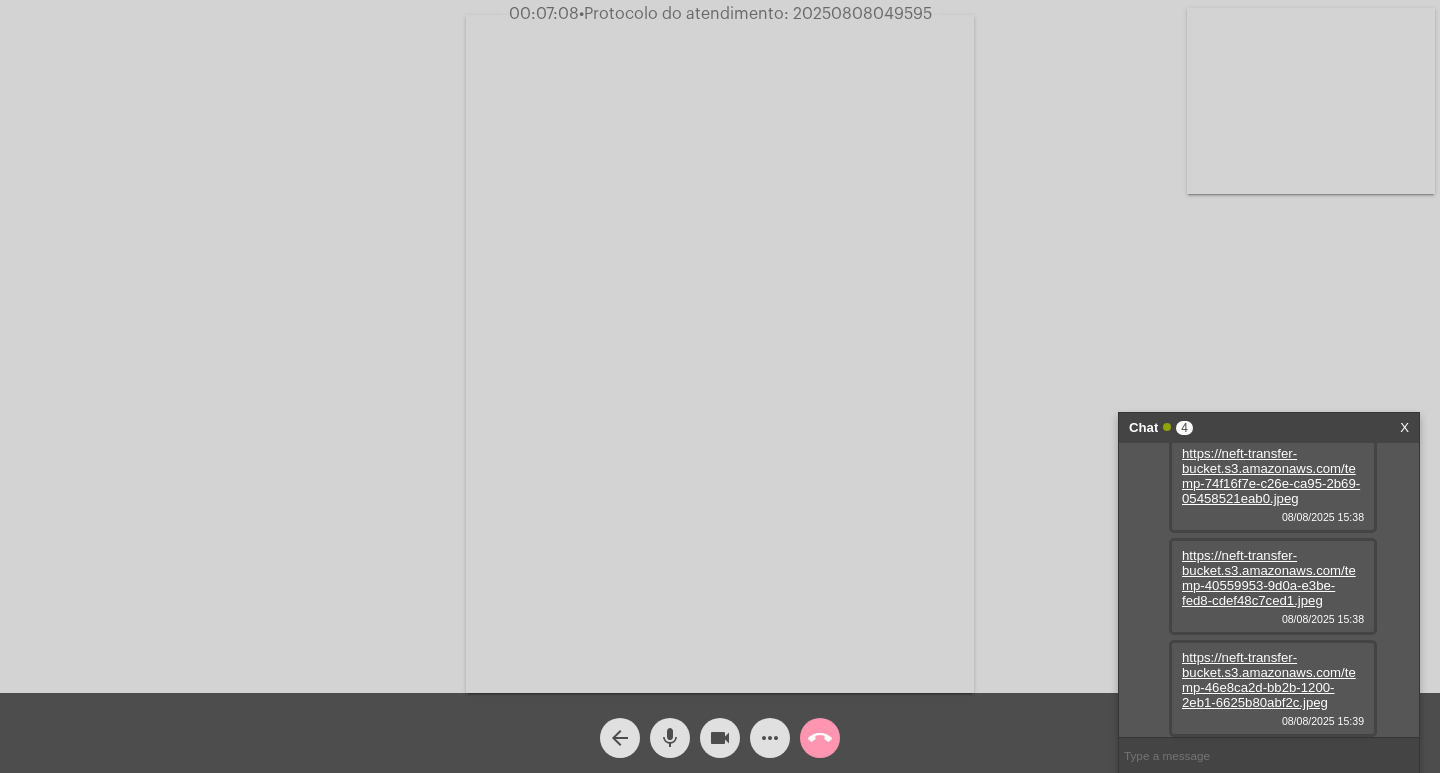 click on "https://neft-transfer-bucket.s3.amazonaws.com/temp-46e8ca2d-bb2b-1200-2eb1-6625b80abf2c.jpeg" at bounding box center (1269, 680) 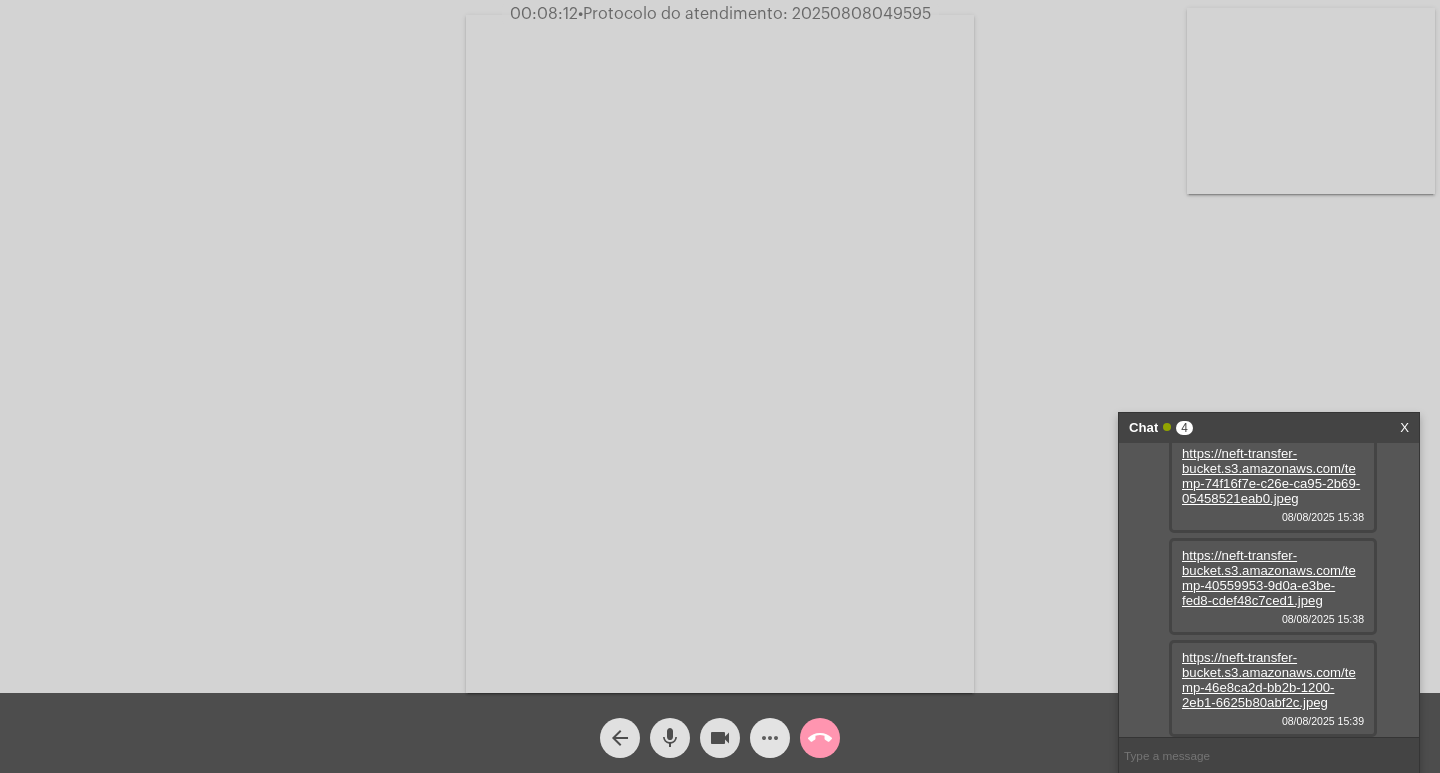 click on "more_horiz" 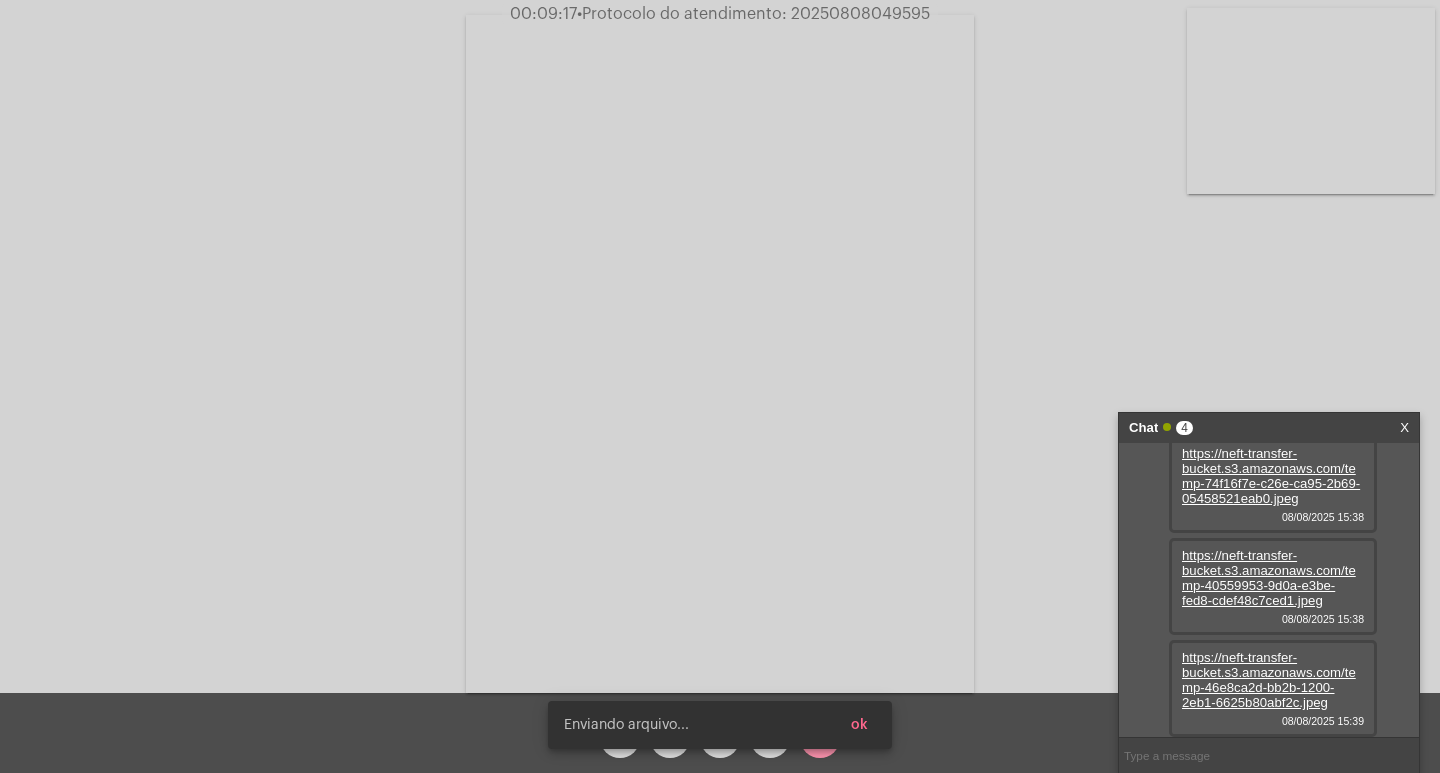 click on "ok" at bounding box center (859, 725) 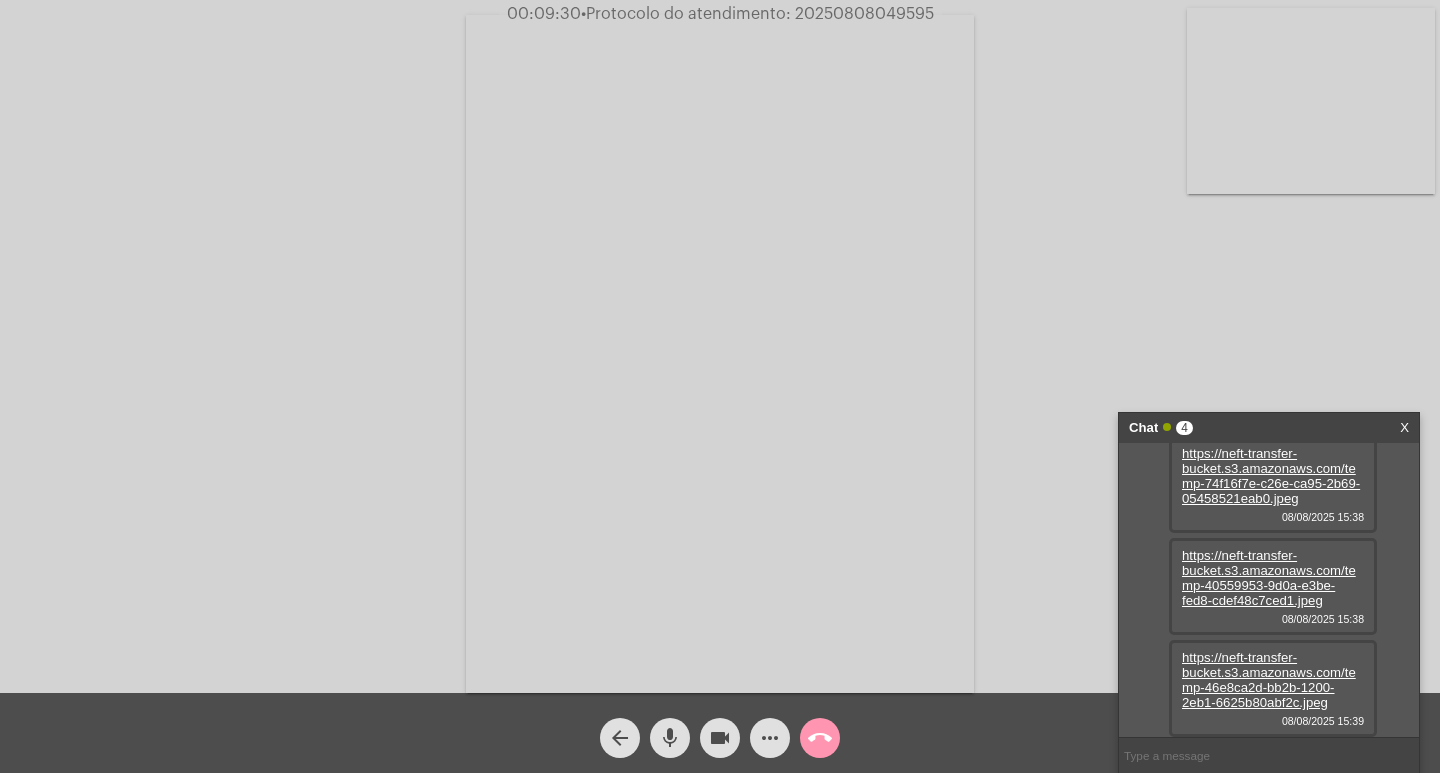 click on "more_horiz" 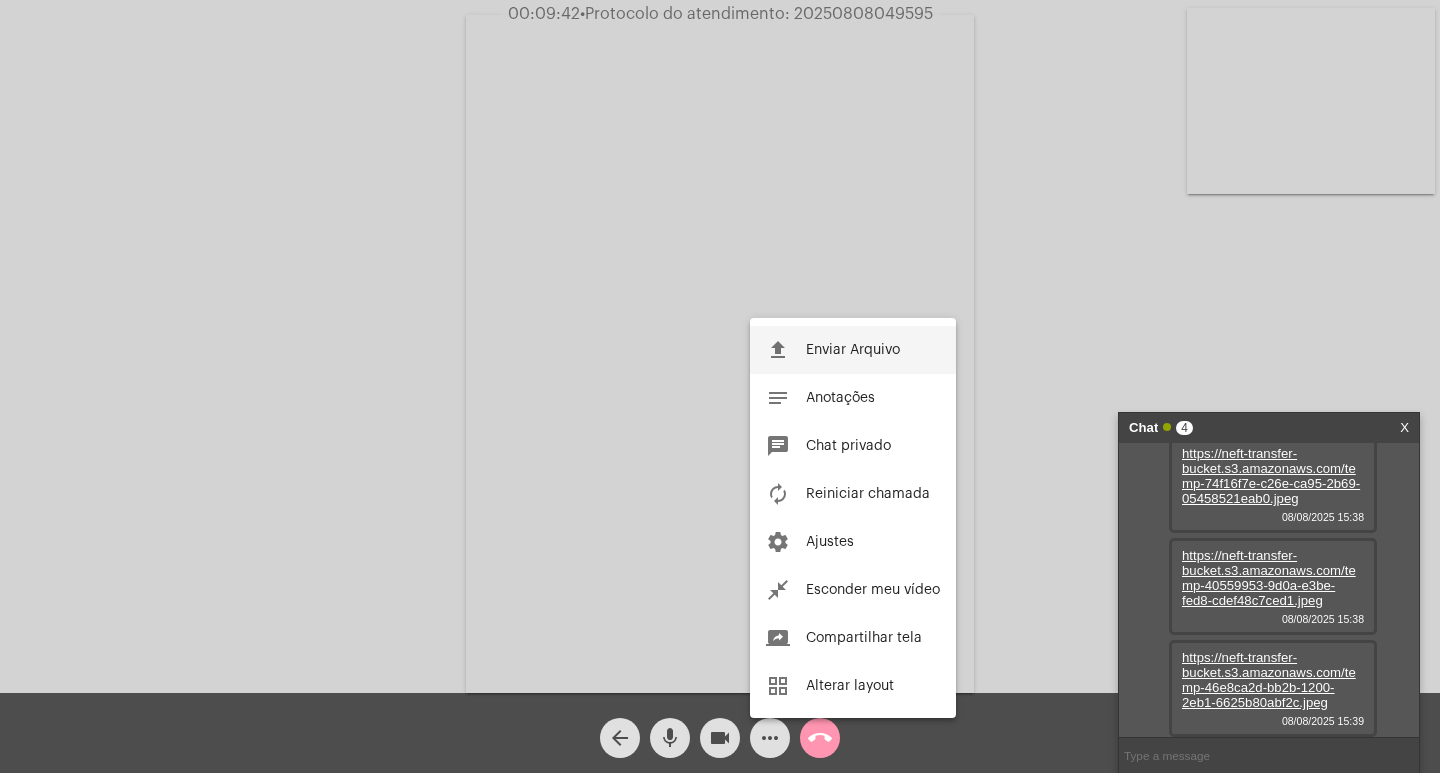 click on "file_upload Enviar Arquivo" at bounding box center [853, 350] 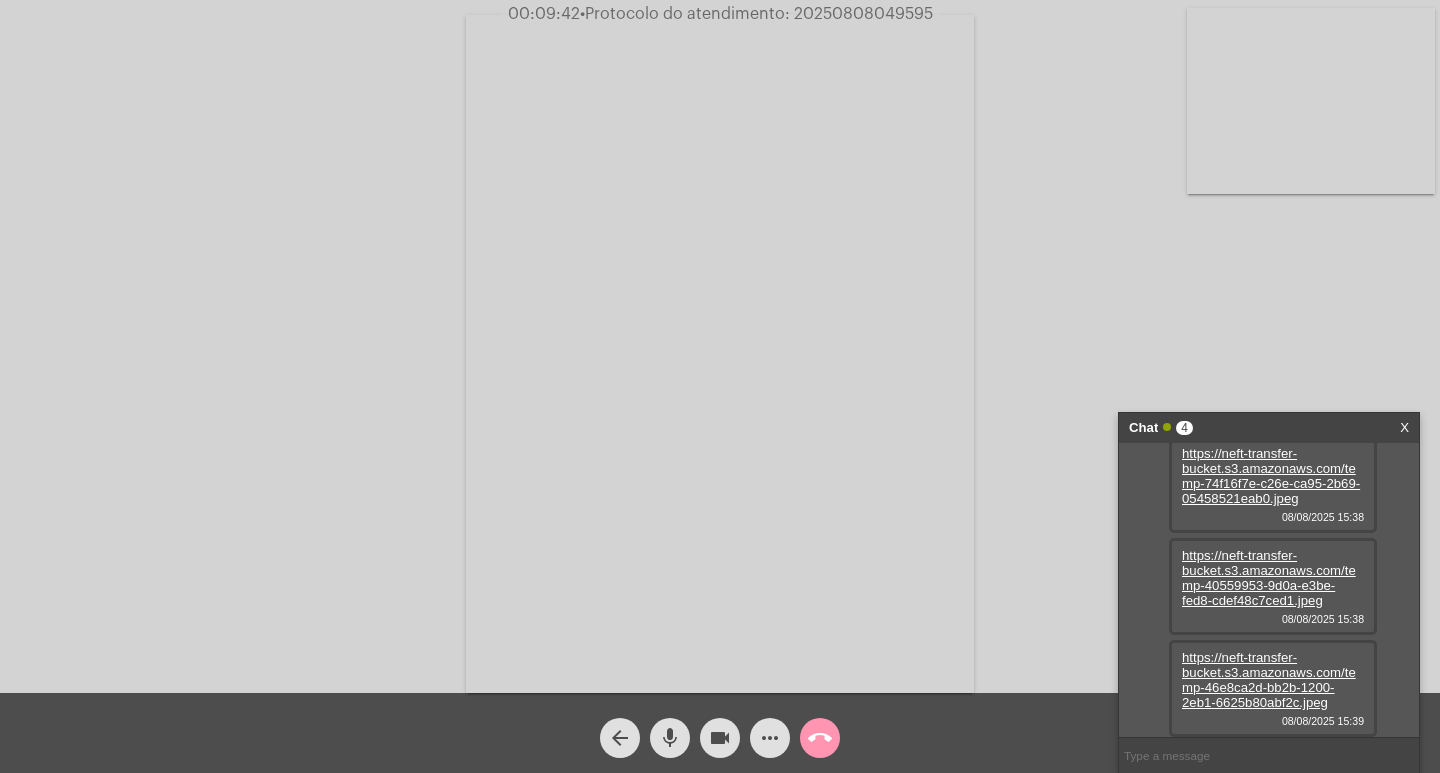 scroll, scrollTop: 119, scrollLeft: 0, axis: vertical 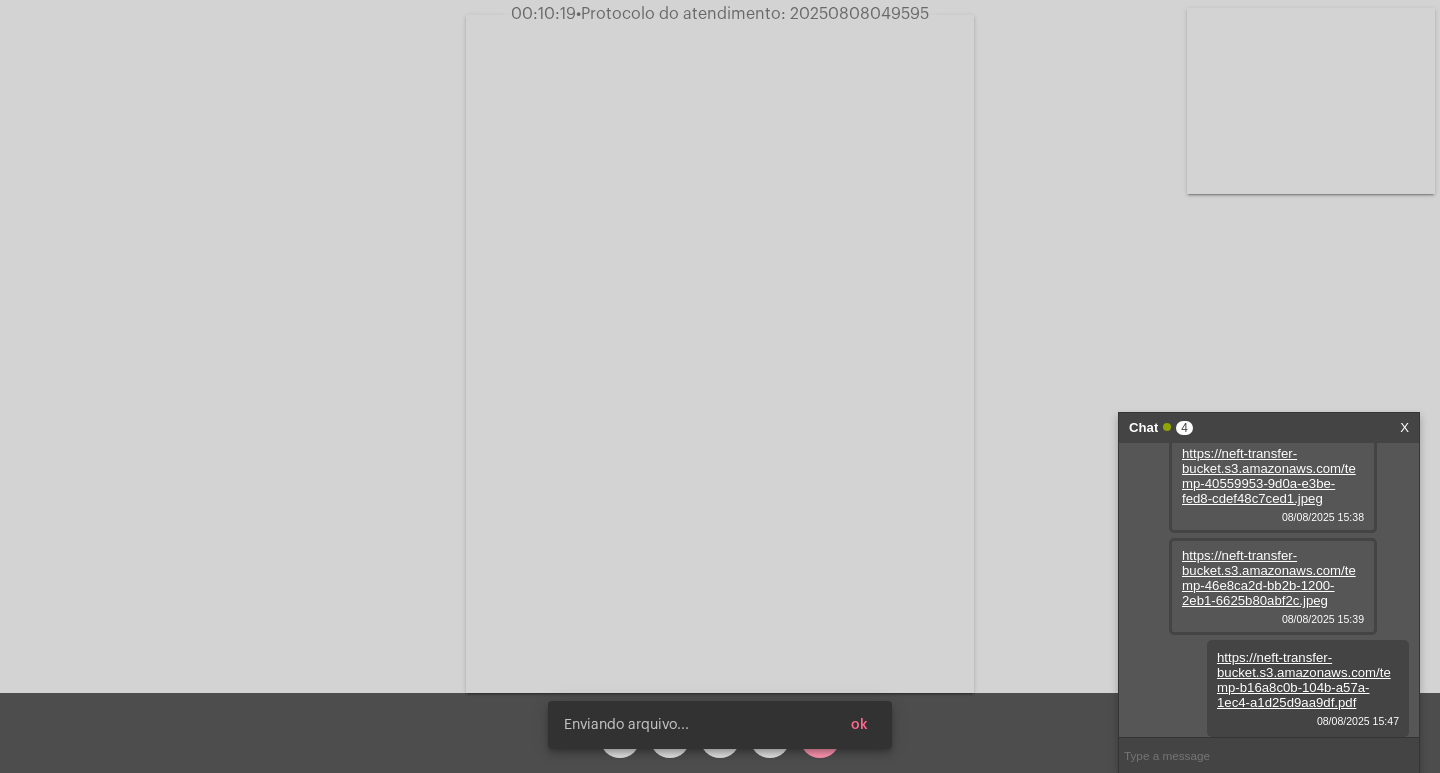 click on "• Protocolo do atendimento: 20250808049595" 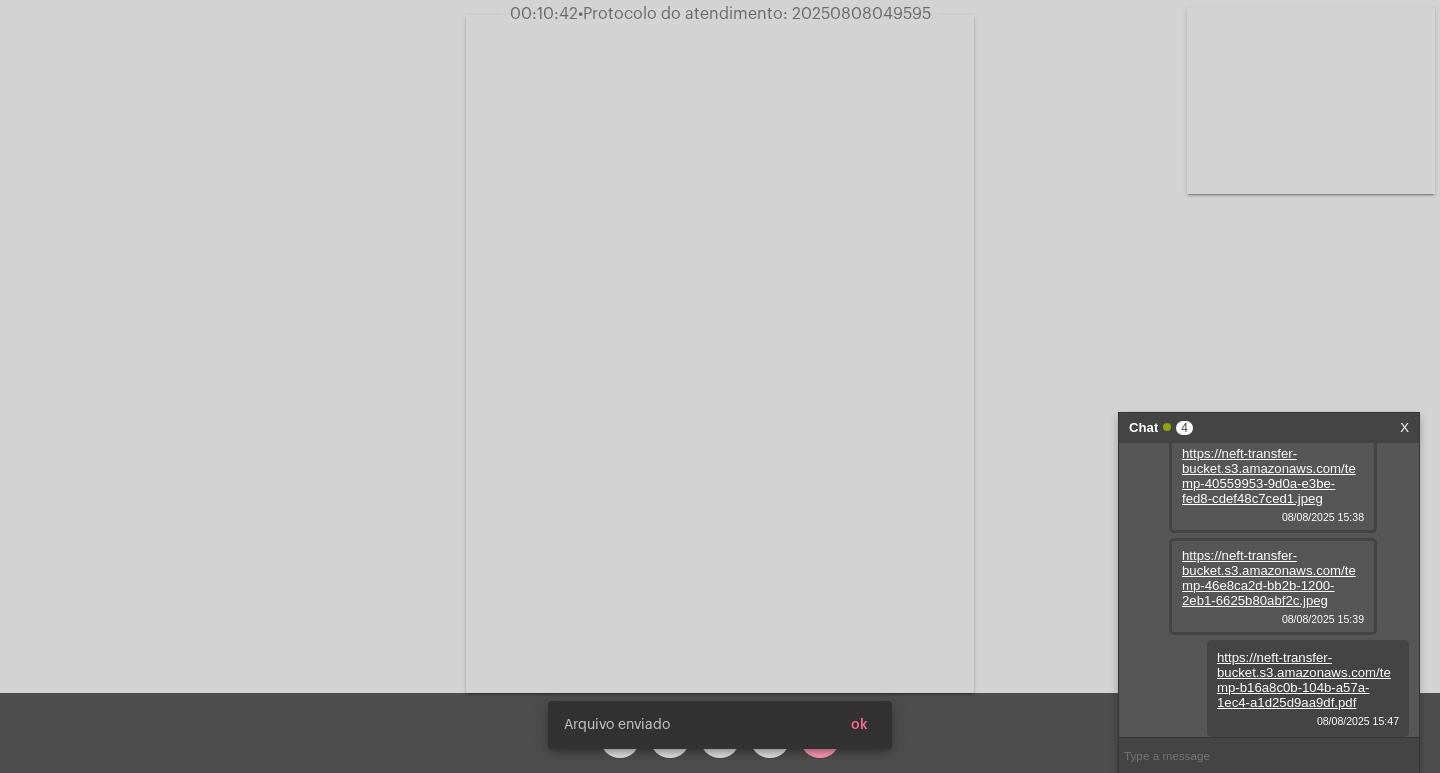 scroll, scrollTop: 323, scrollLeft: 0, axis: vertical 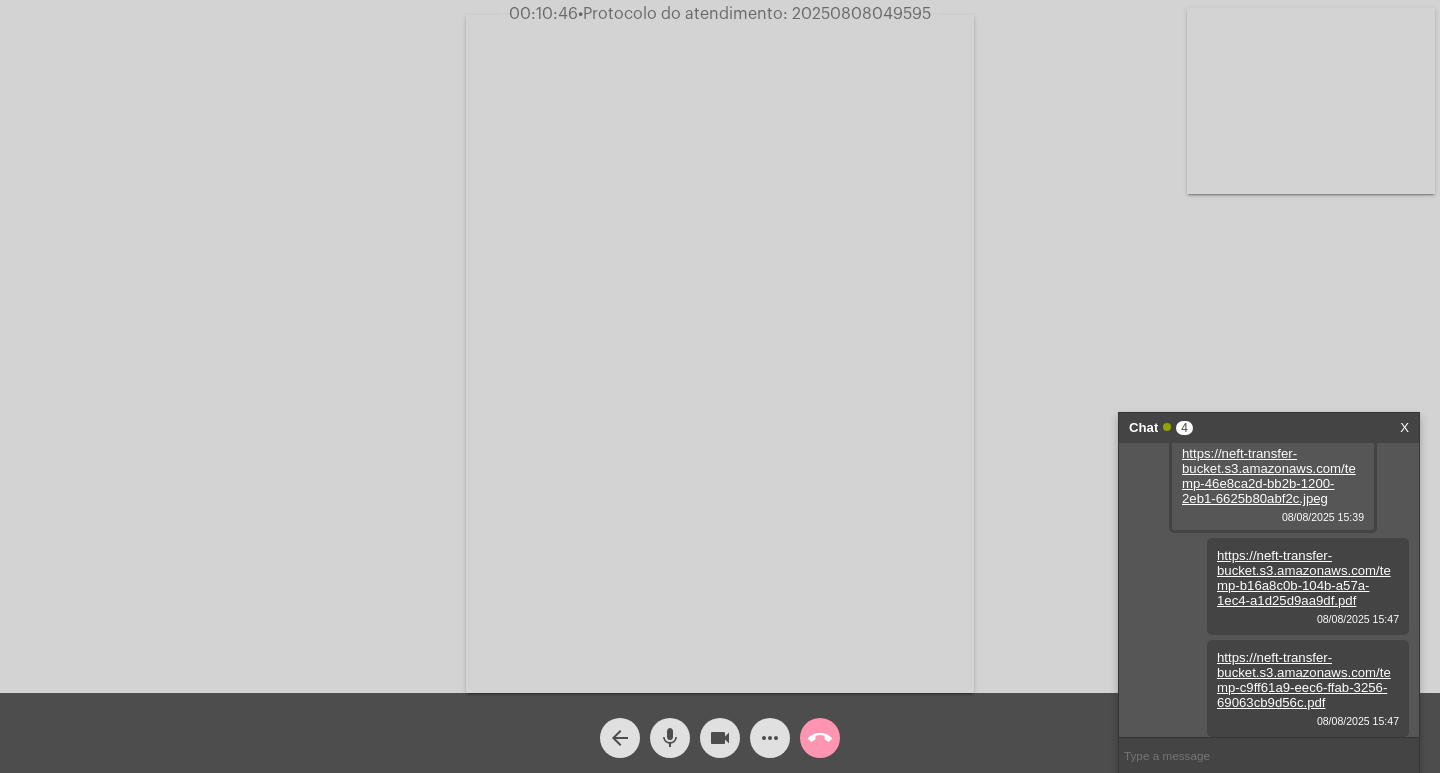 drag, startPoint x: 834, startPoint y: 719, endPoint x: 826, endPoint y: 735, distance: 17.888544 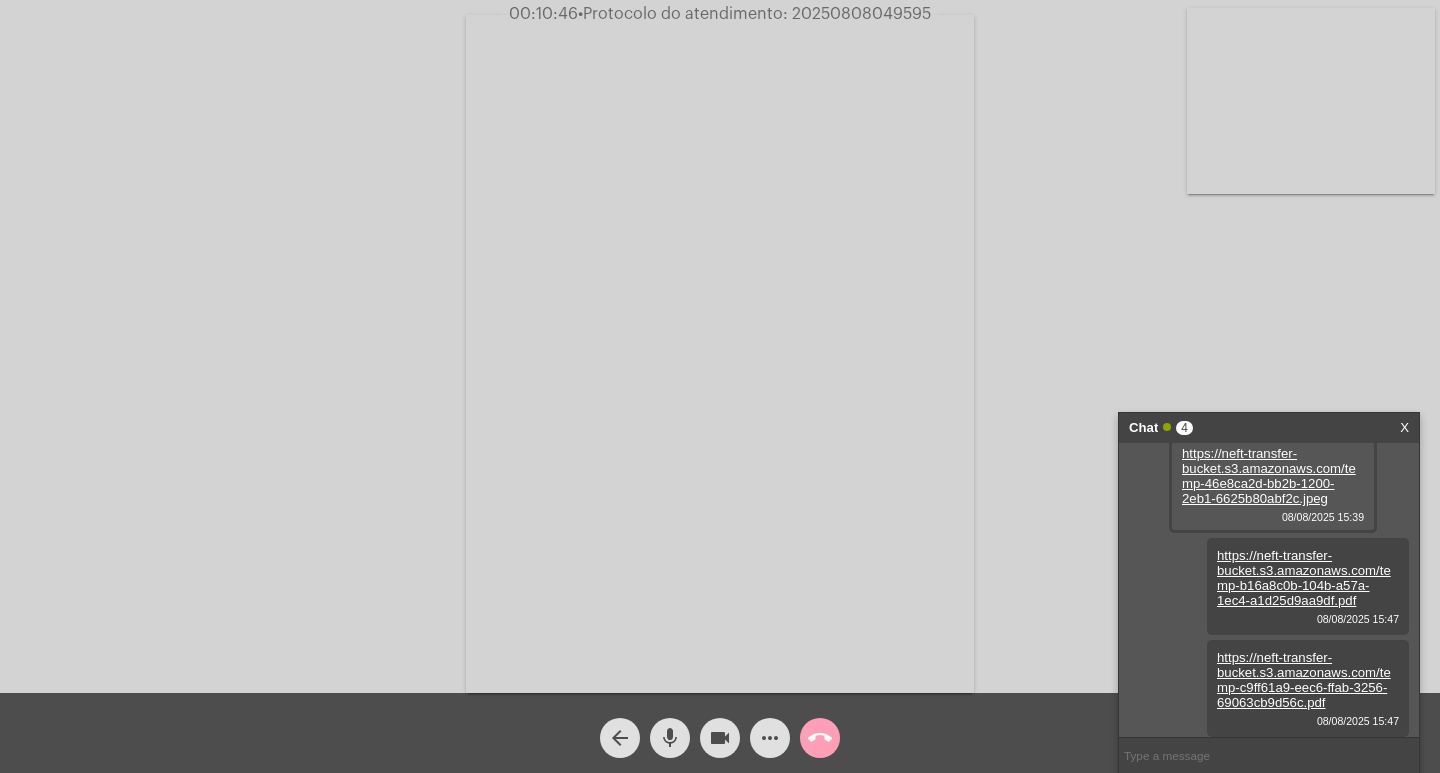 click on "call_end" 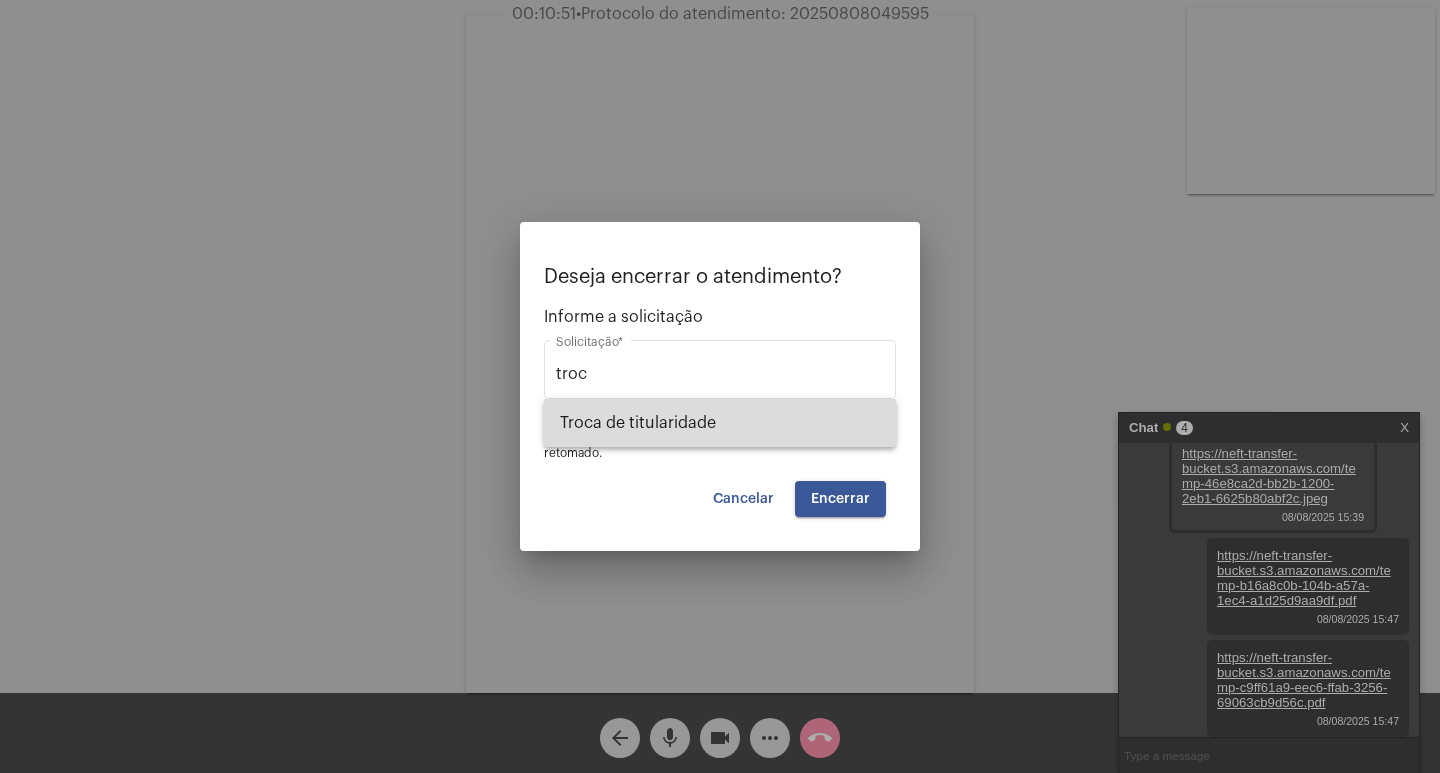 click on "Troca de titularidade" at bounding box center (720, 423) 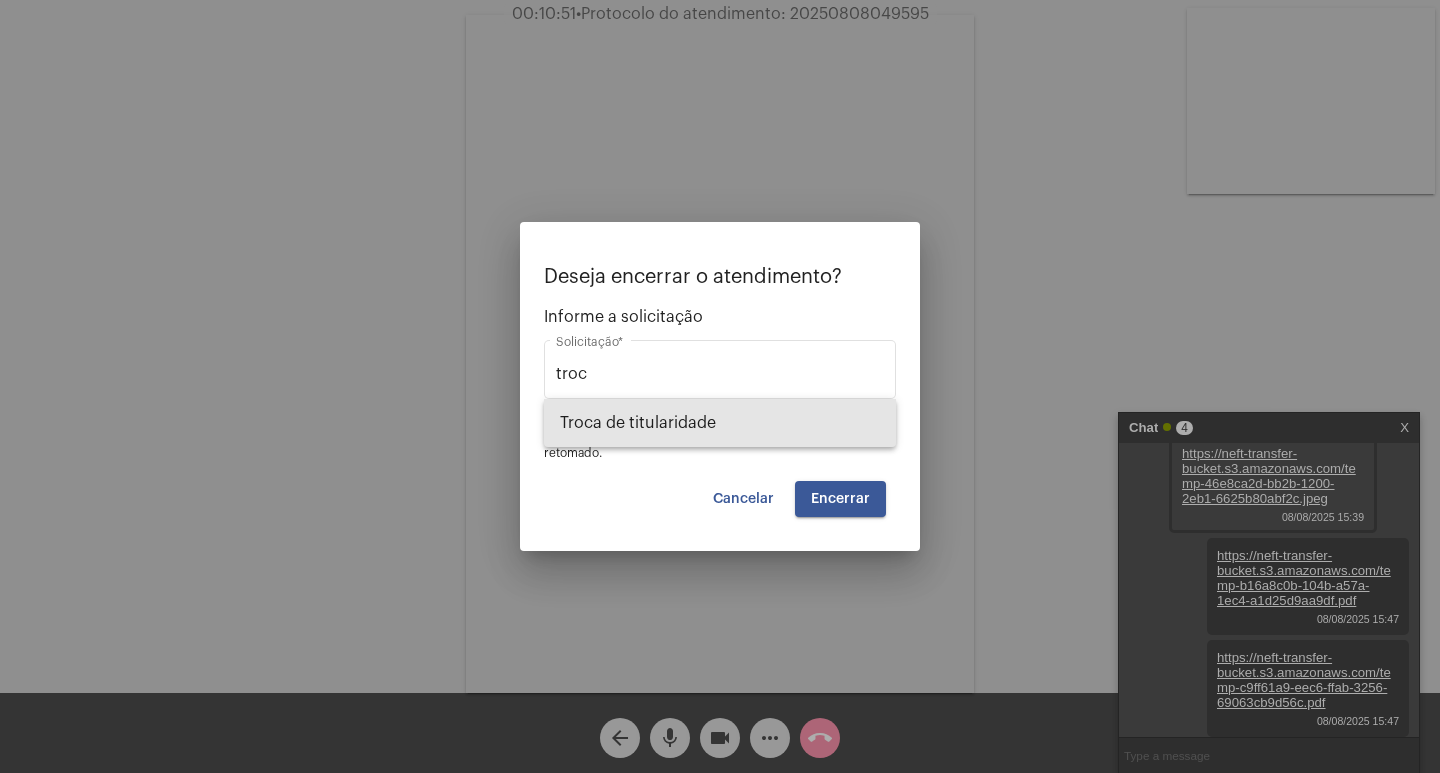 type on "Troca de titularidade" 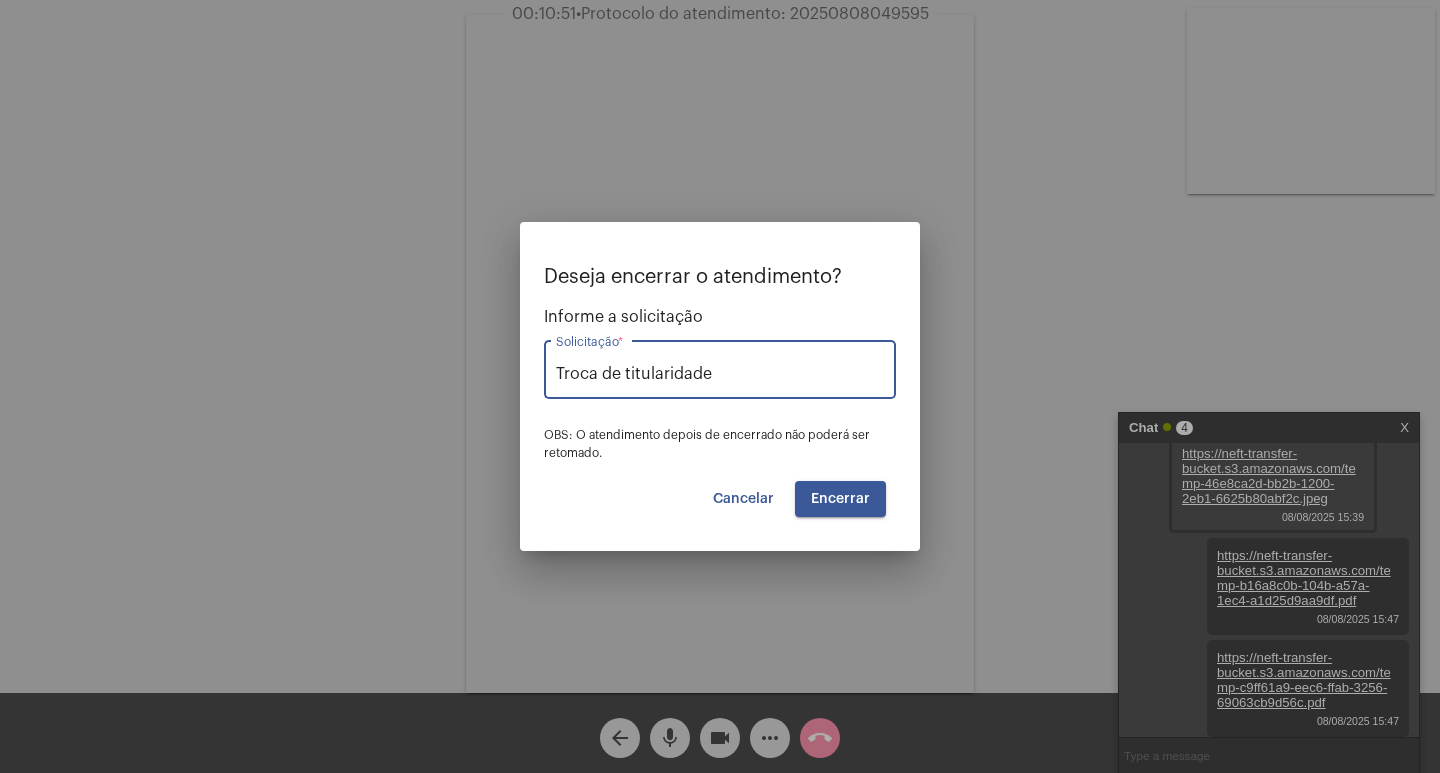 click on "Encerrar" at bounding box center [840, 499] 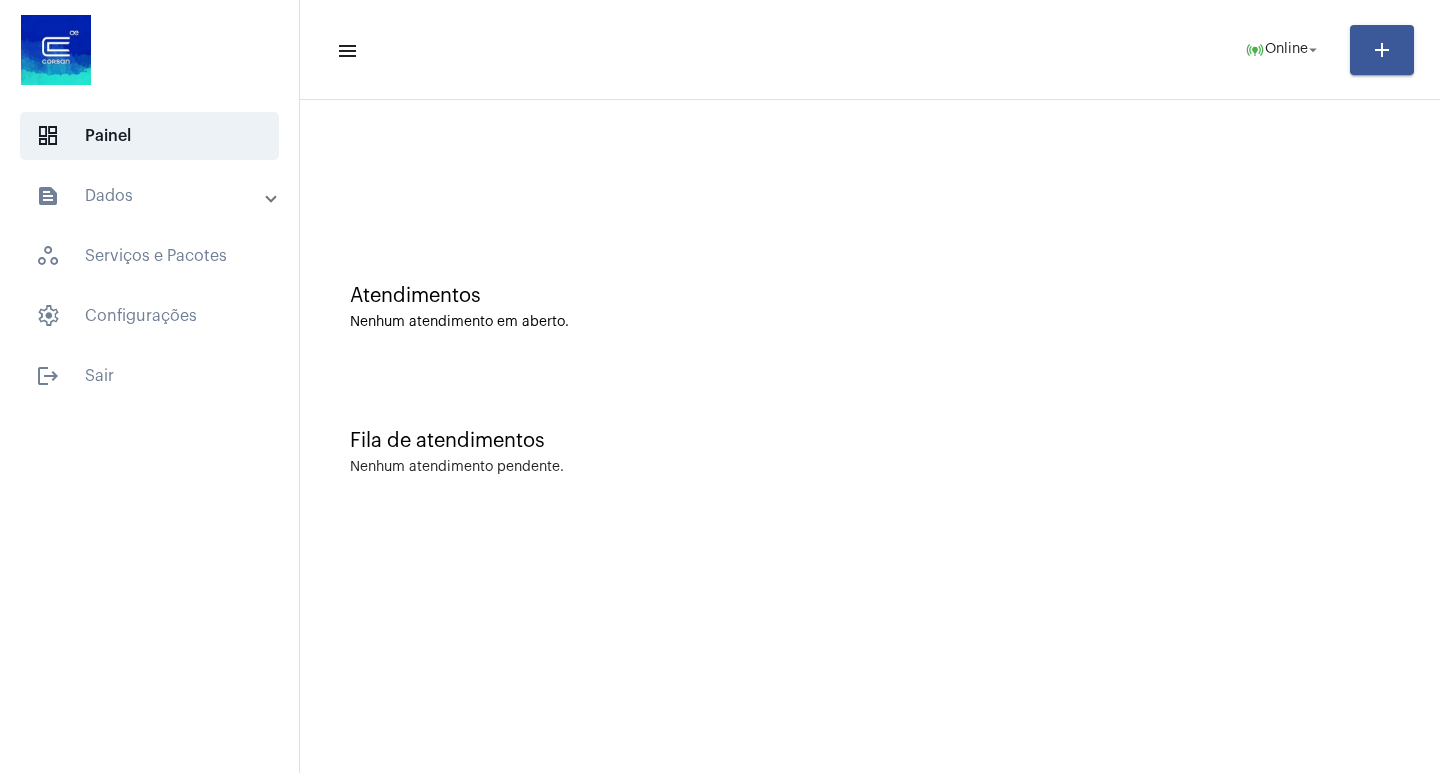 click on "Fila de atendimentos Nenhum atendimento pendente." 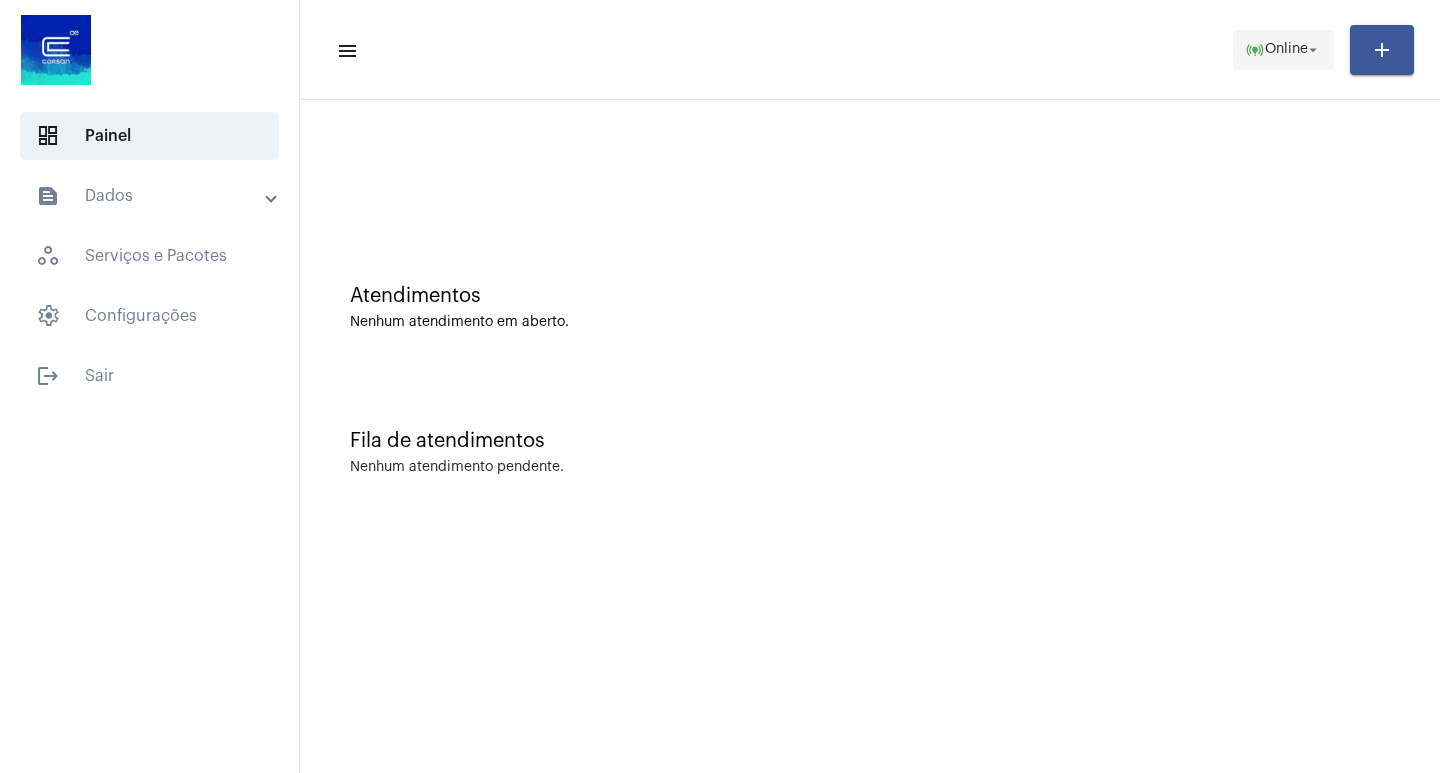 click on "Online" 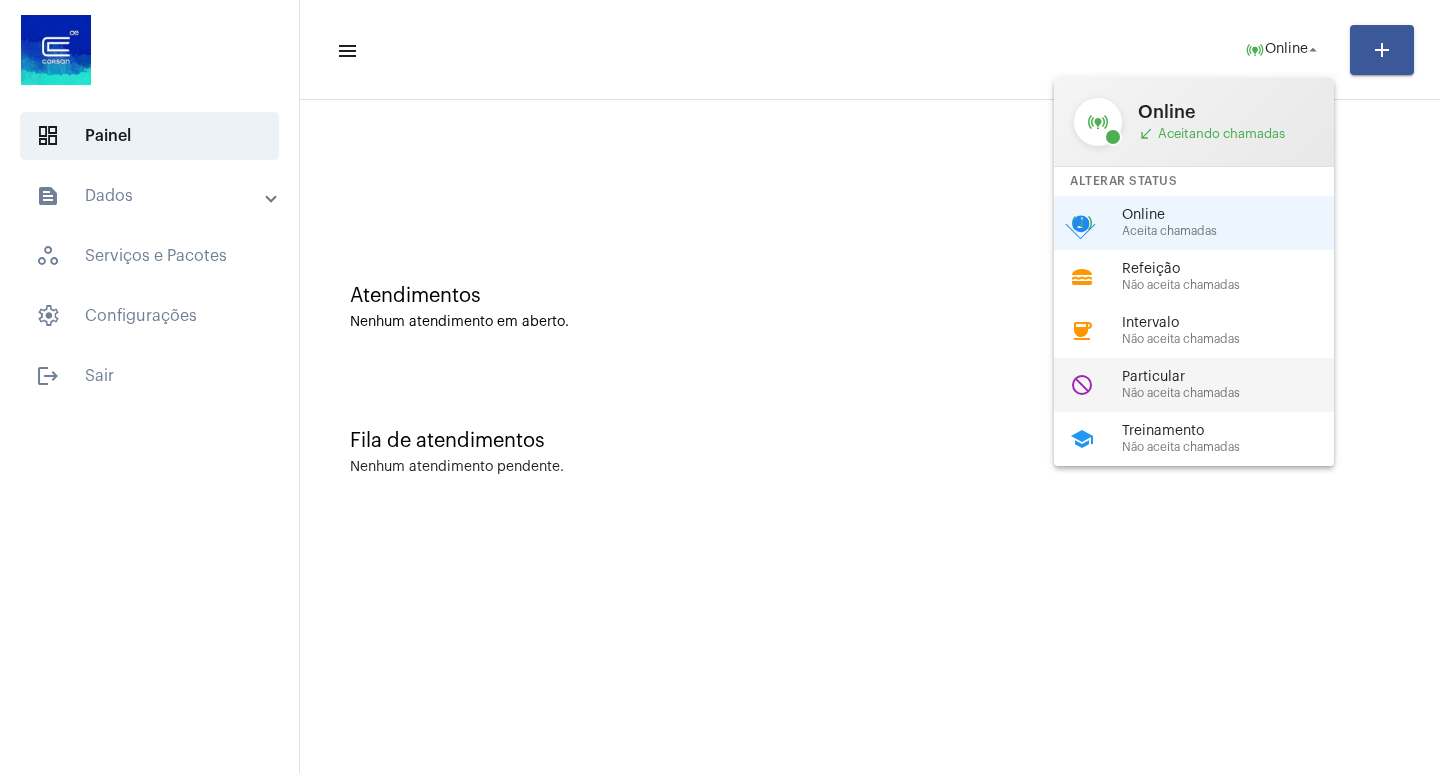 click on "Particular" at bounding box center (1236, 377) 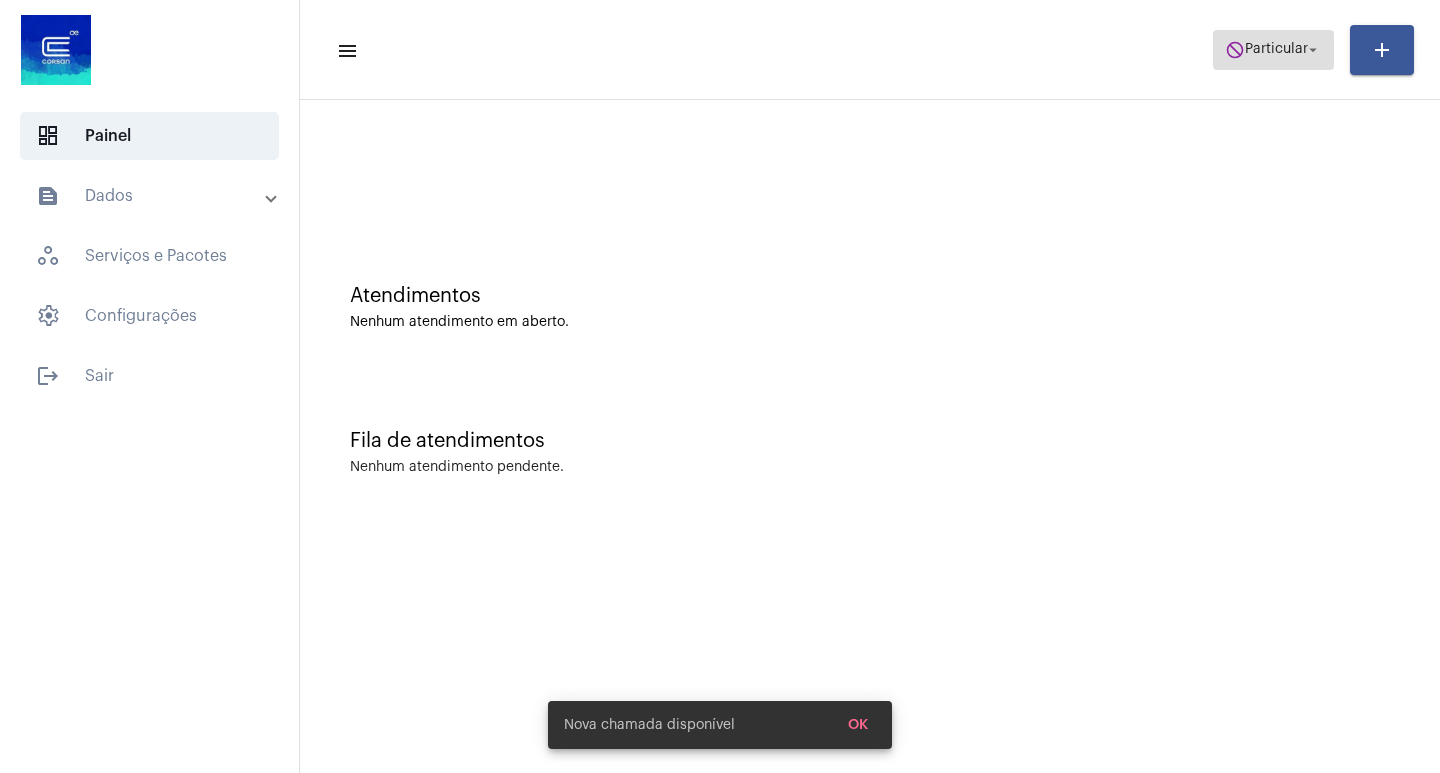 click on "Particular" 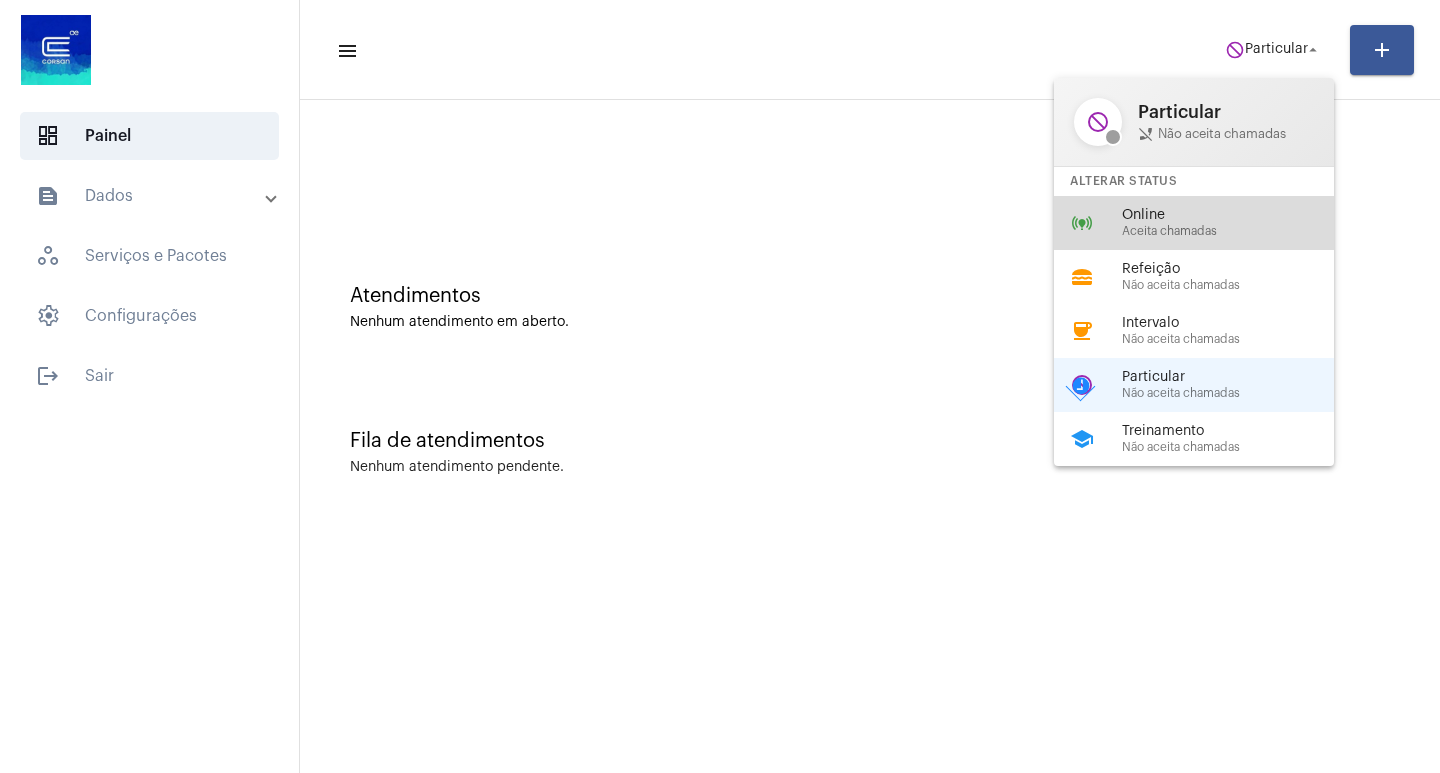 click on "Online" at bounding box center [1236, 215] 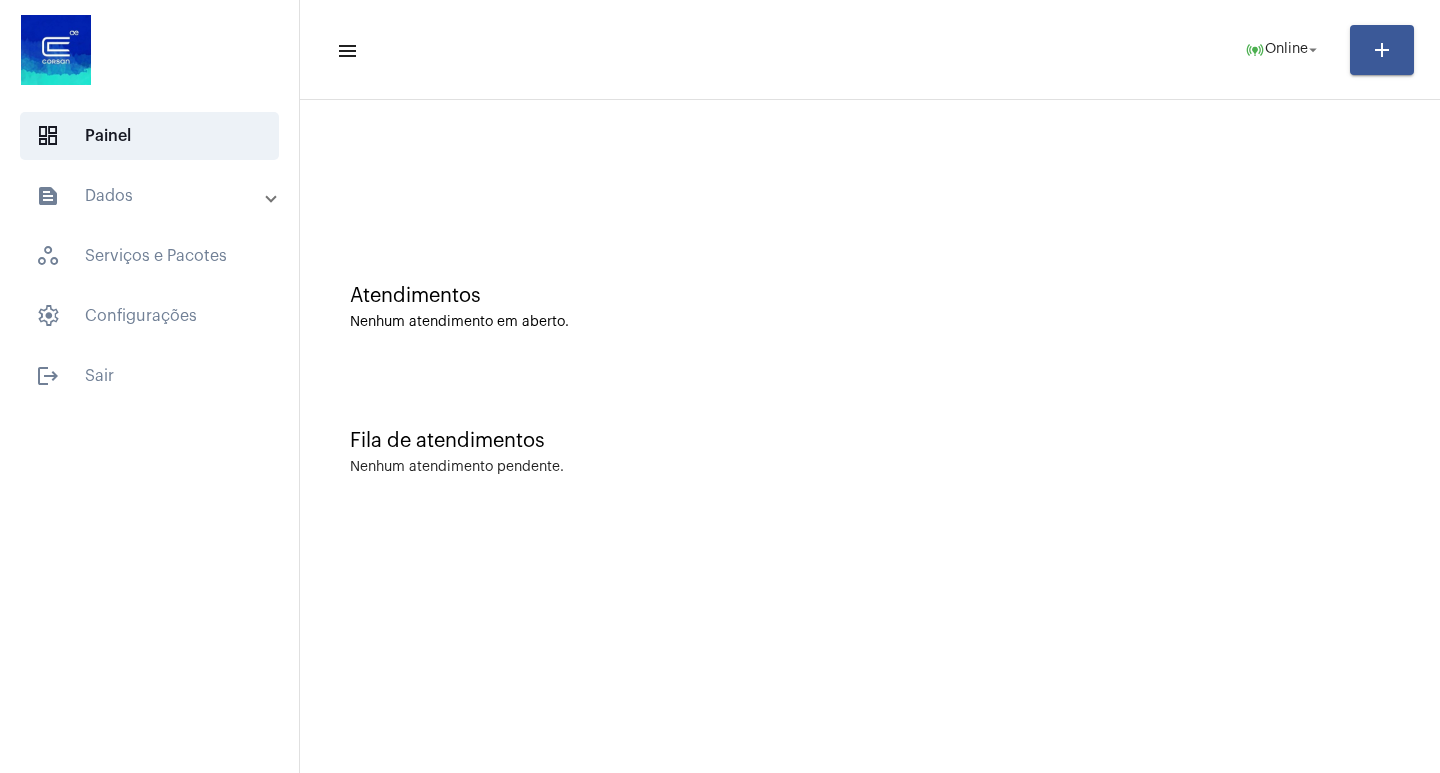 click on "Fila de atendimentos" 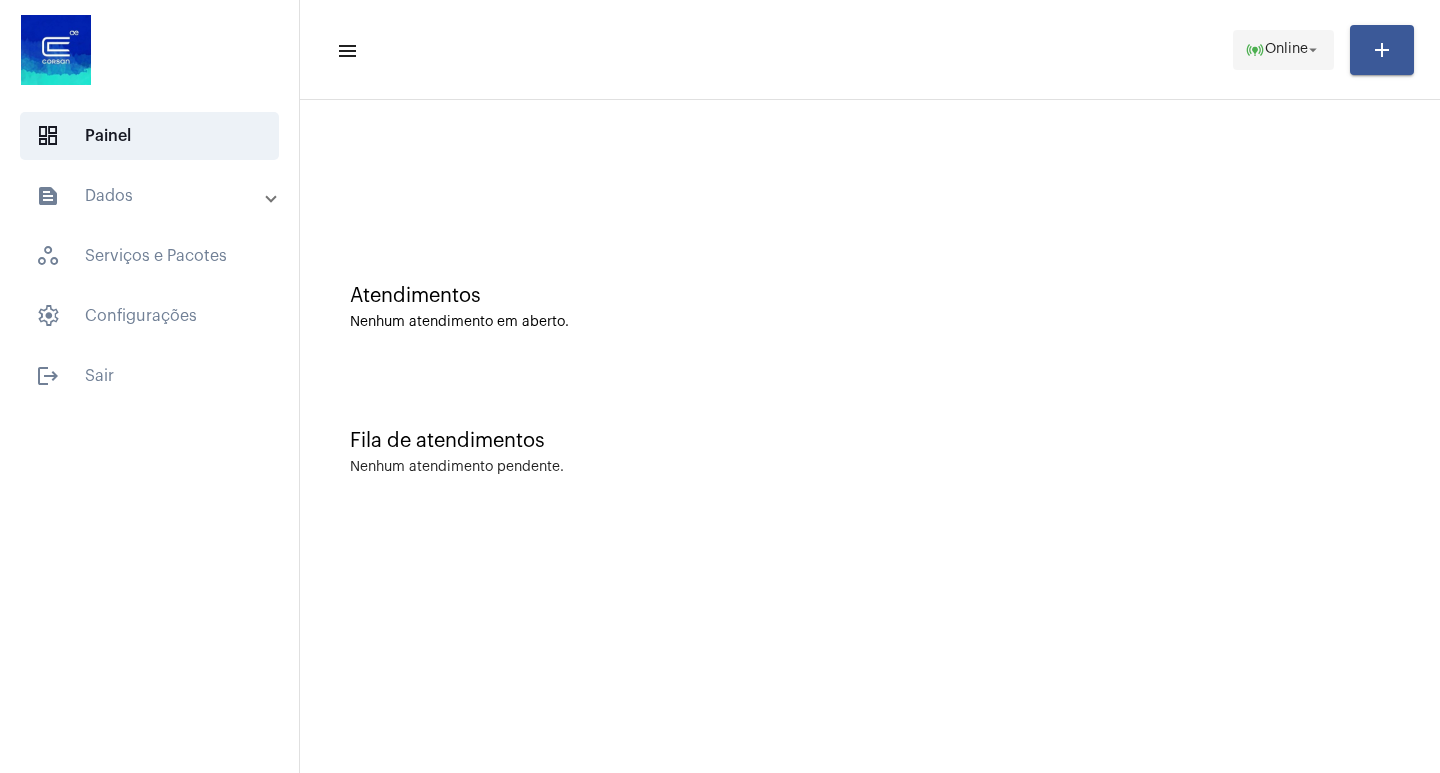 click on "online_prediction  Online arrow_drop_down" 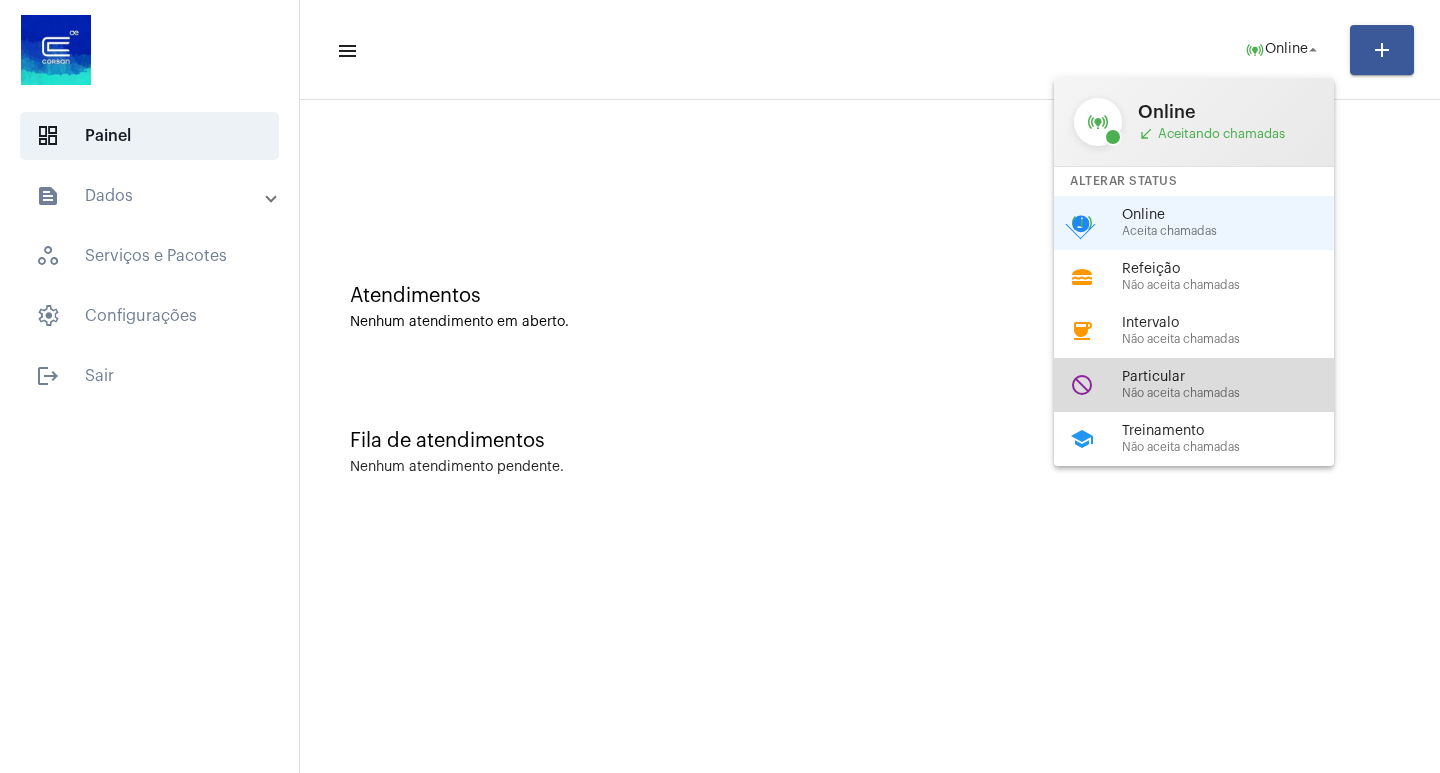 click on "Particular" at bounding box center (1236, 377) 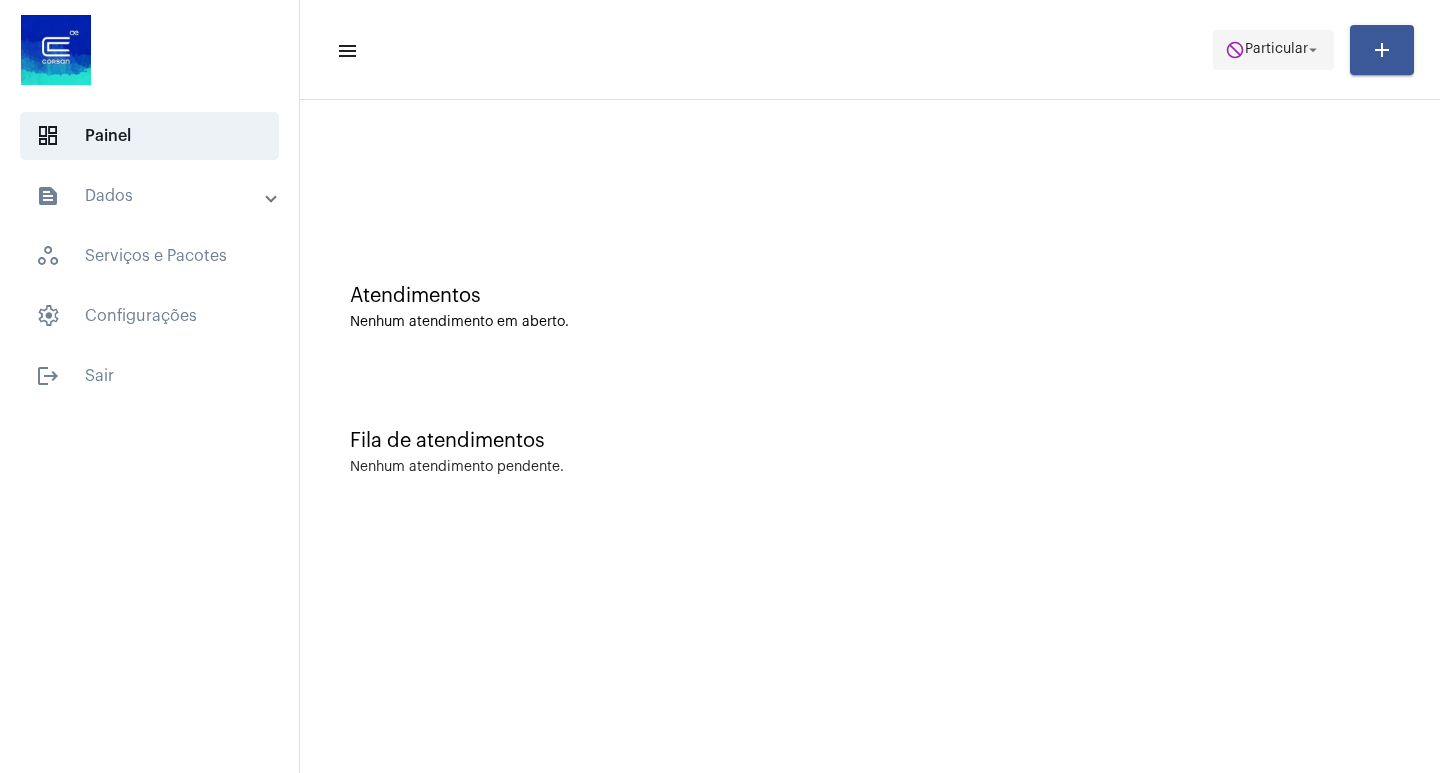 click on "Particular" 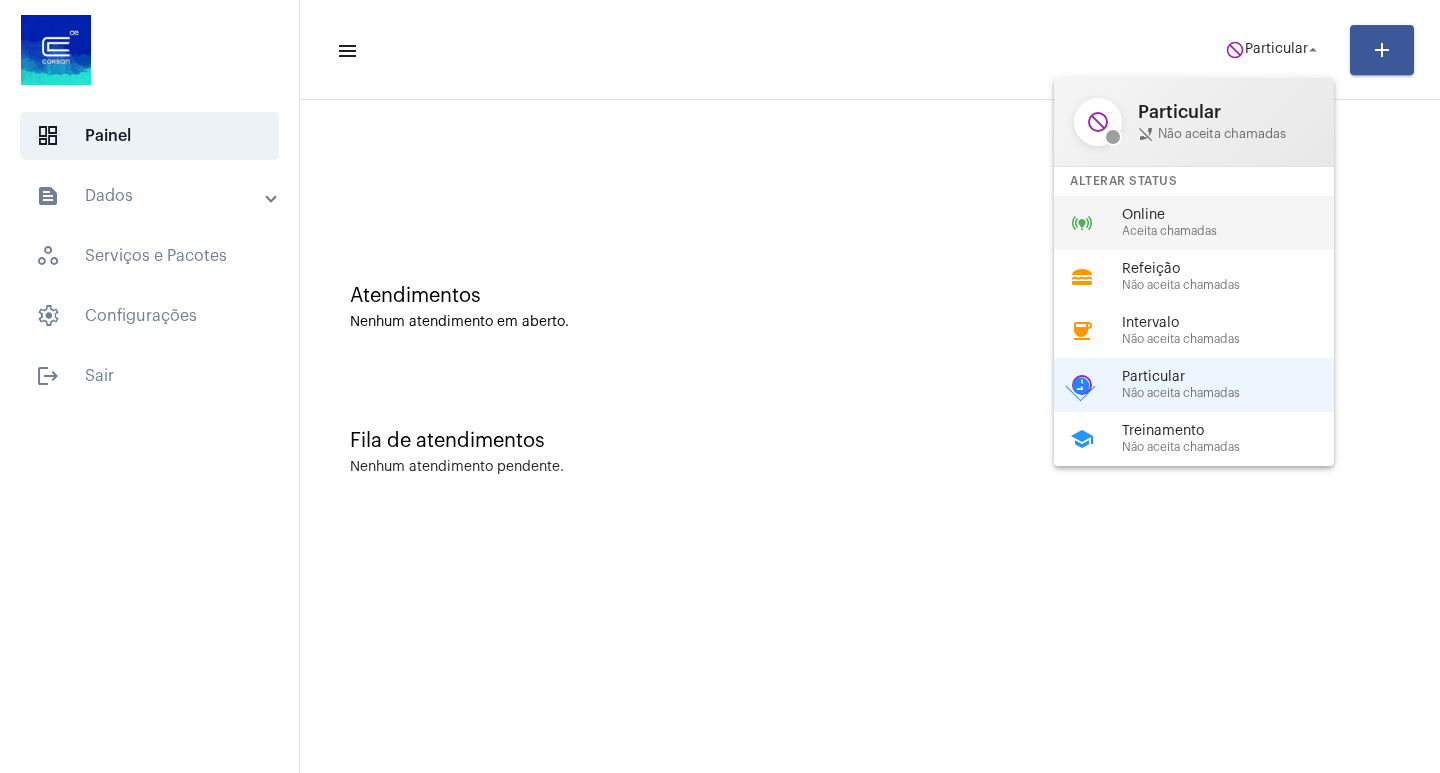 click on "Online" at bounding box center [1236, 215] 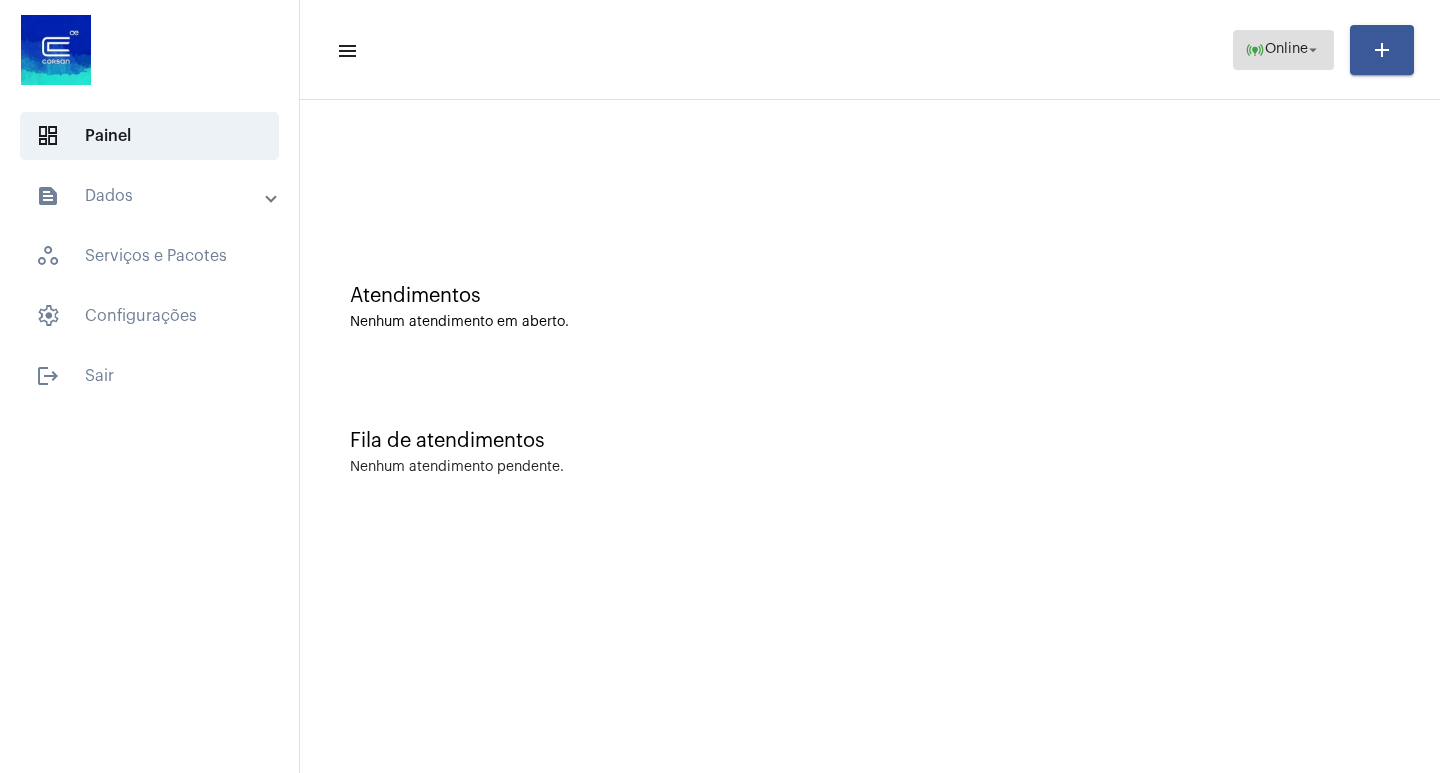 click on "Online" 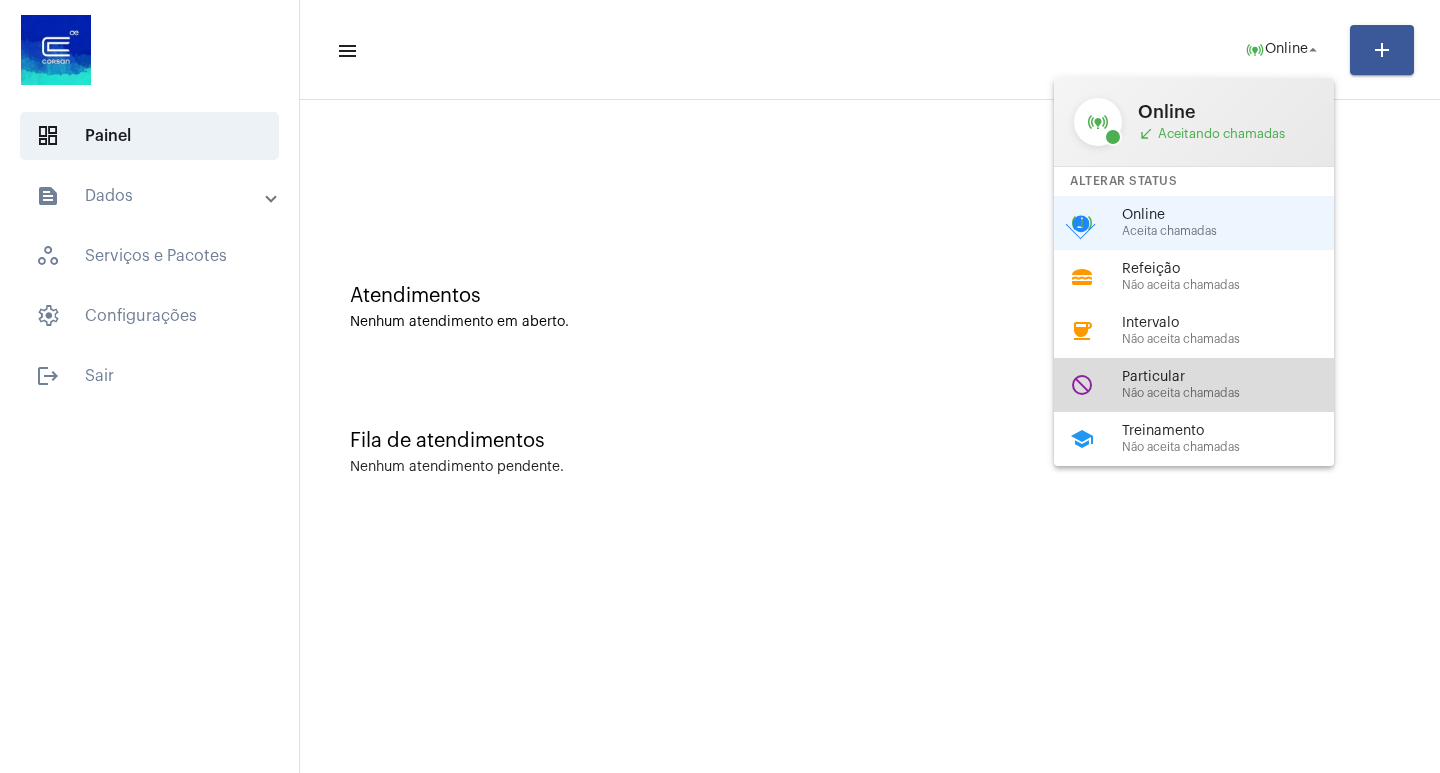 click on "do_not_disturb  Particular Não aceita chamadas" at bounding box center (1210, 385) 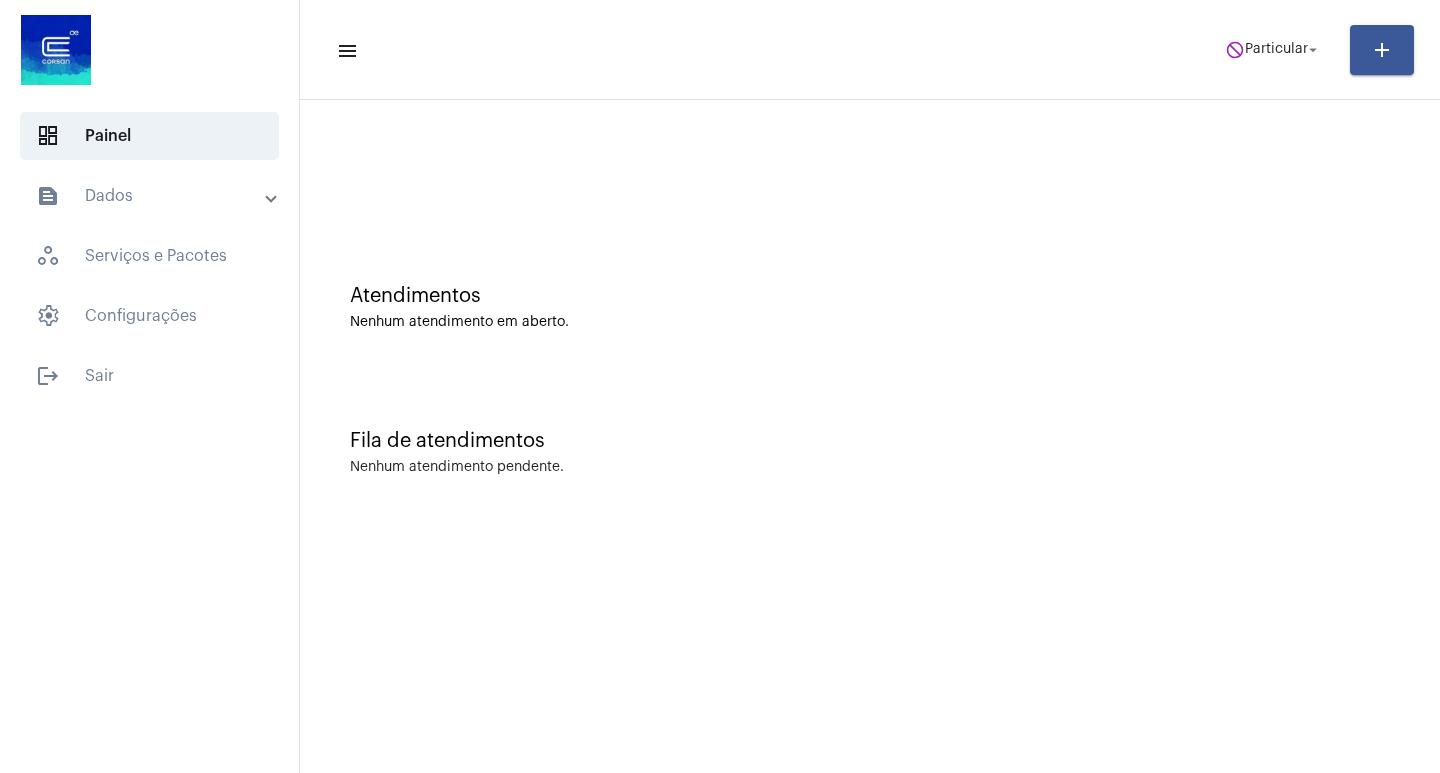 click on "text_snippet_outlined  Dados" at bounding box center [151, 196] 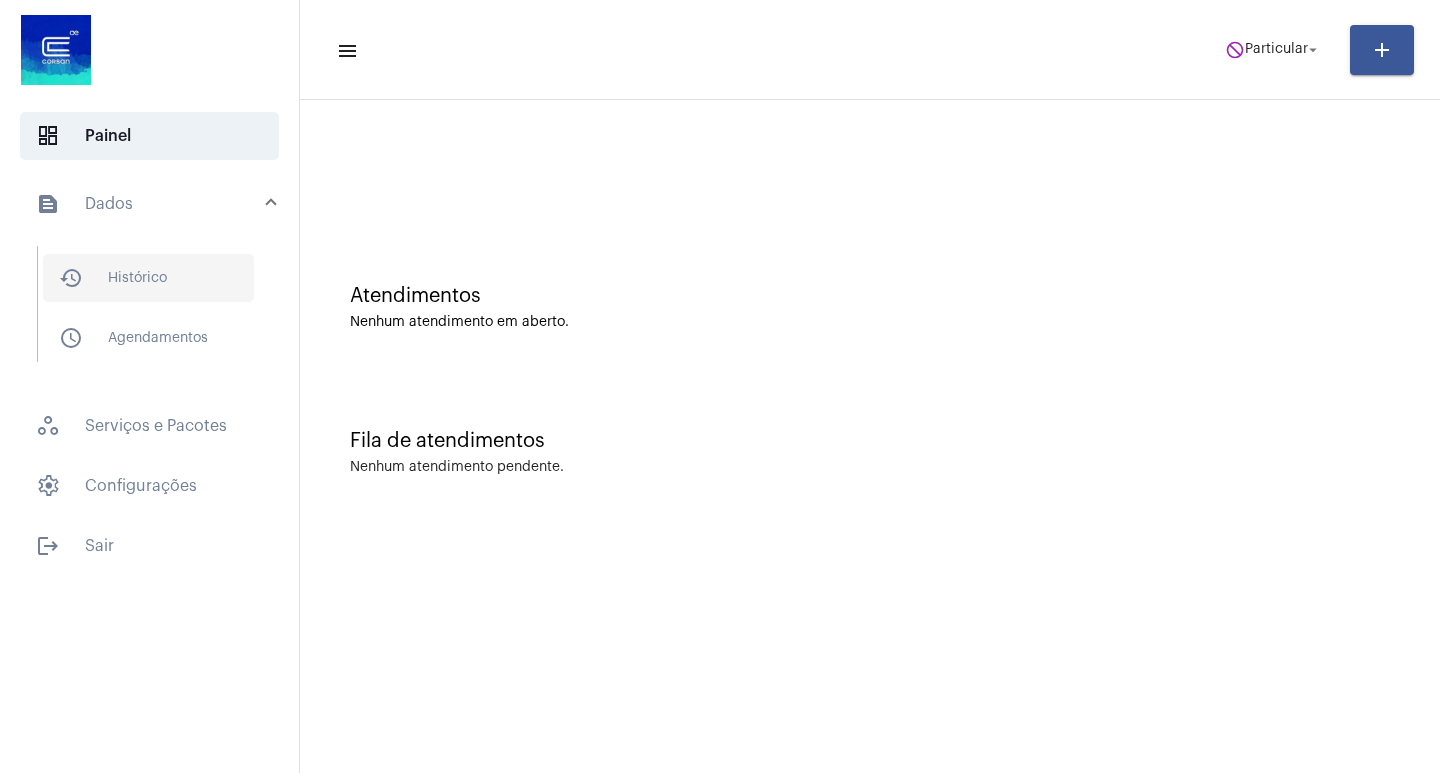 click on "history_outlined  Histórico" at bounding box center (148, 278) 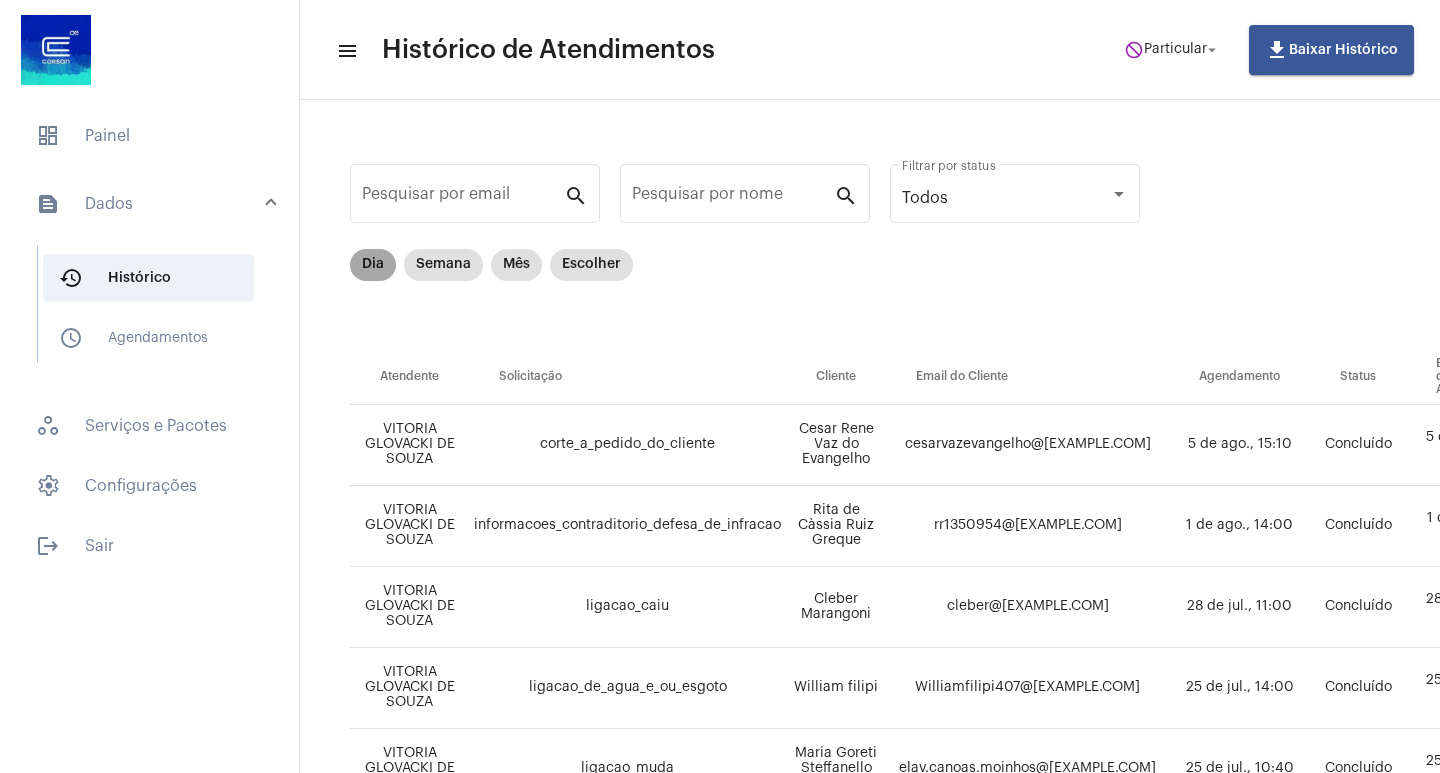 click on "Dia" at bounding box center (373, 265) 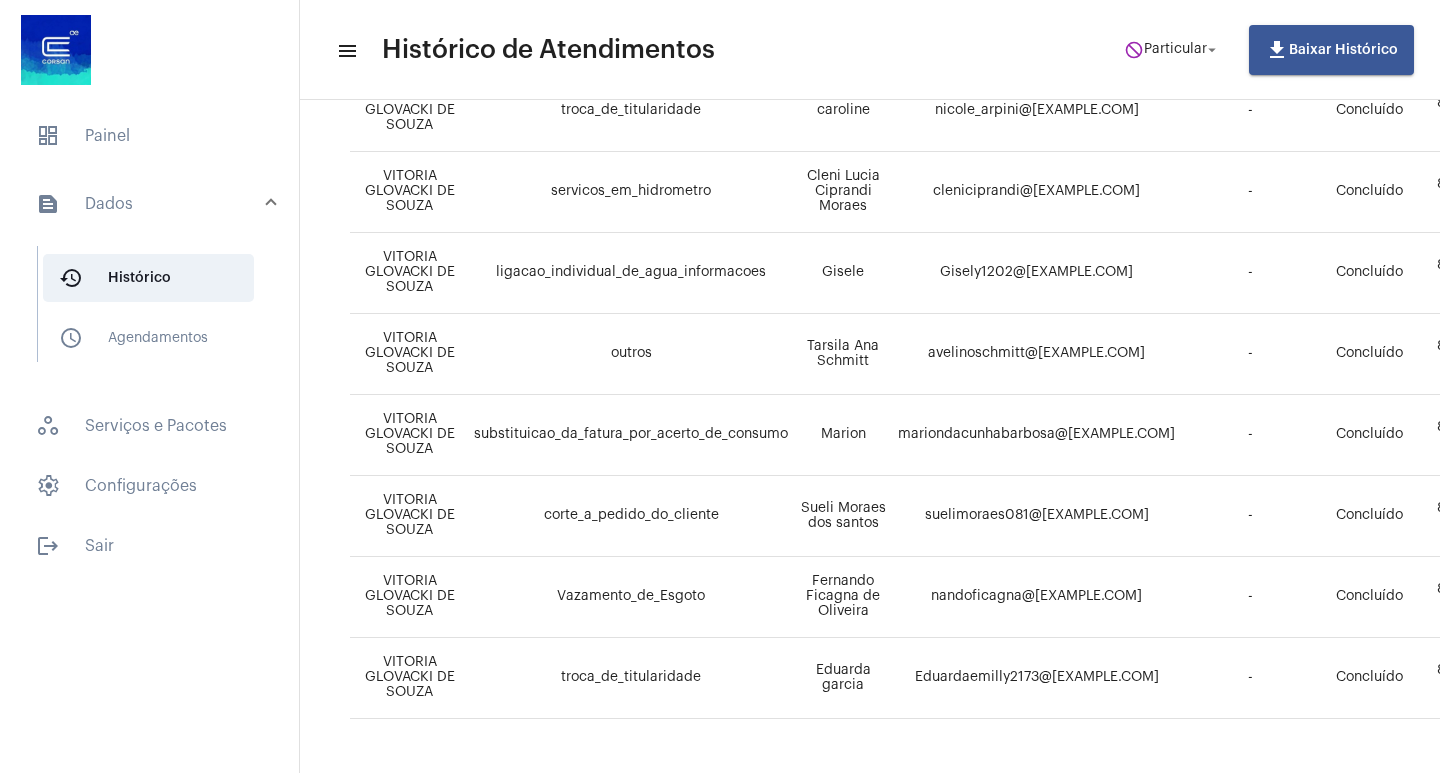 scroll, scrollTop: 563, scrollLeft: 0, axis: vertical 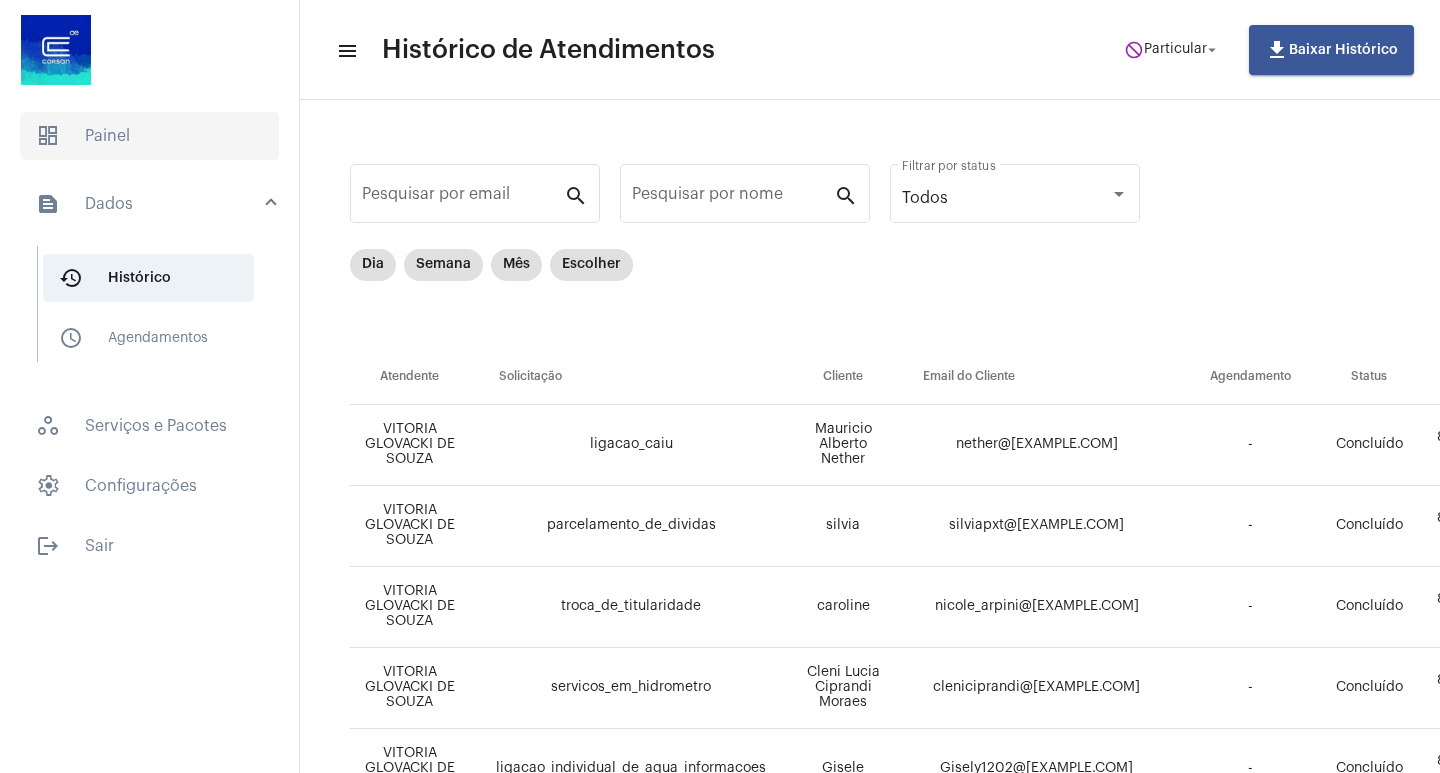click on "dashboard   Painel" 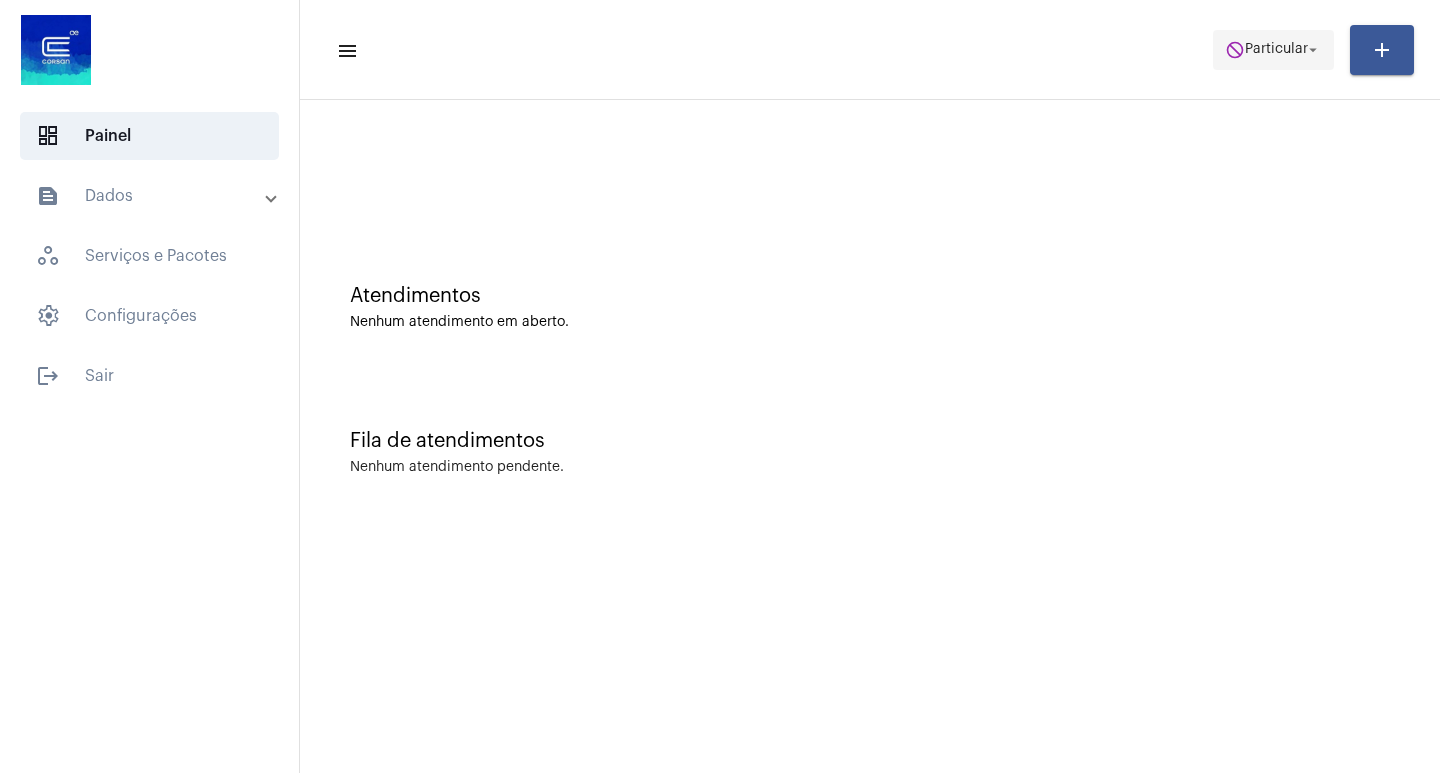 click on "do_not_disturb  Particular arrow_drop_down" 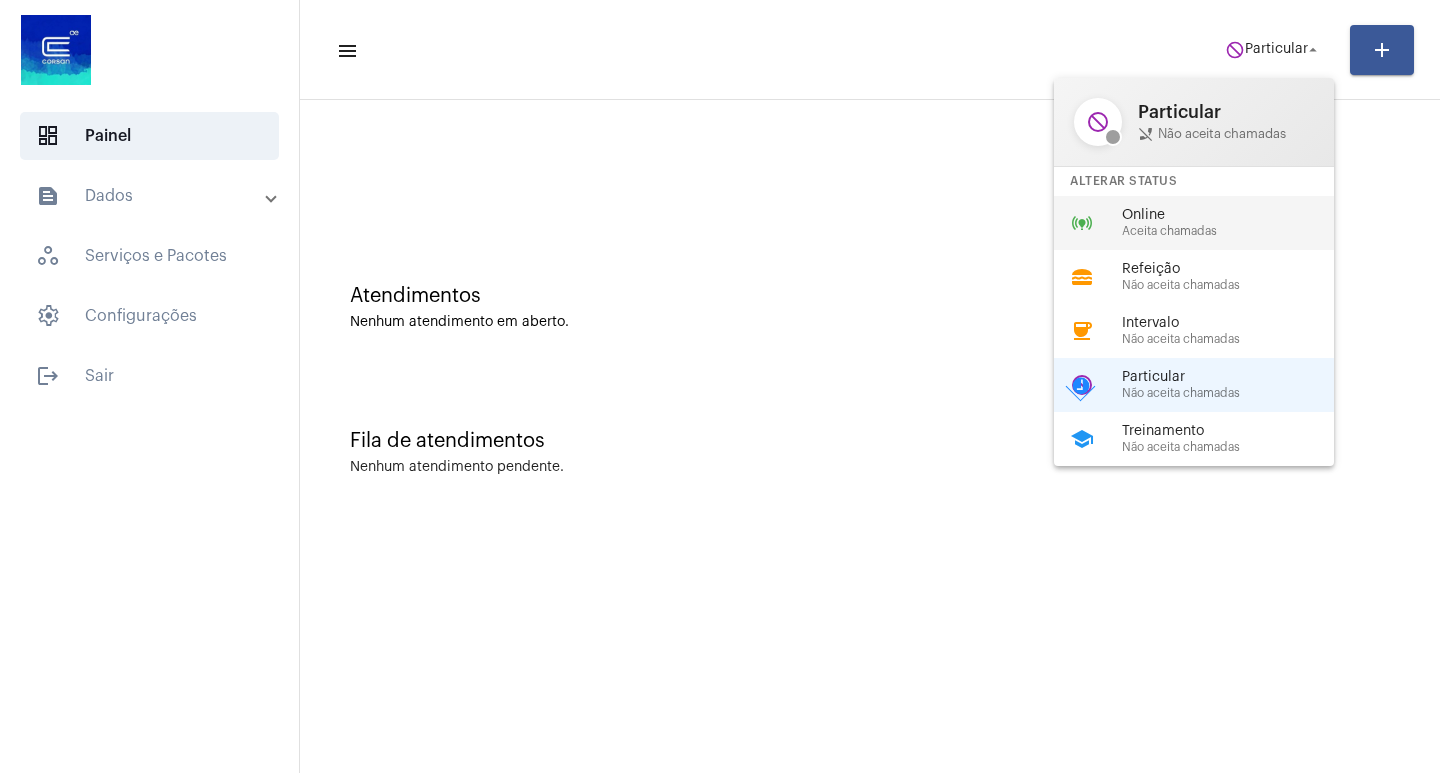 click on "Online" at bounding box center [1236, 215] 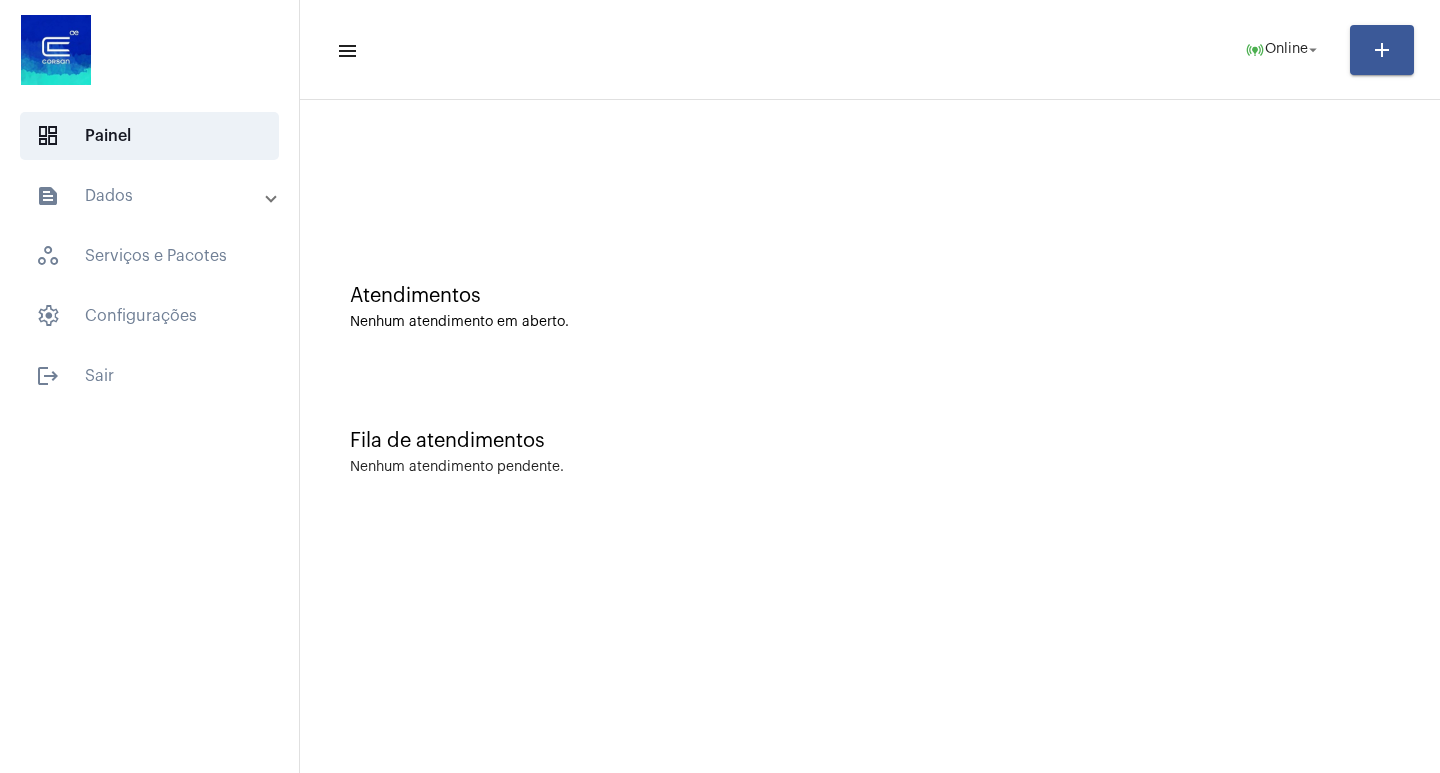 click on "Nenhum atendimento pendente." 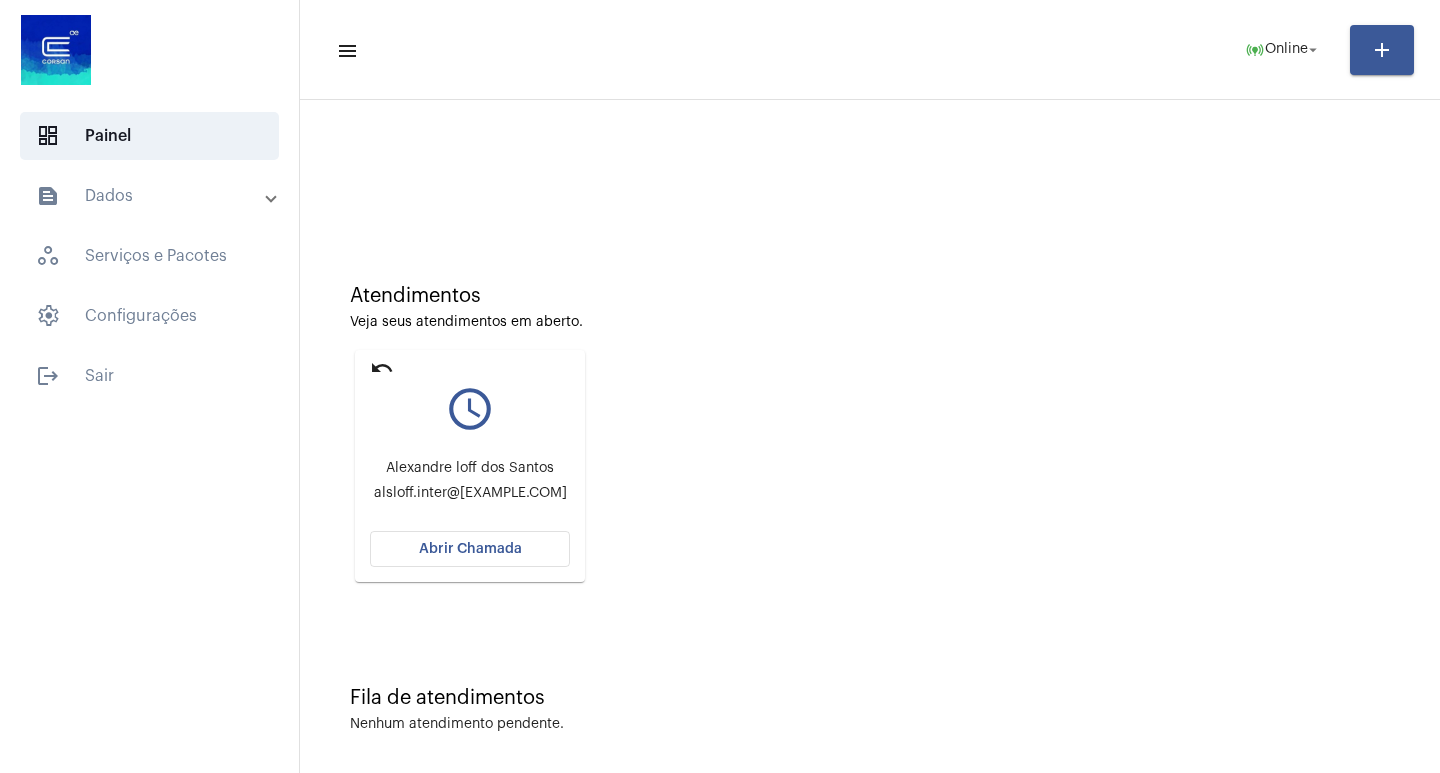 click on "undo query_builder Alexandre loff dos Santos alsloff.inter@[EXAMPLE.COM] Abrir Chamada" 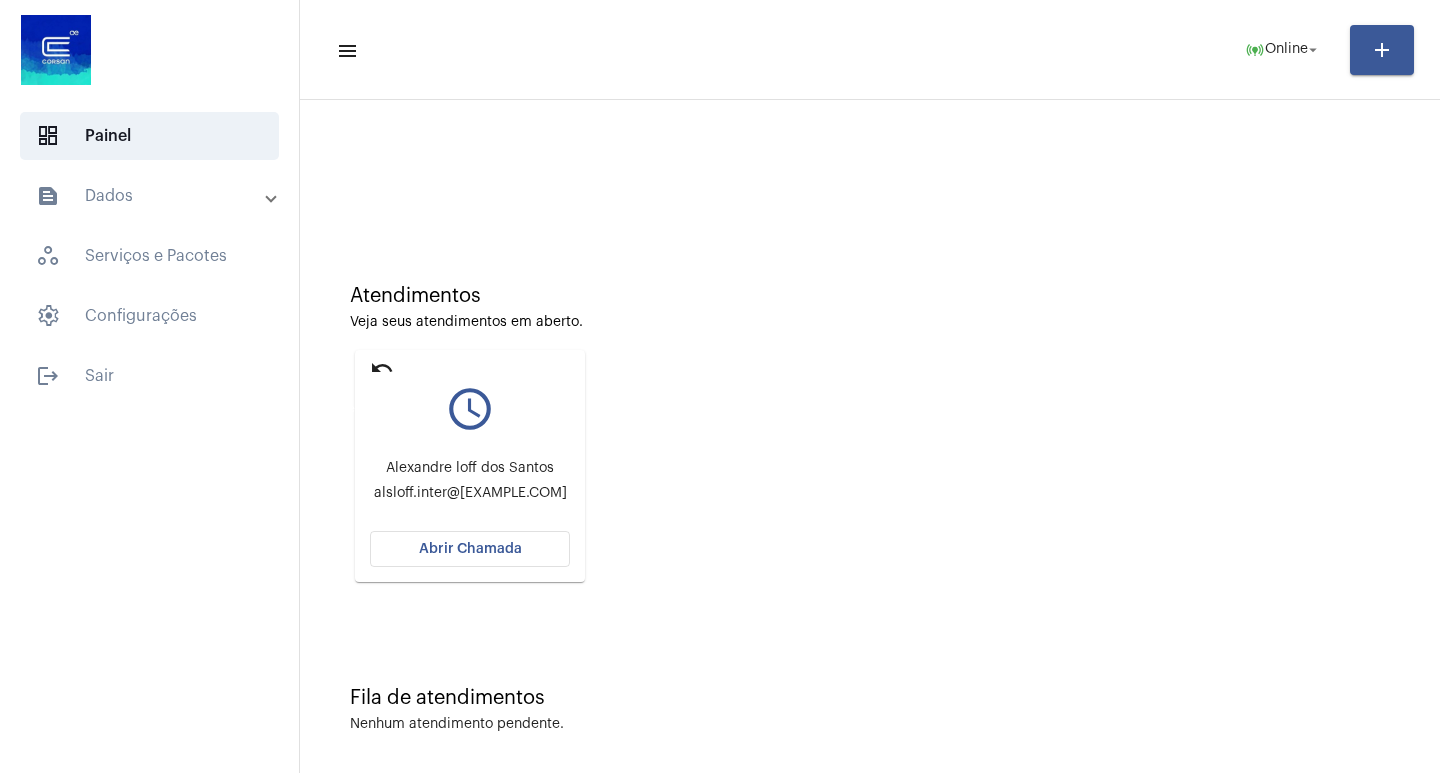 click on "undo" 